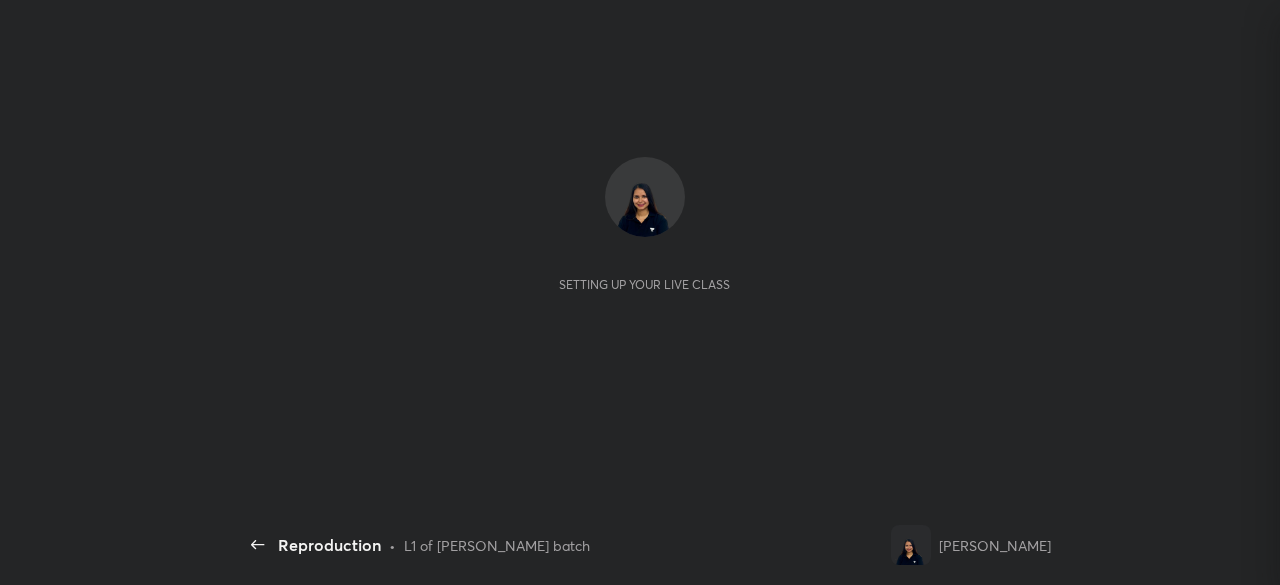 scroll, scrollTop: 0, scrollLeft: 0, axis: both 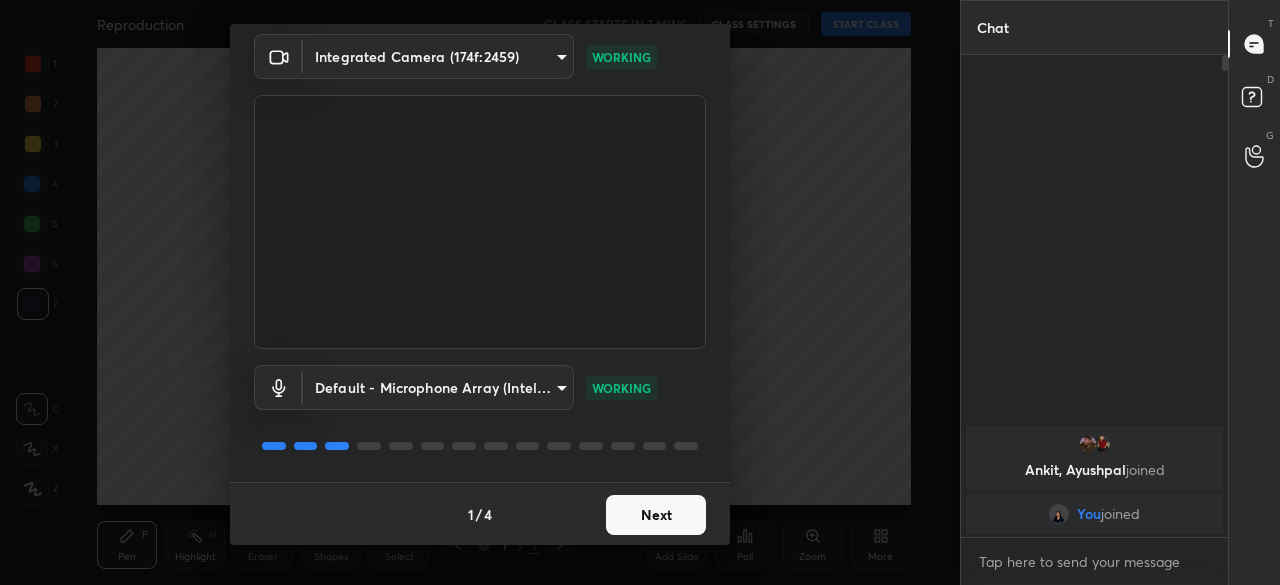 click on "Next" at bounding box center (656, 515) 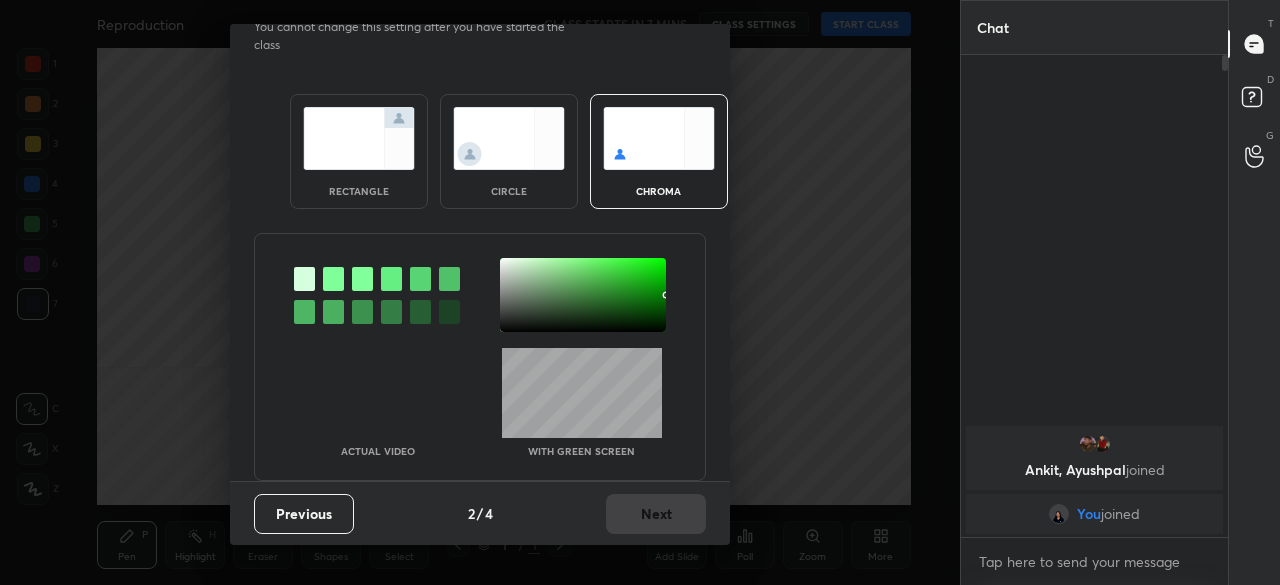 scroll, scrollTop: 0, scrollLeft: 0, axis: both 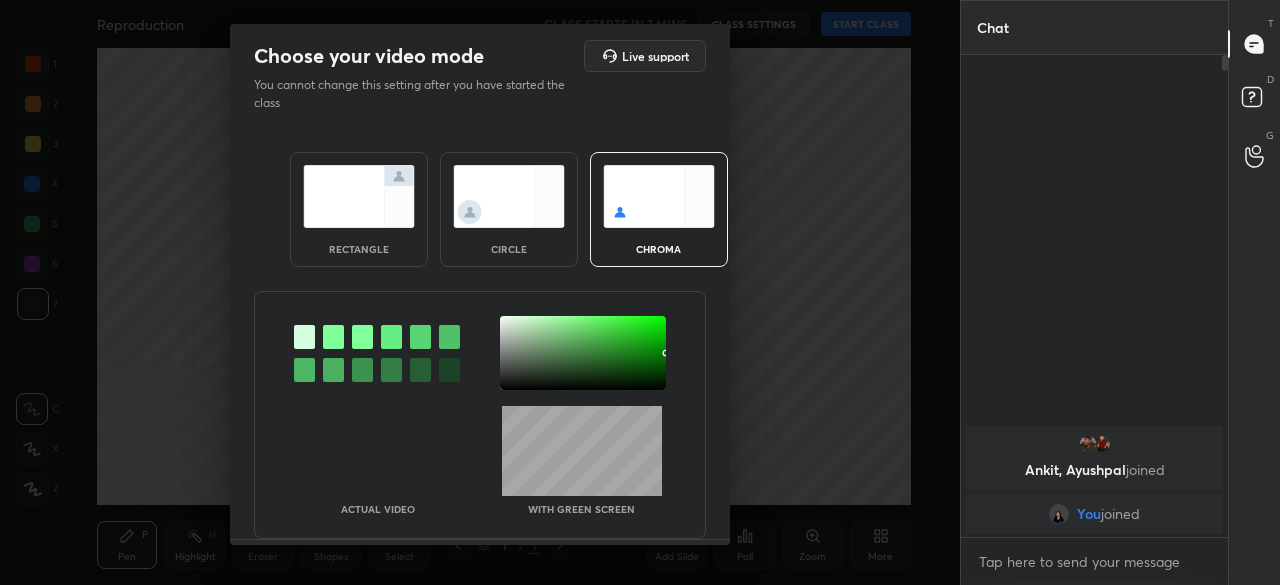 click at bounding box center [509, 196] 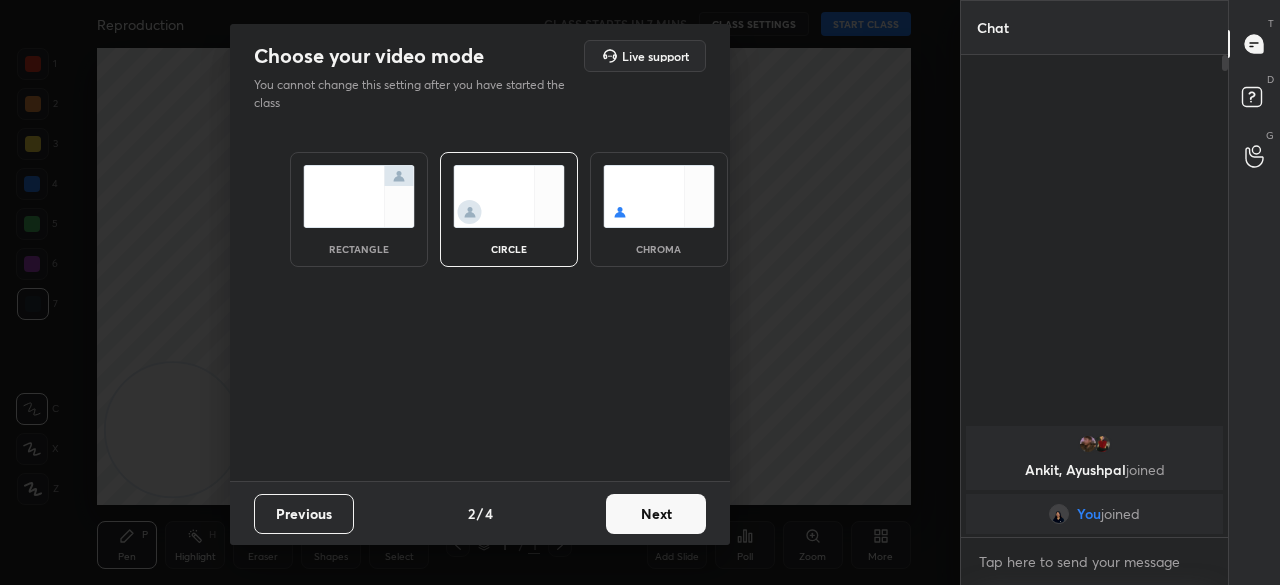 click on "Next" at bounding box center (656, 514) 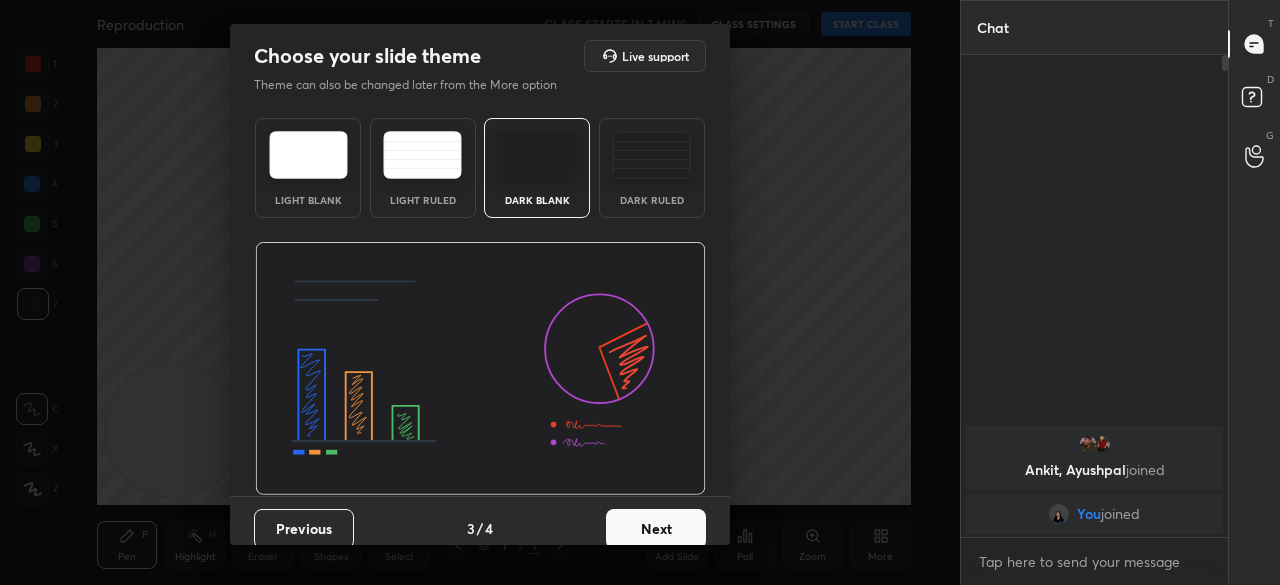 click on "Next" at bounding box center (656, 529) 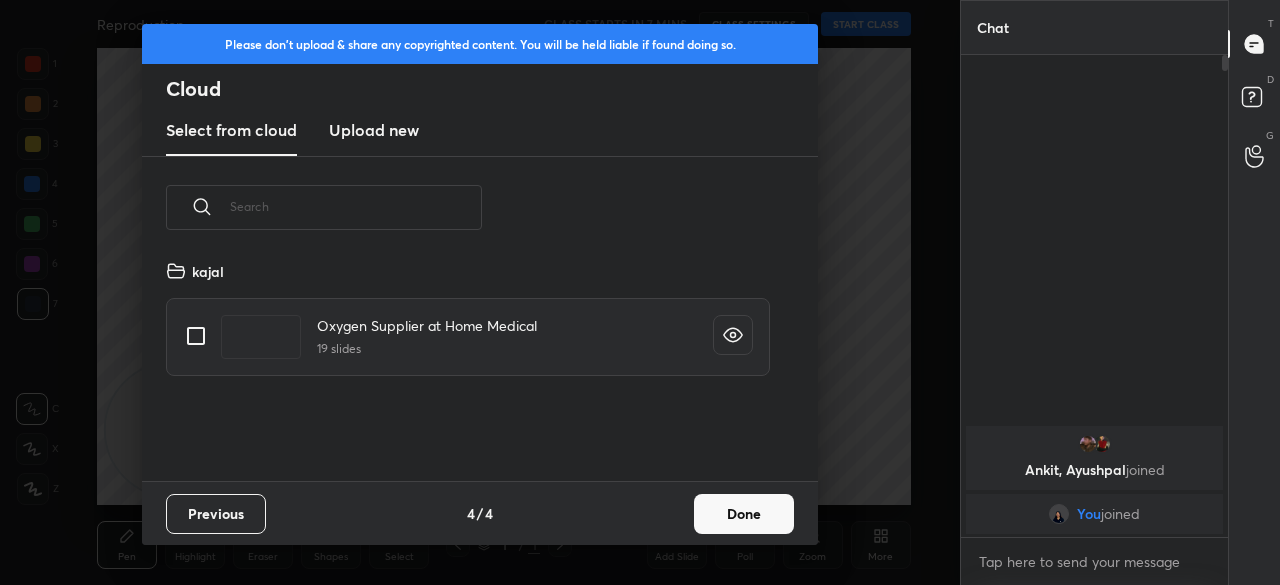scroll, scrollTop: 6, scrollLeft: 11, axis: both 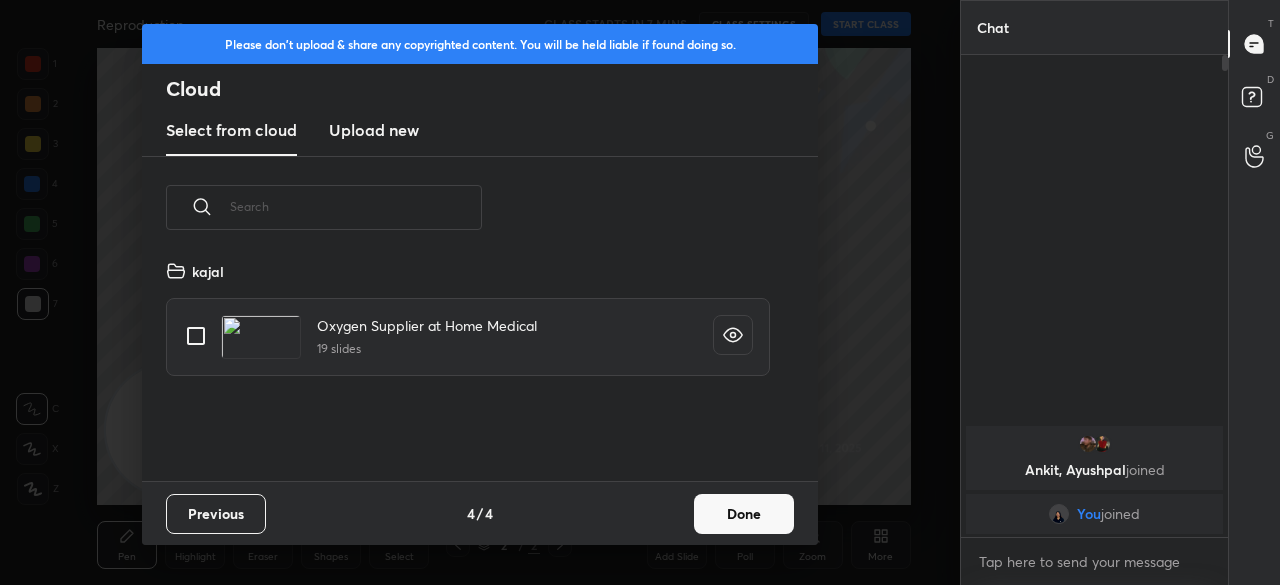 click on "Upload new" at bounding box center [374, 130] 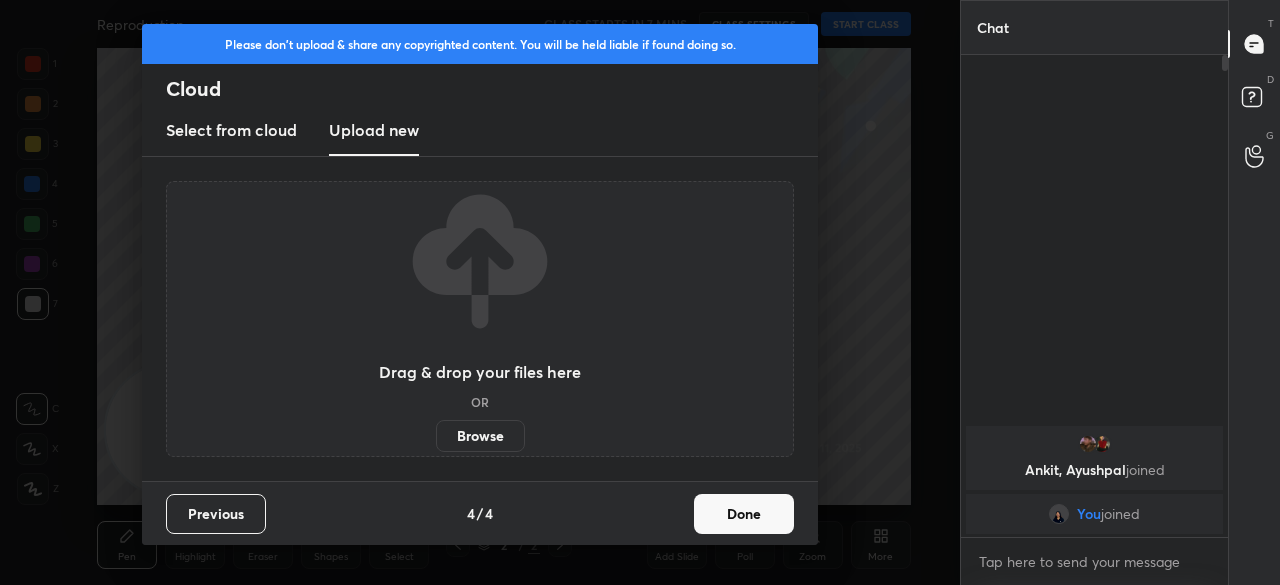 click on "Browse" at bounding box center [480, 436] 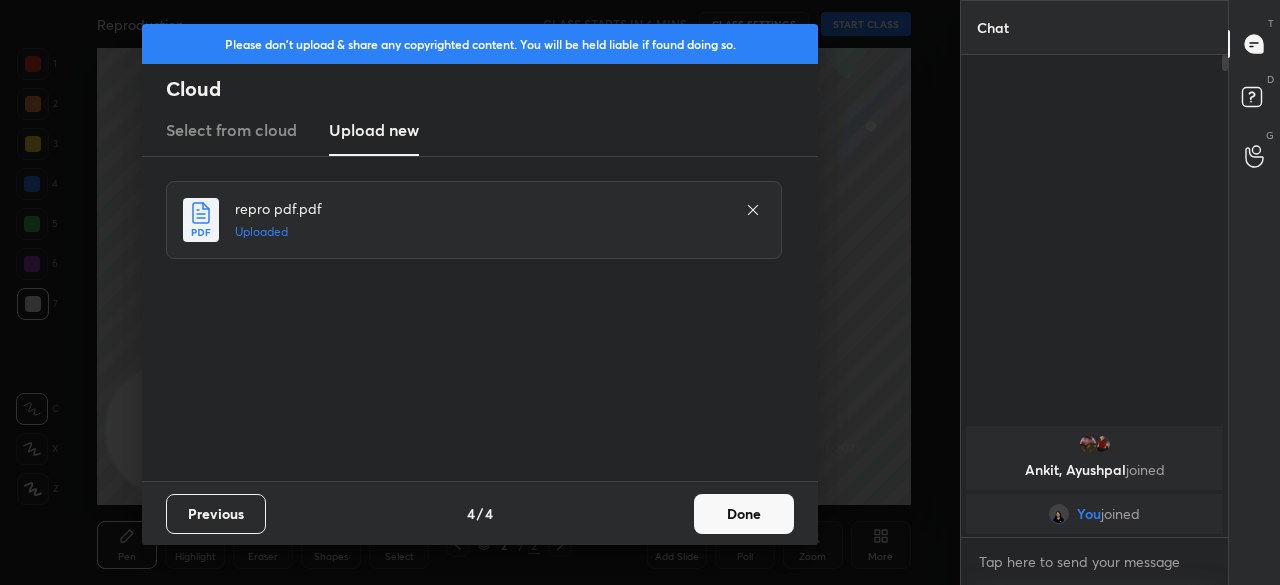 click on "Done" at bounding box center (744, 514) 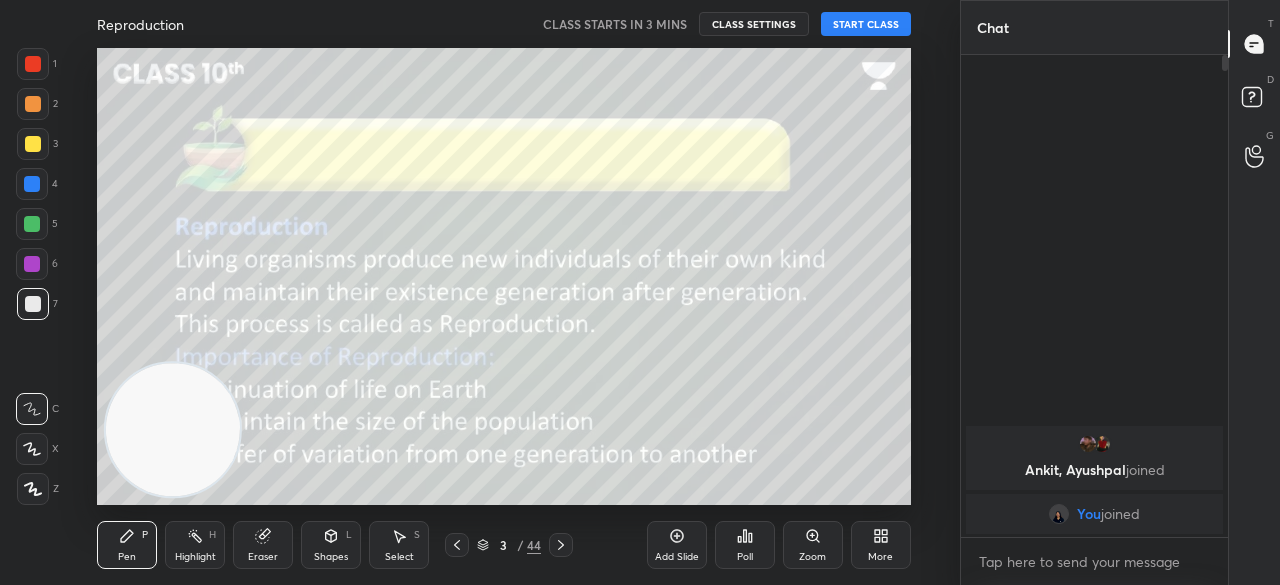 click on "Reproduction CLASS STARTS IN 3 MINS CLASS SETTINGS START CLASS" at bounding box center (503, 24) 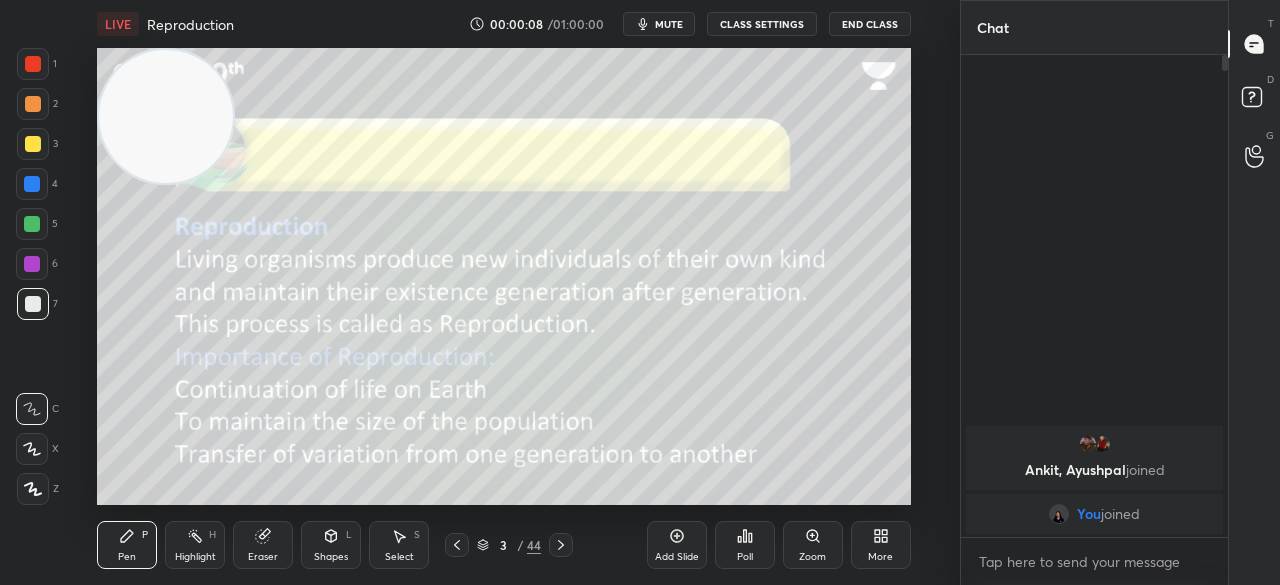 drag, startPoint x: 222, startPoint y: 424, endPoint x: 206, endPoint y: 99, distance: 325.39362 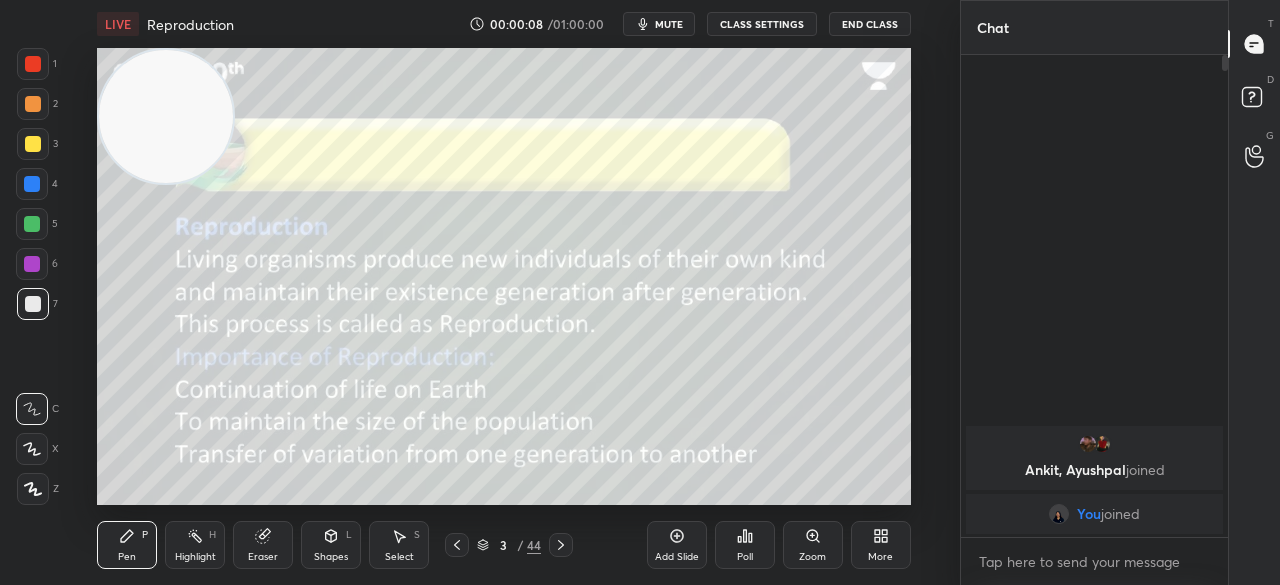 click at bounding box center (165, 116) 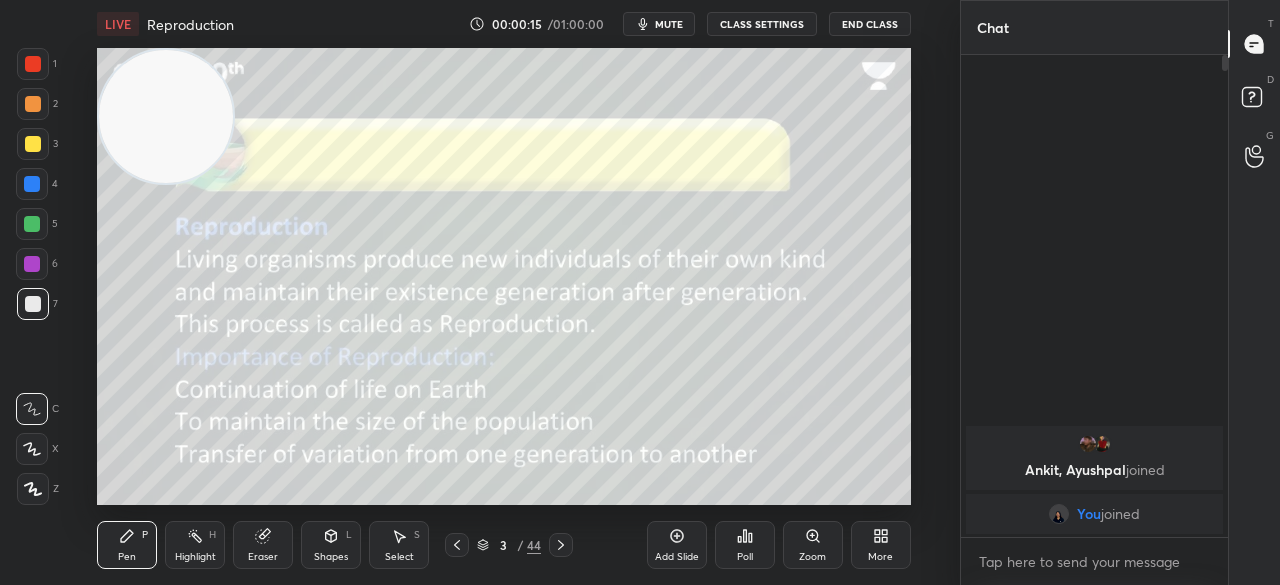 click on "1 2 3 4 5 6 7 C X Z C X Z E E Erase all   H H" at bounding box center (32, 276) 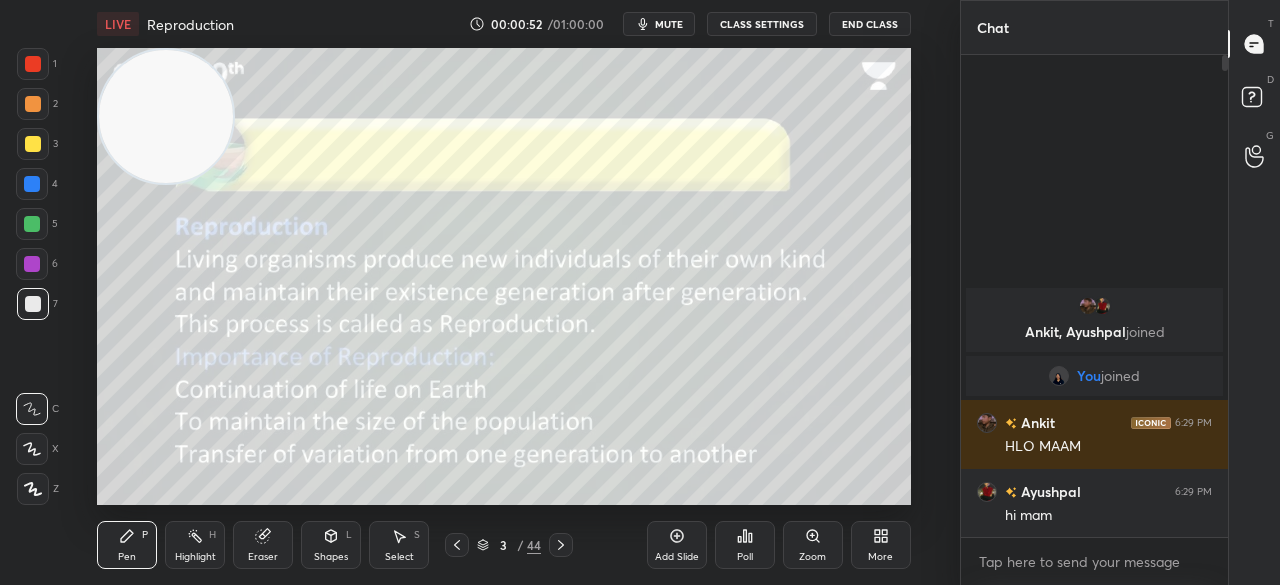 click at bounding box center (33, 104) 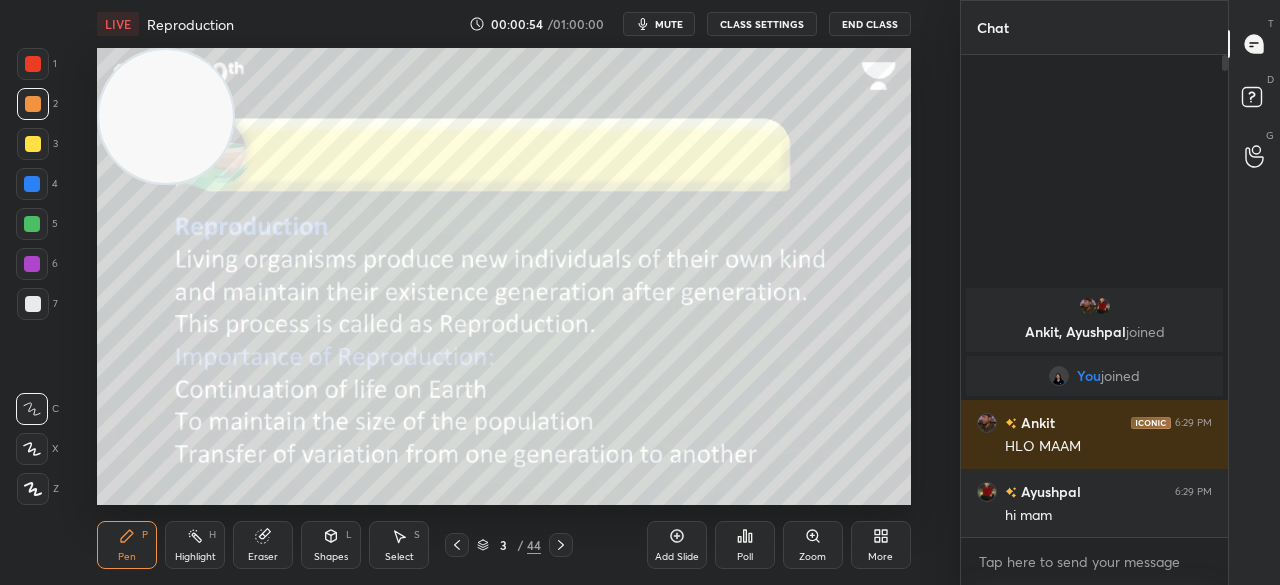 click 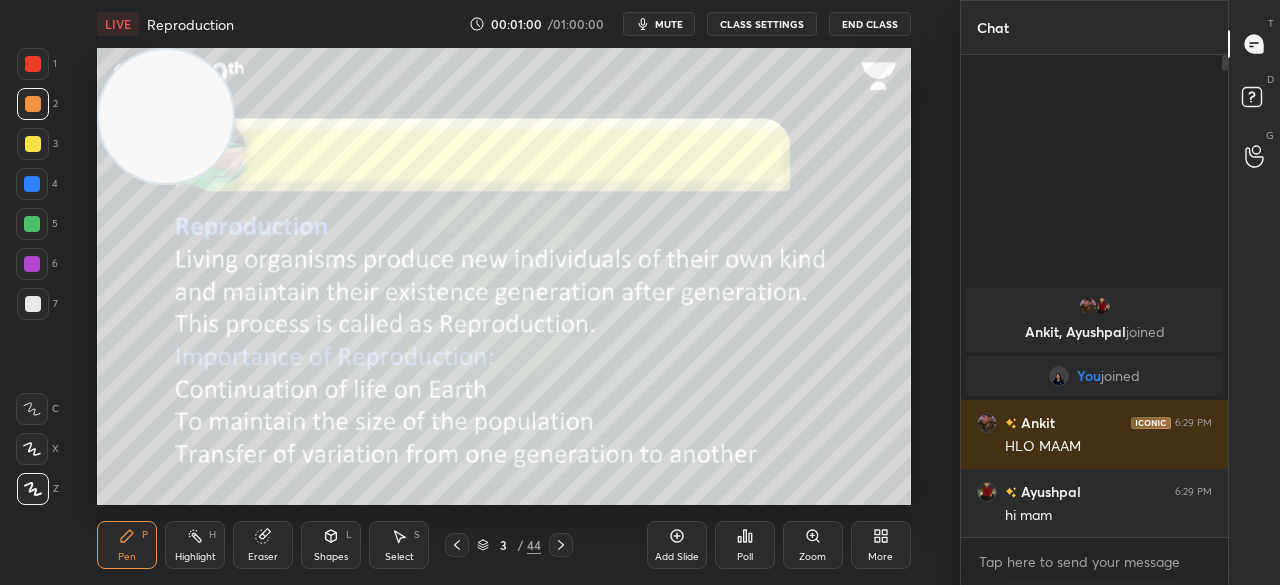 click 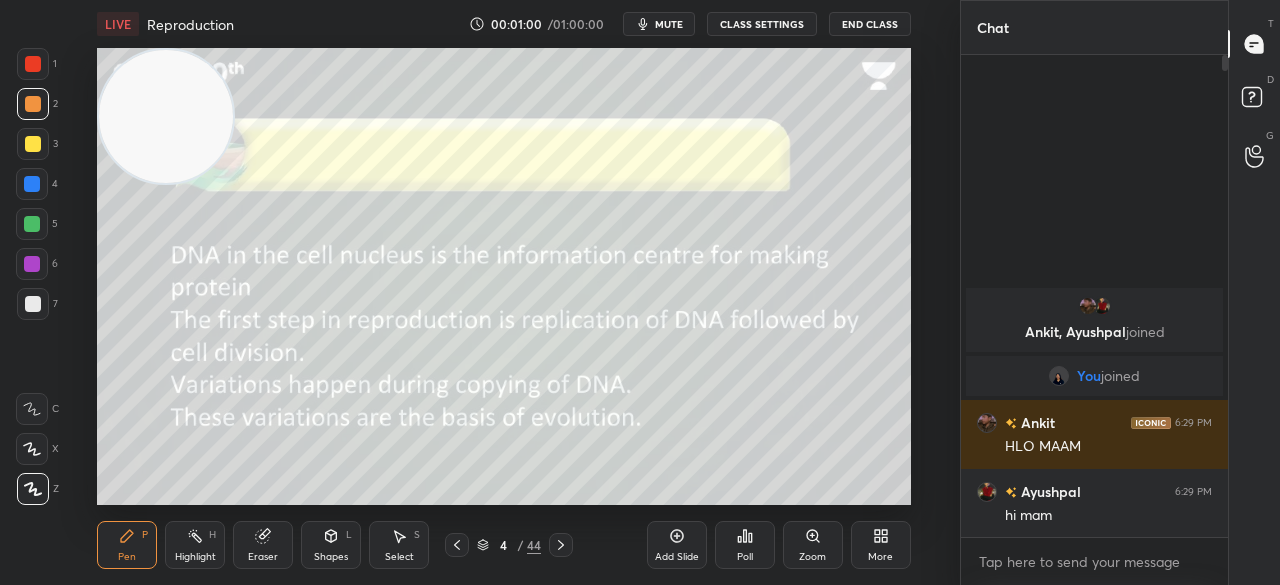 click 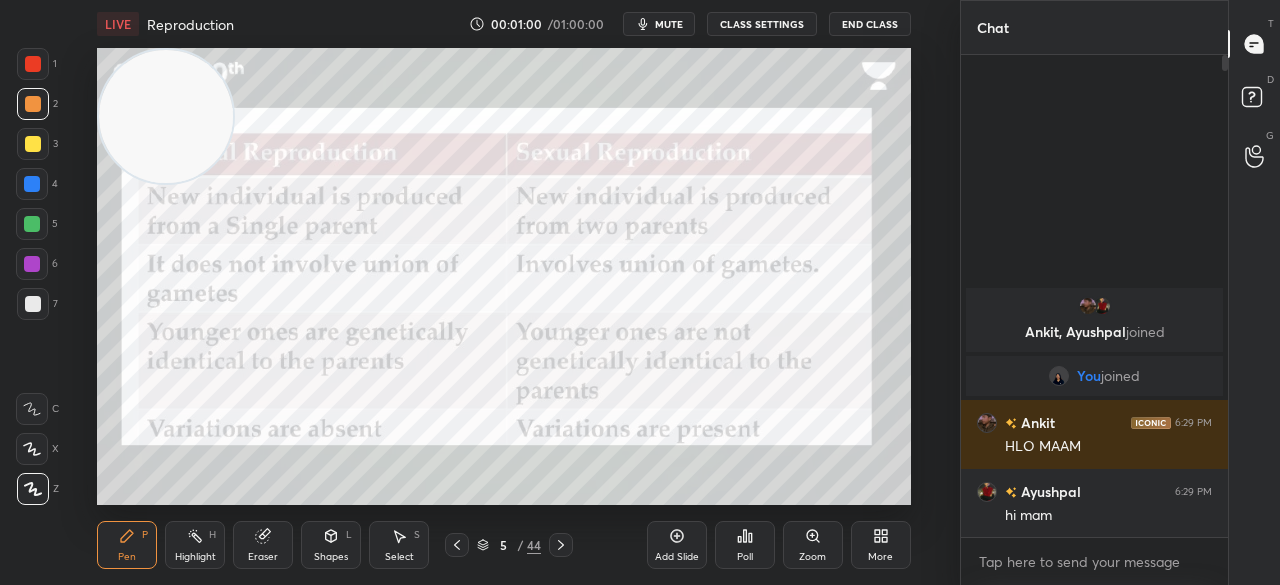 click 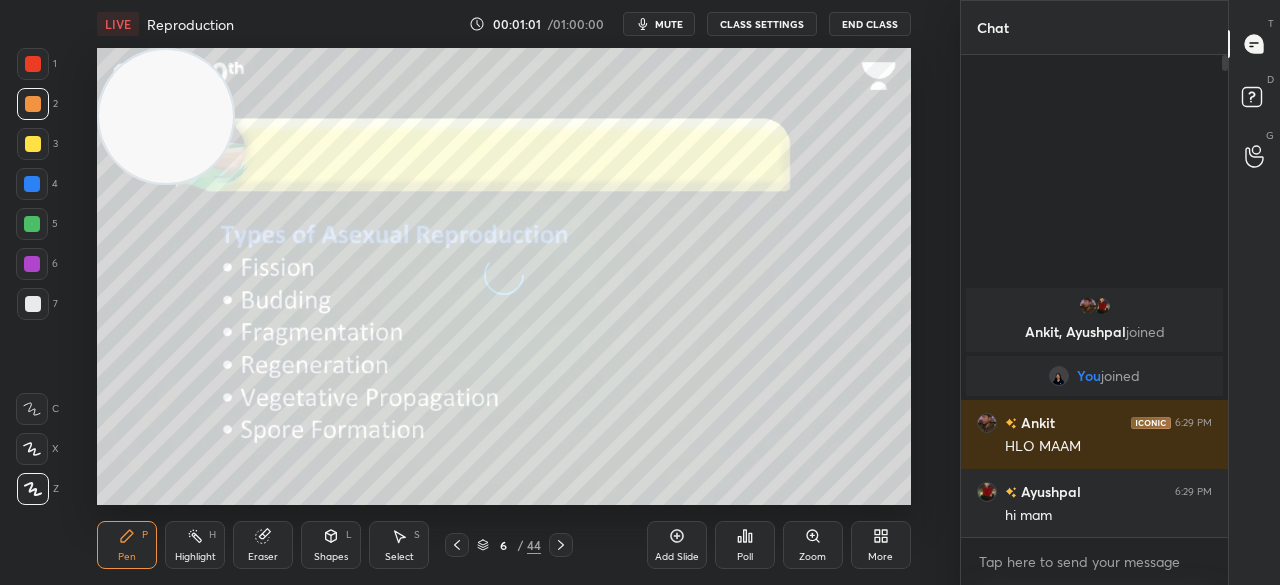 click 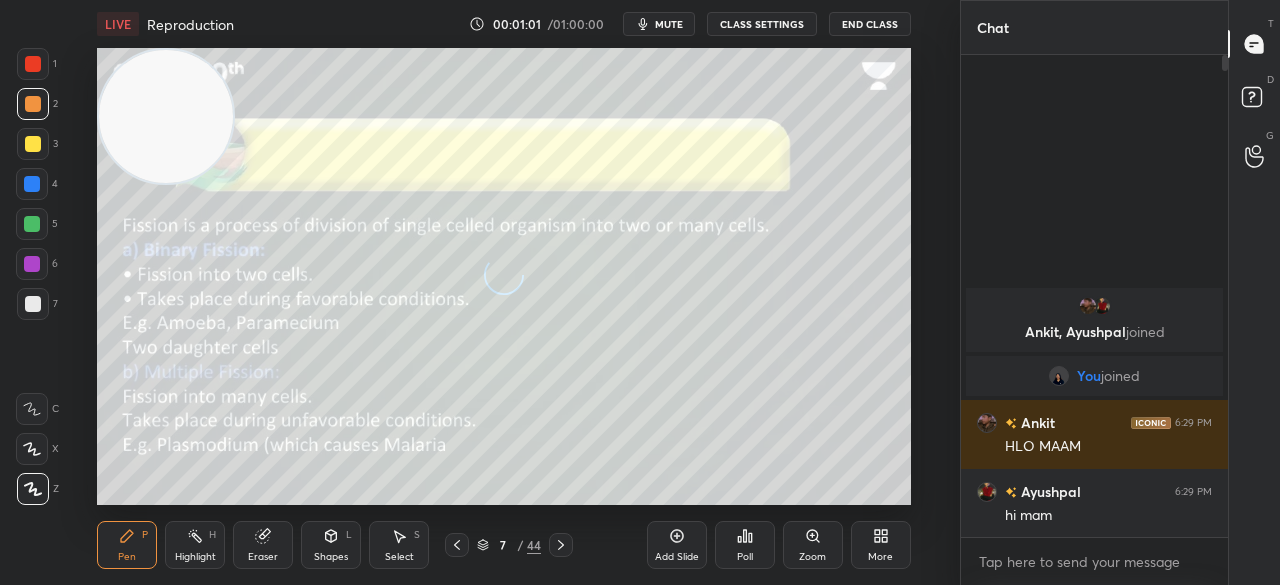 click 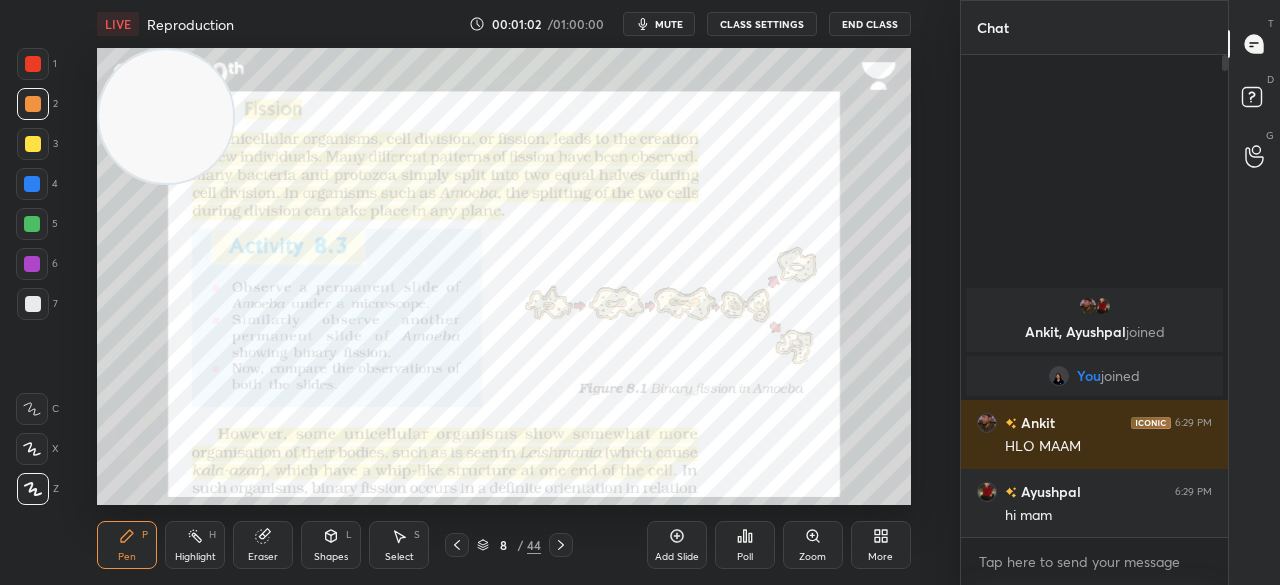 click 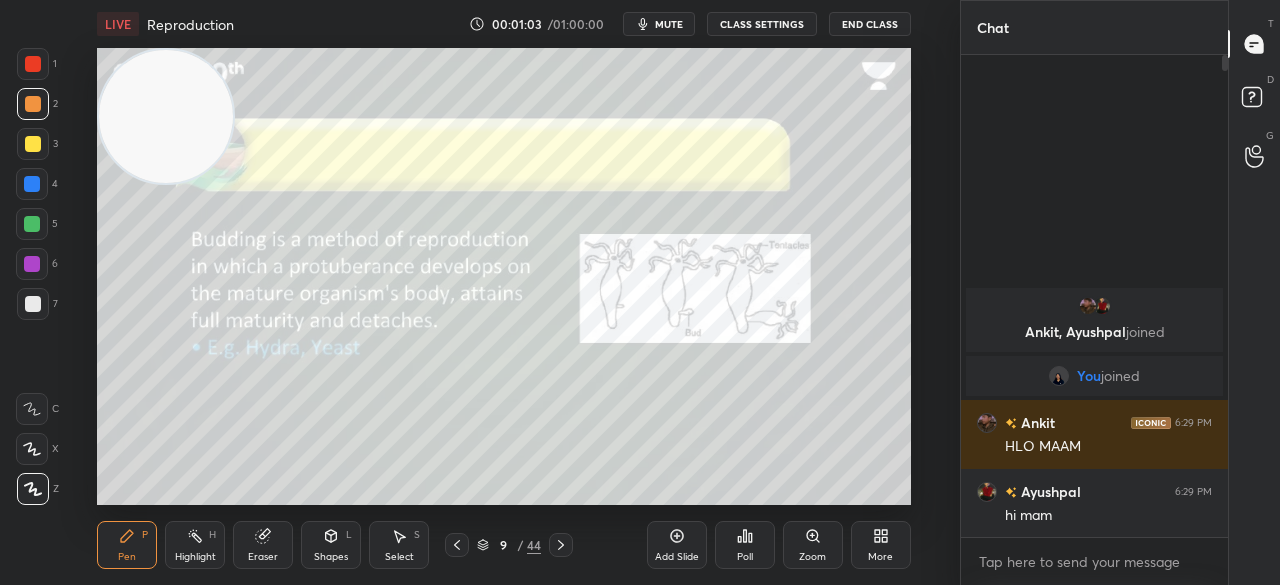click 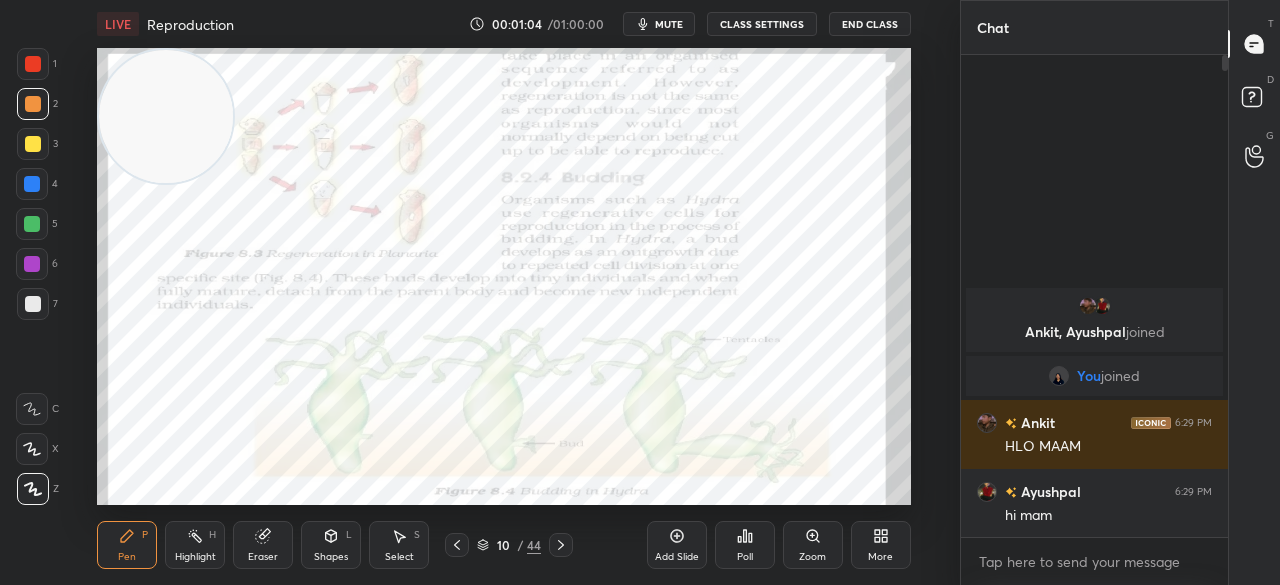click 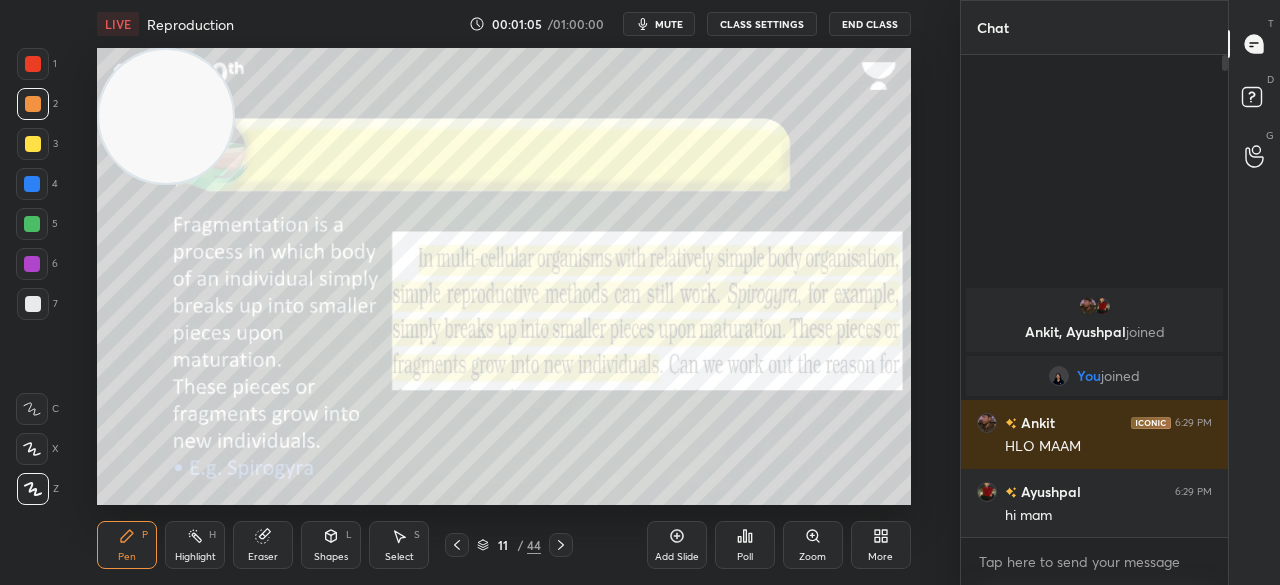 click 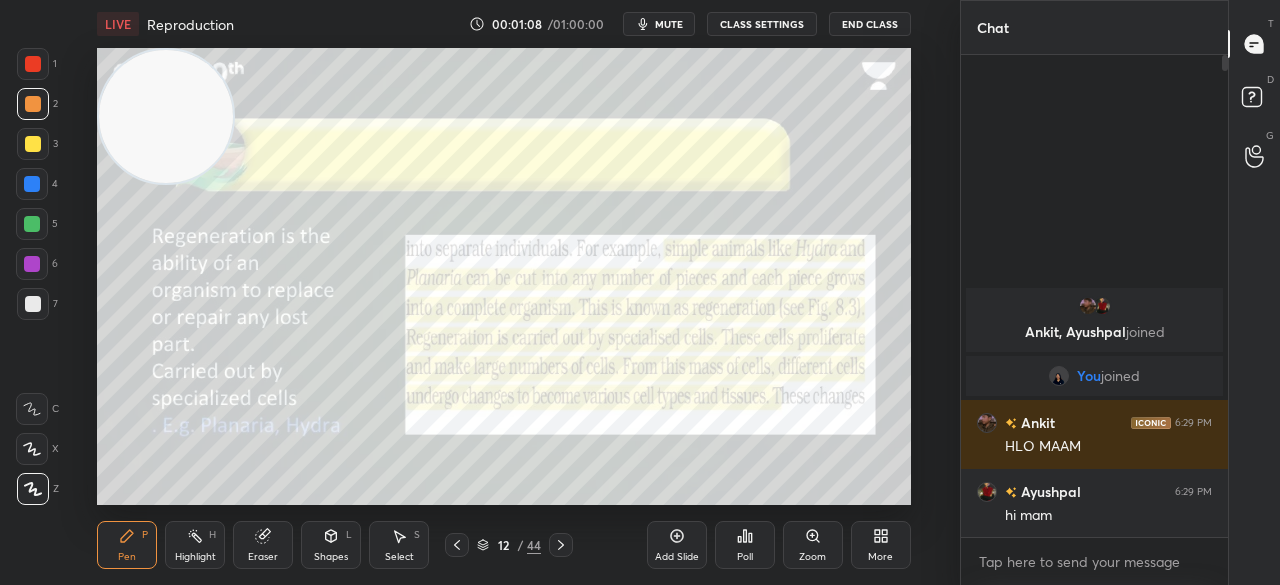click 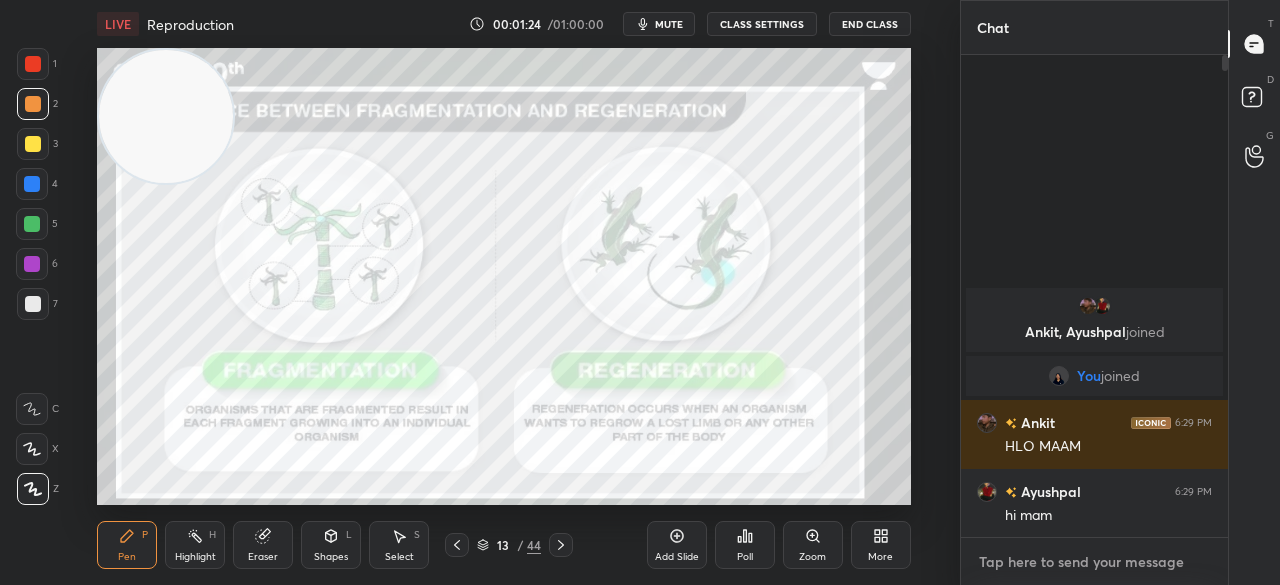 type on "x" 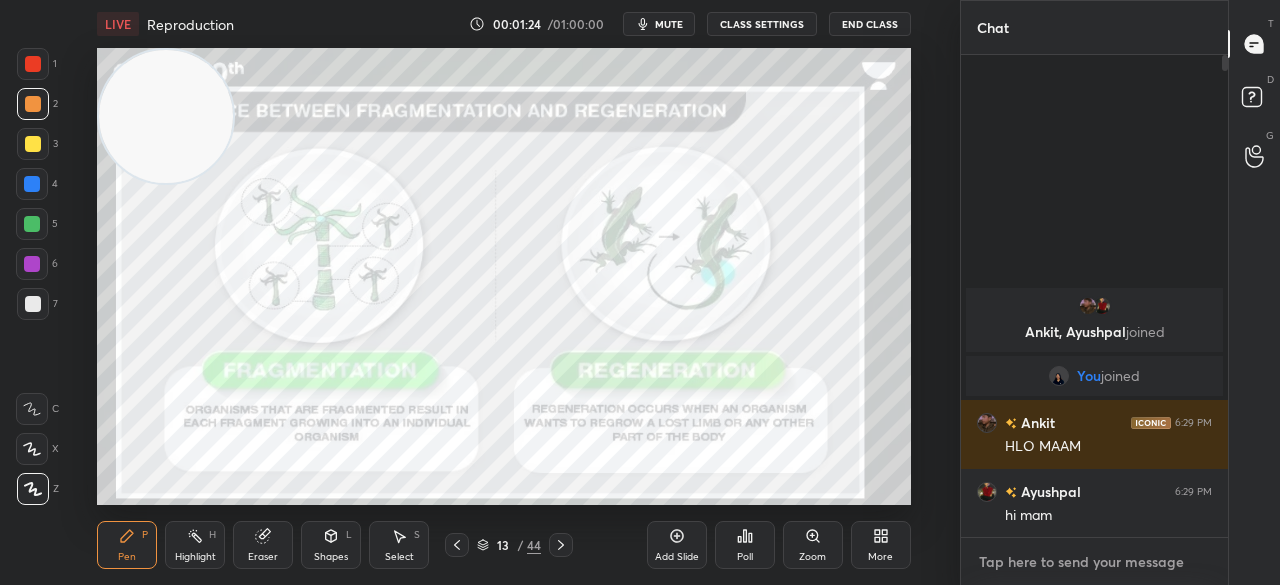 click at bounding box center (1094, 562) 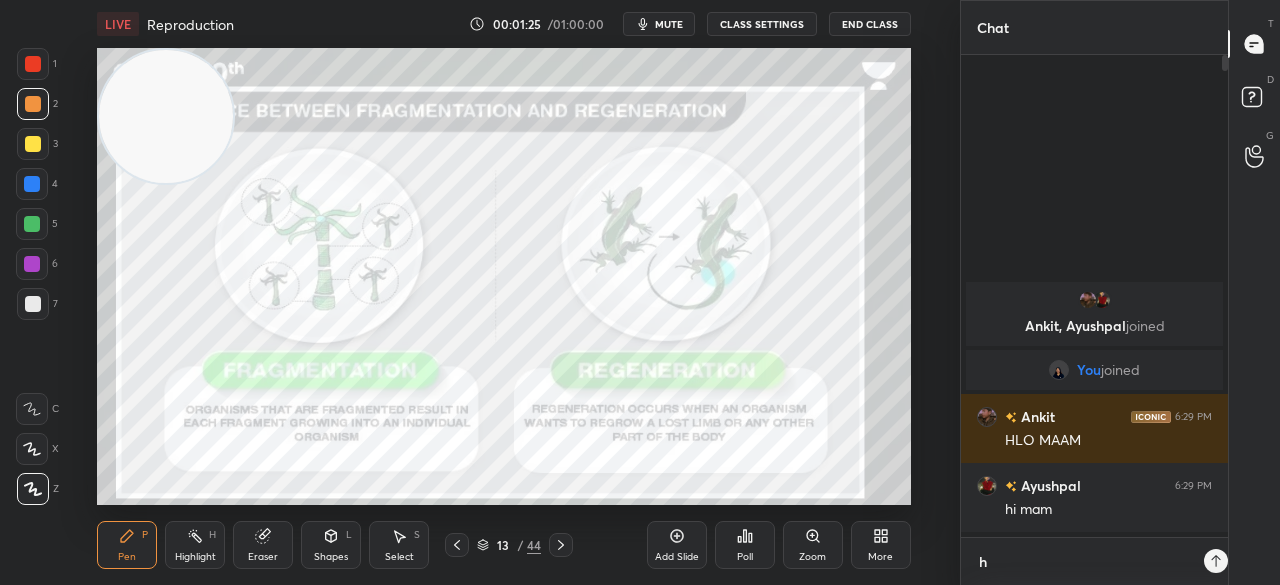 scroll, scrollTop: 470, scrollLeft: 261, axis: both 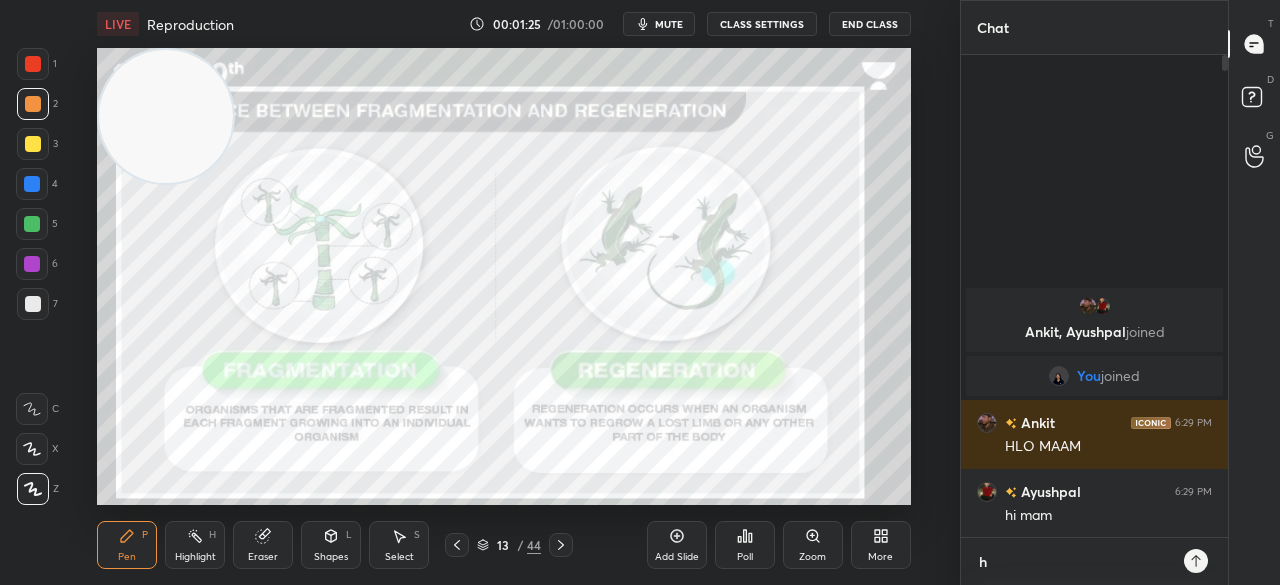 type on "hi" 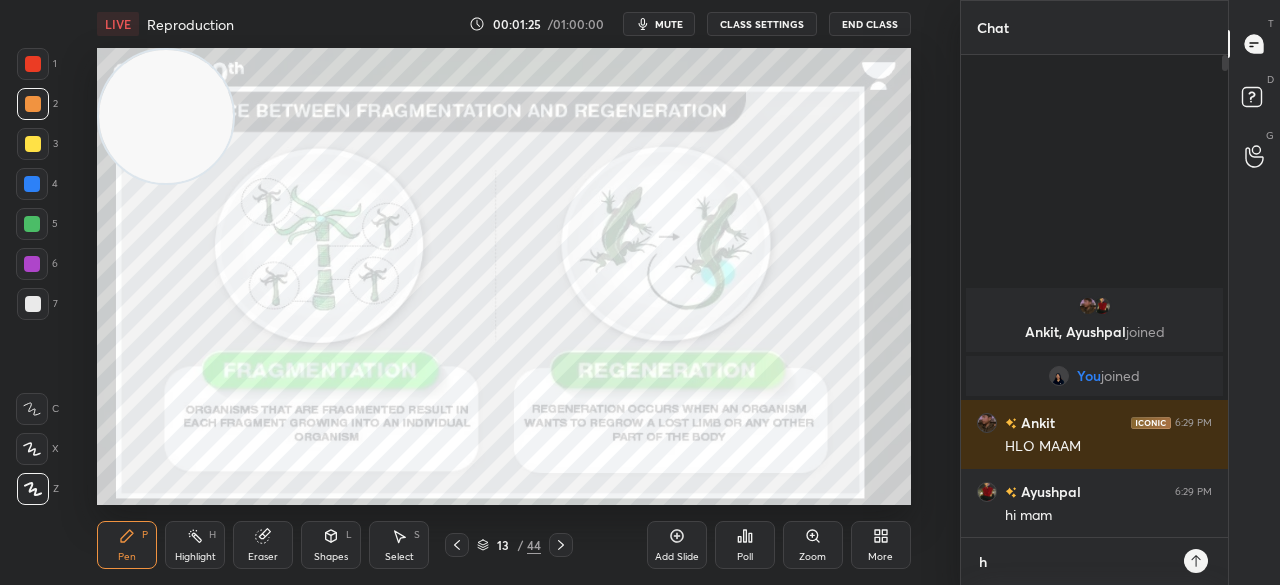type on "x" 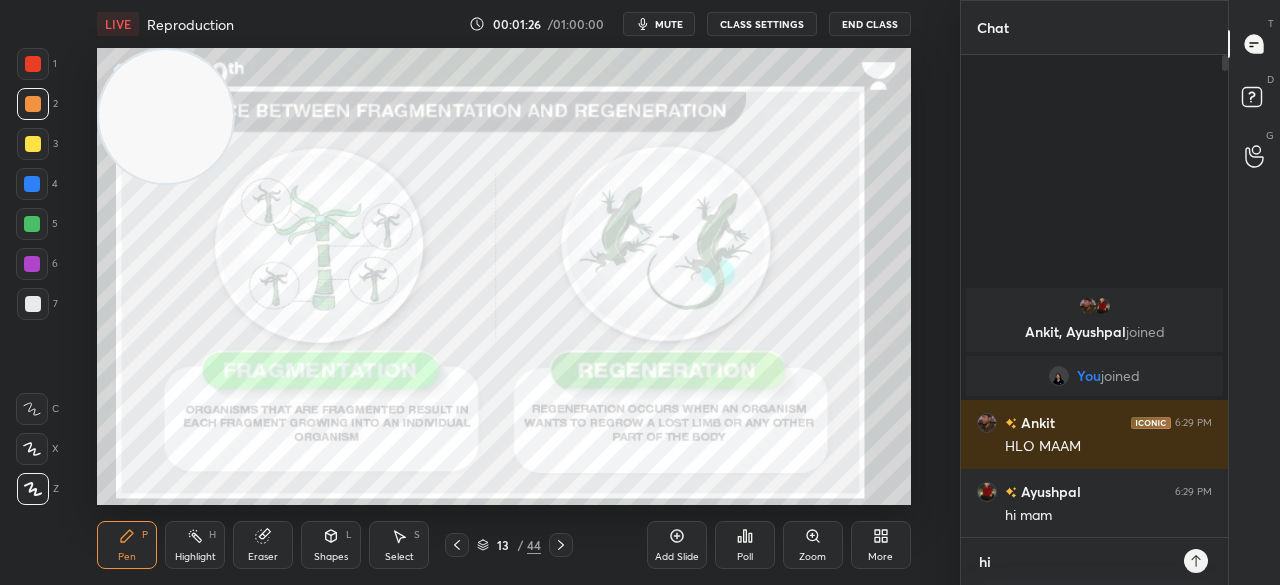 type 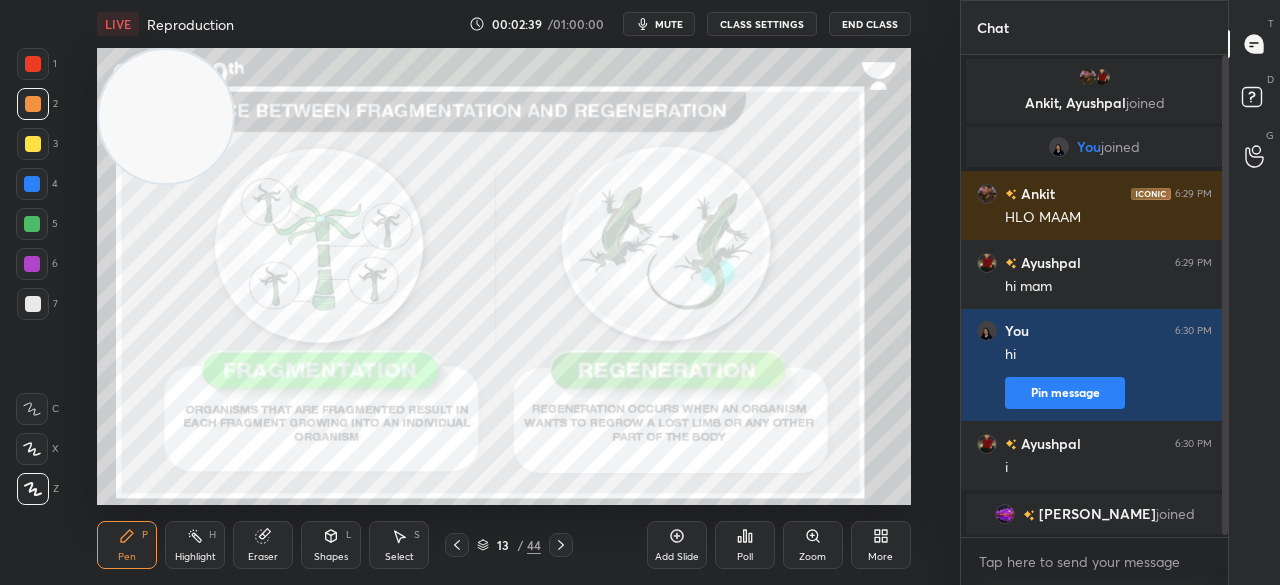click 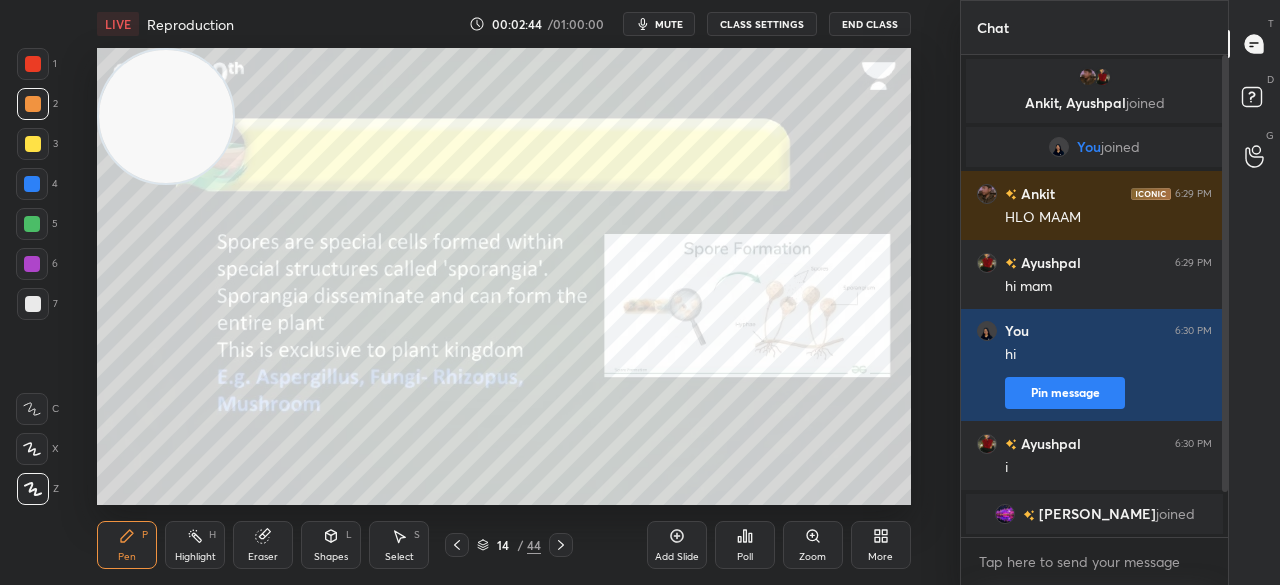 click at bounding box center (32, 224) 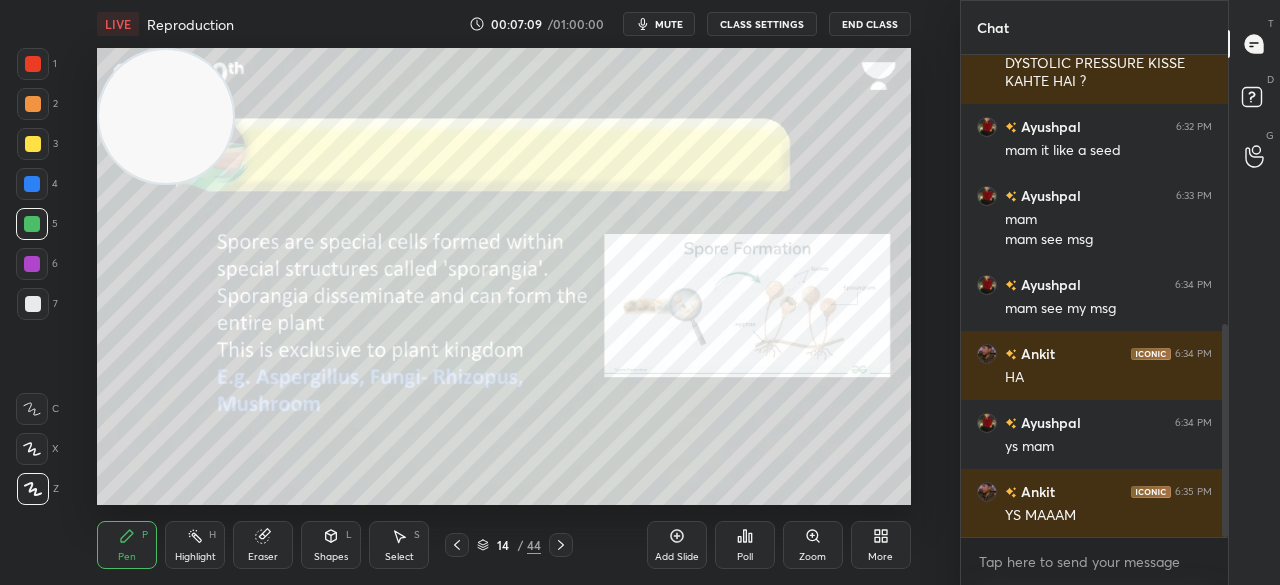 scroll, scrollTop: 676, scrollLeft: 0, axis: vertical 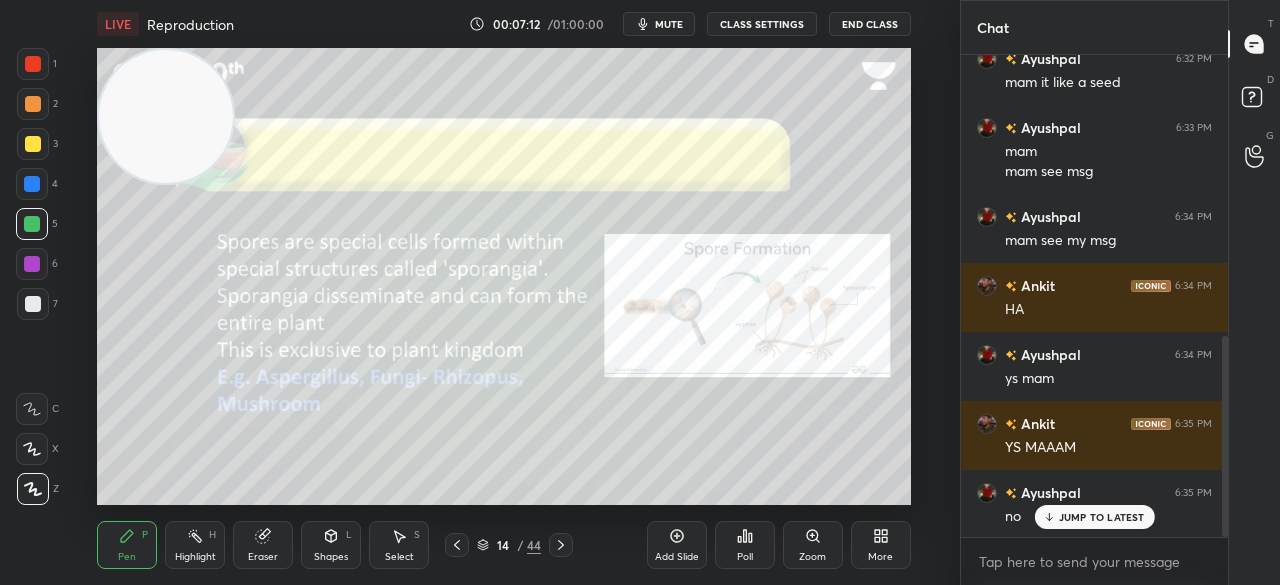 click on "JUMP TO LATEST" at bounding box center [1102, 517] 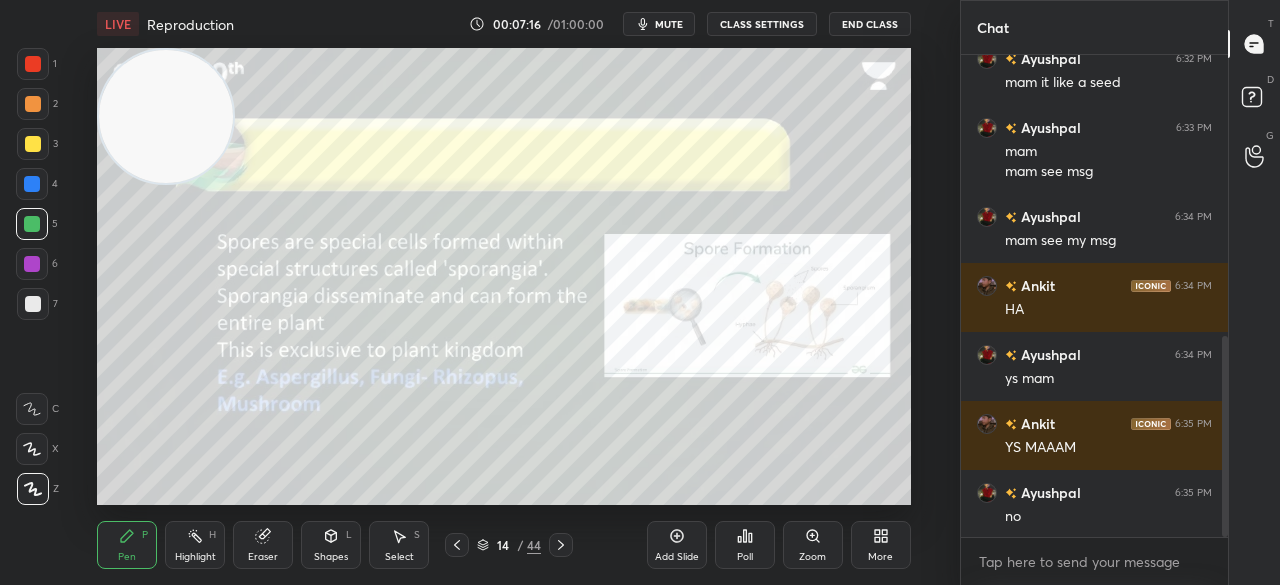 click 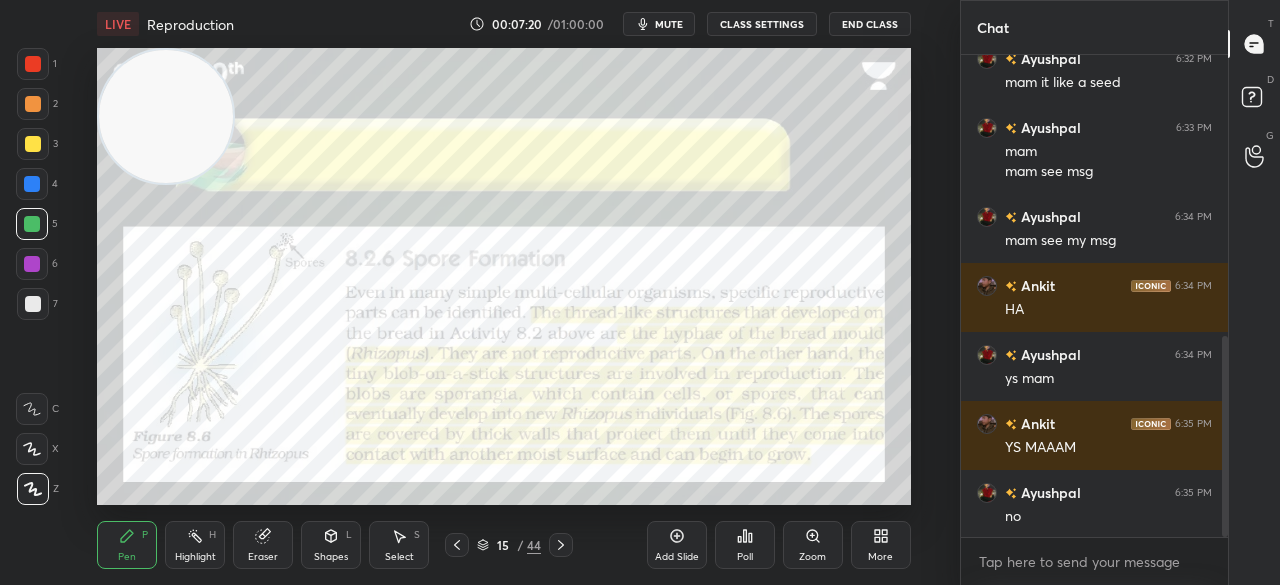 click at bounding box center (33, 64) 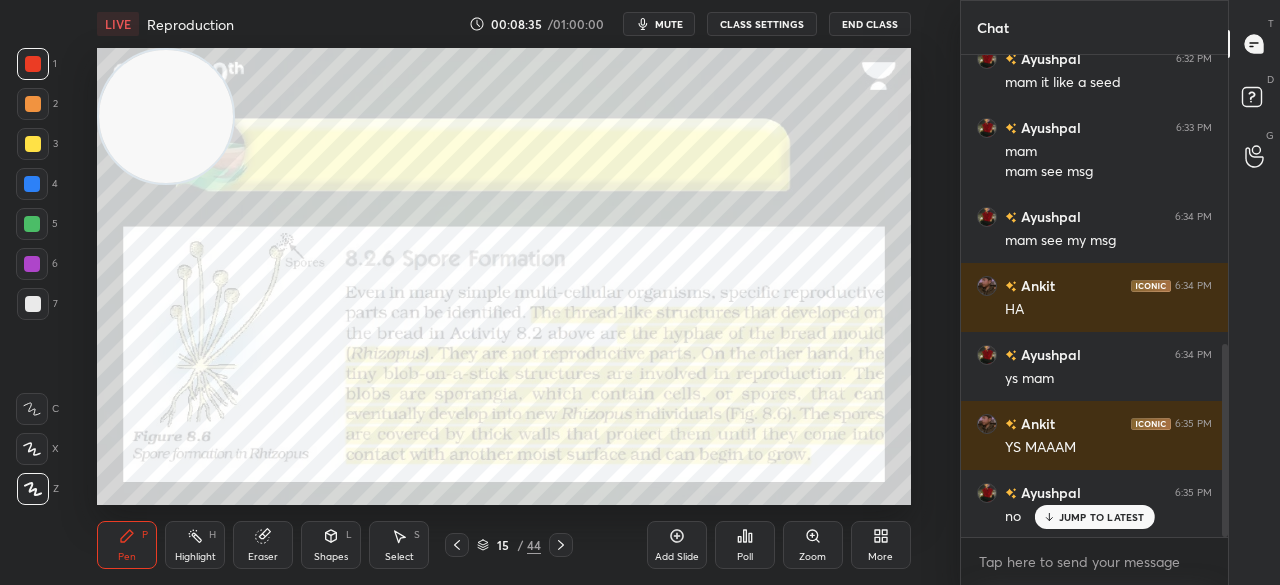 scroll, scrollTop: 724, scrollLeft: 0, axis: vertical 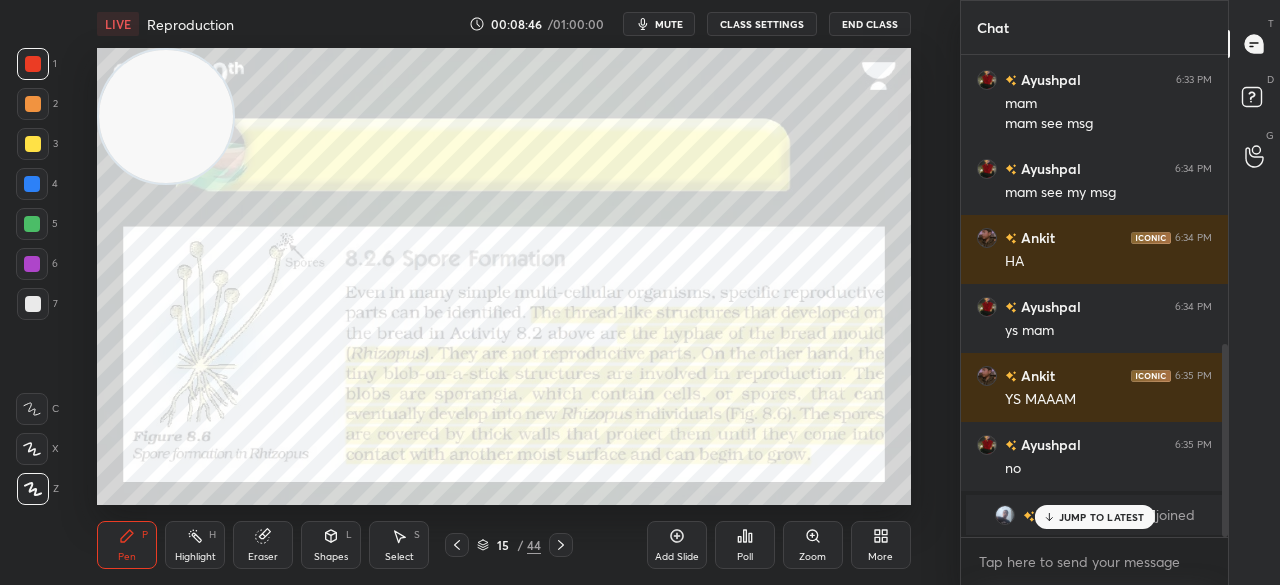 click on "JUMP TO LATEST" at bounding box center (1102, 517) 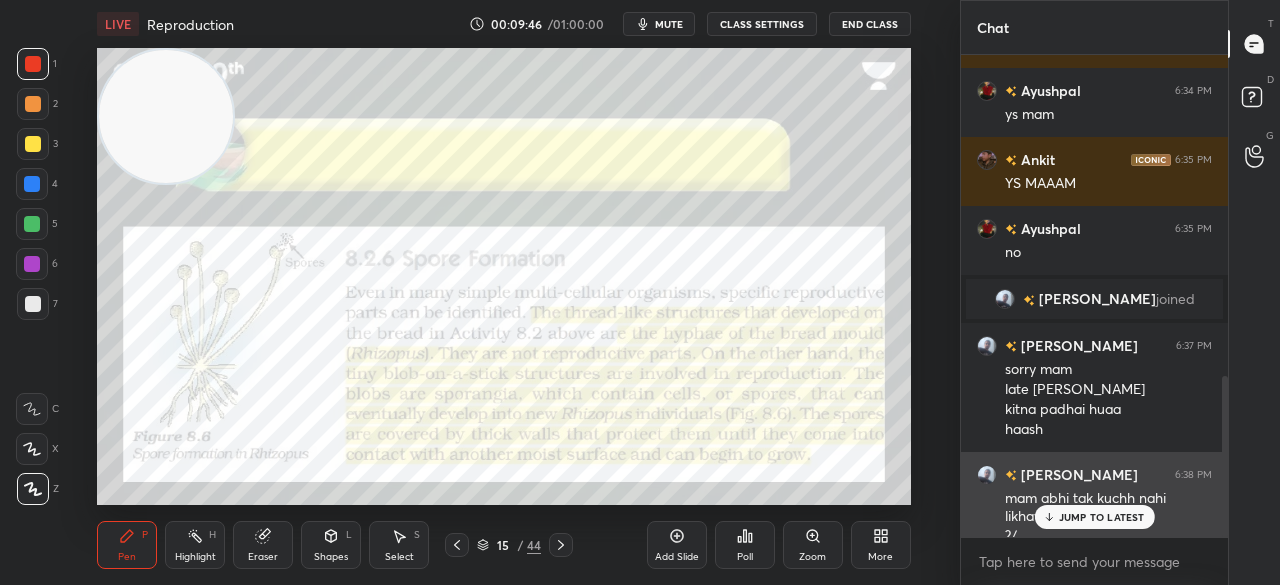 scroll, scrollTop: 960, scrollLeft: 0, axis: vertical 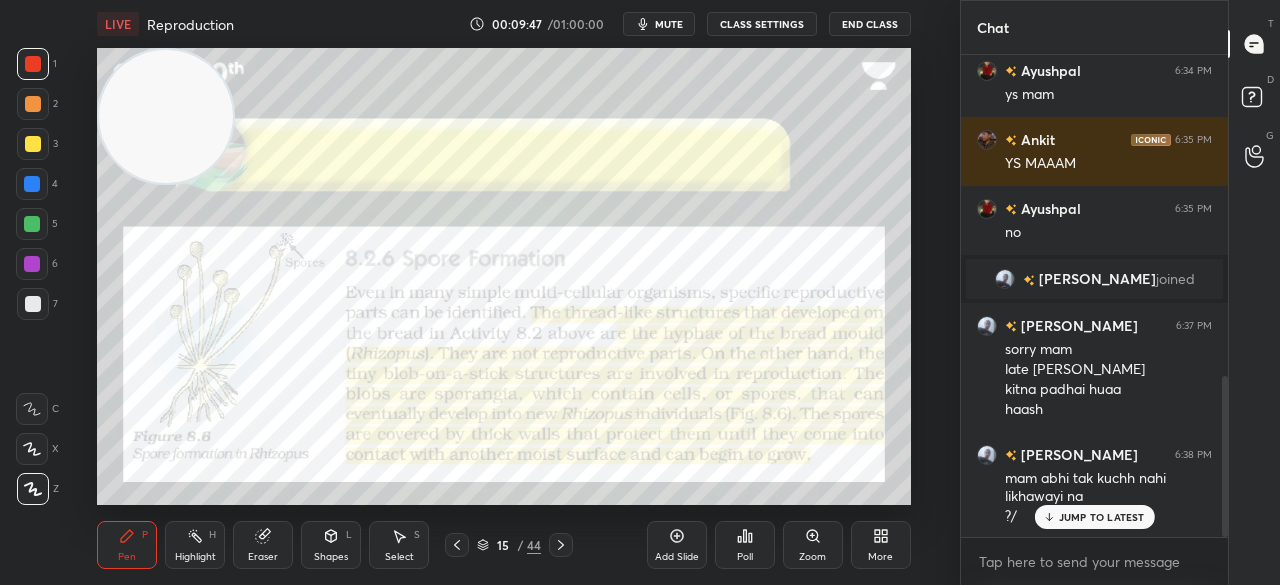 click on "JUMP TO LATEST" at bounding box center [1094, 517] 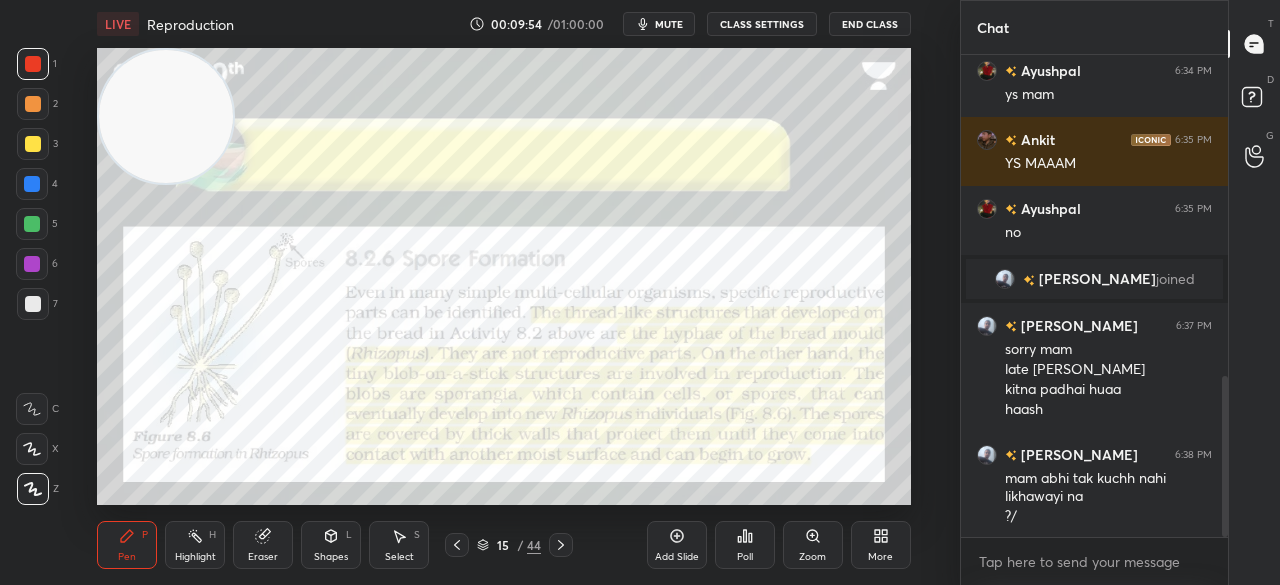 click at bounding box center (457, 545) 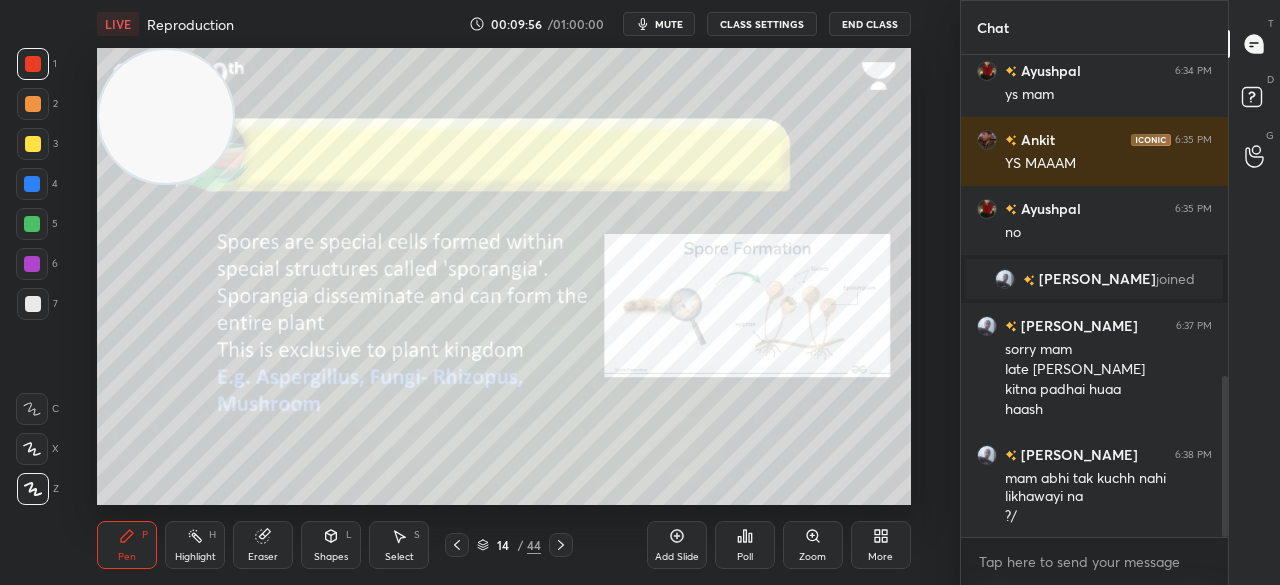 click 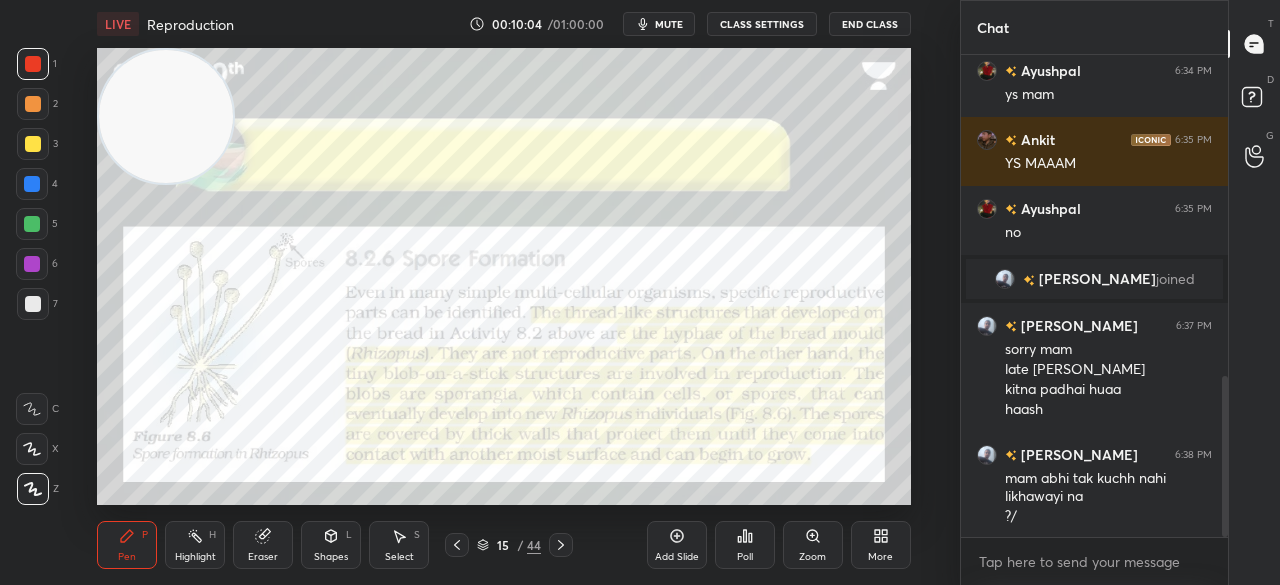 scroll, scrollTop: 980, scrollLeft: 0, axis: vertical 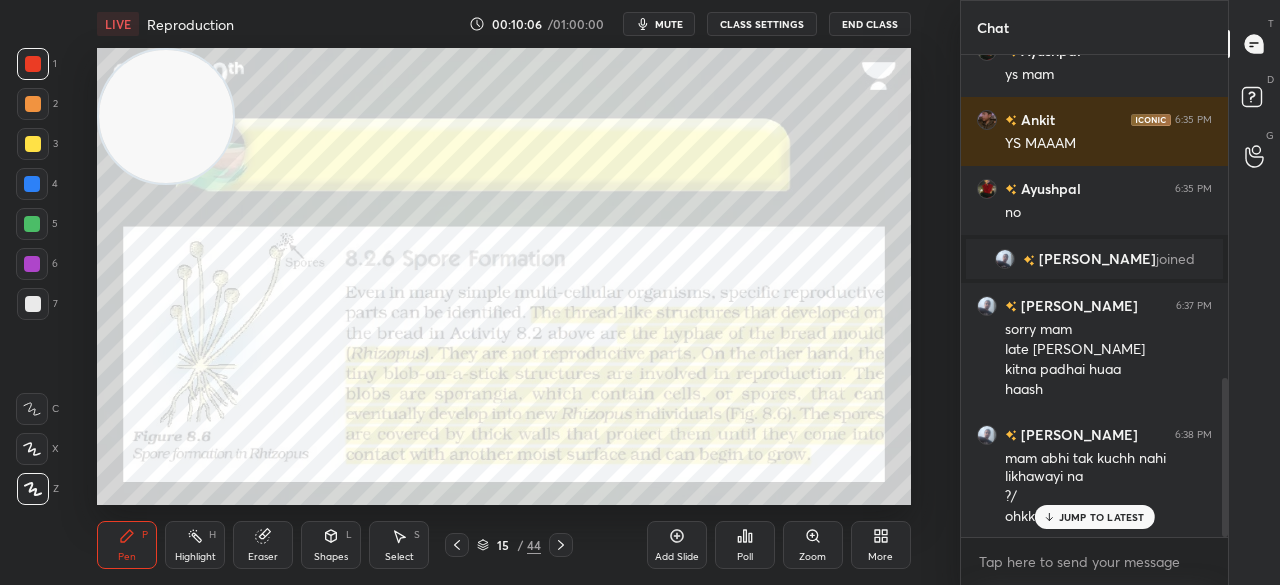 click on "JUMP TO LATEST" at bounding box center (1102, 517) 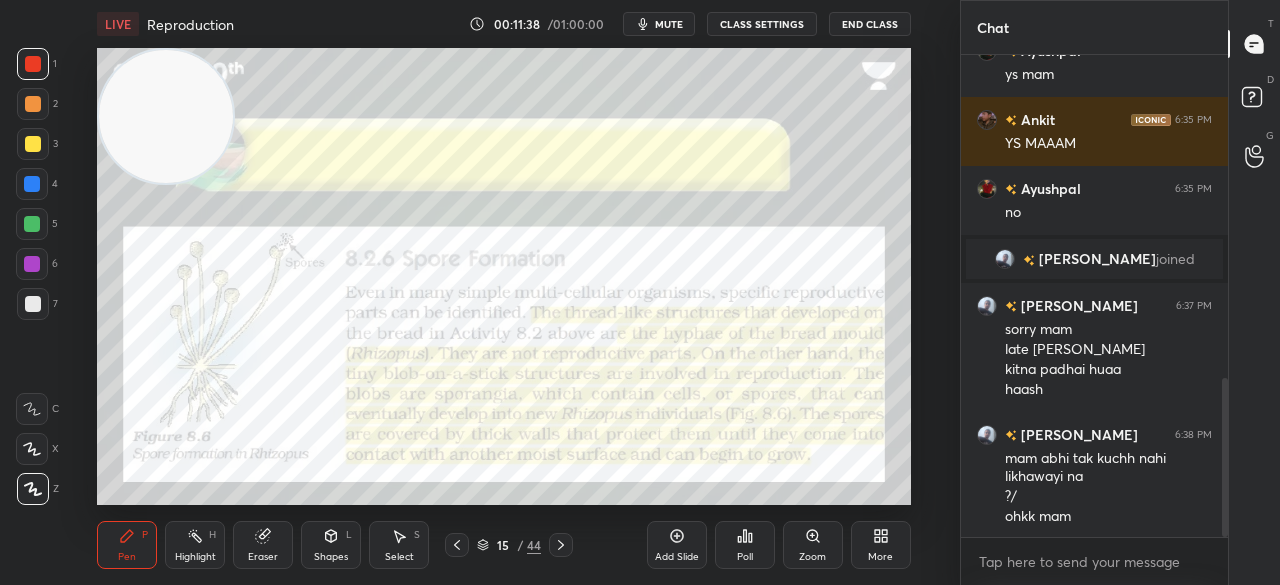scroll, scrollTop: 1028, scrollLeft: 0, axis: vertical 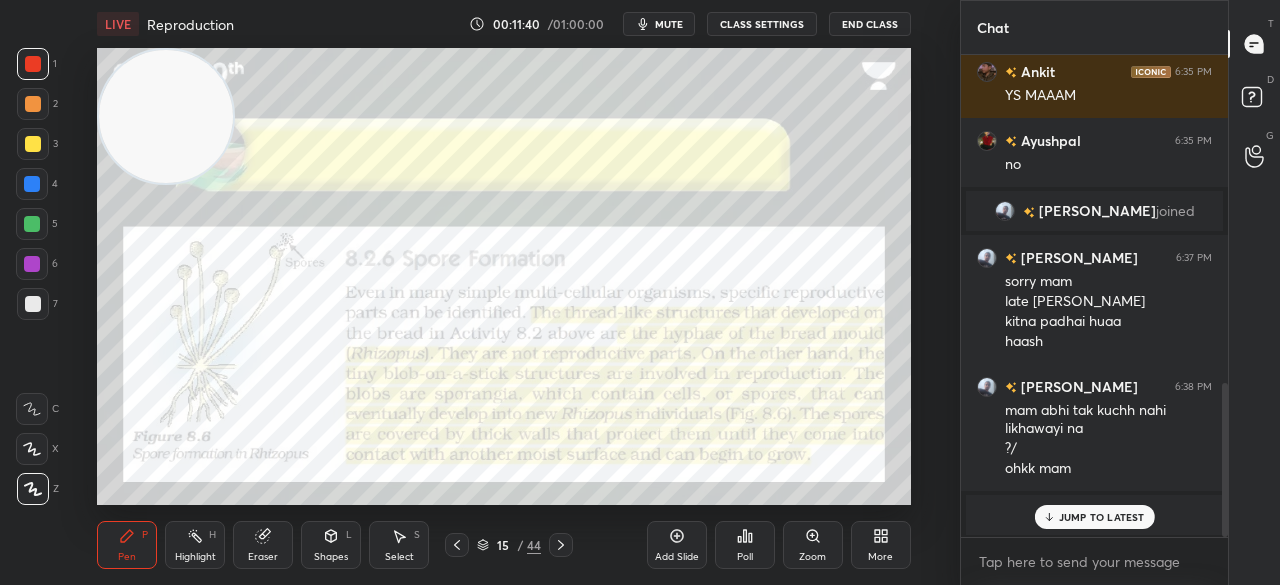 click on "JUMP TO LATEST" at bounding box center [1102, 517] 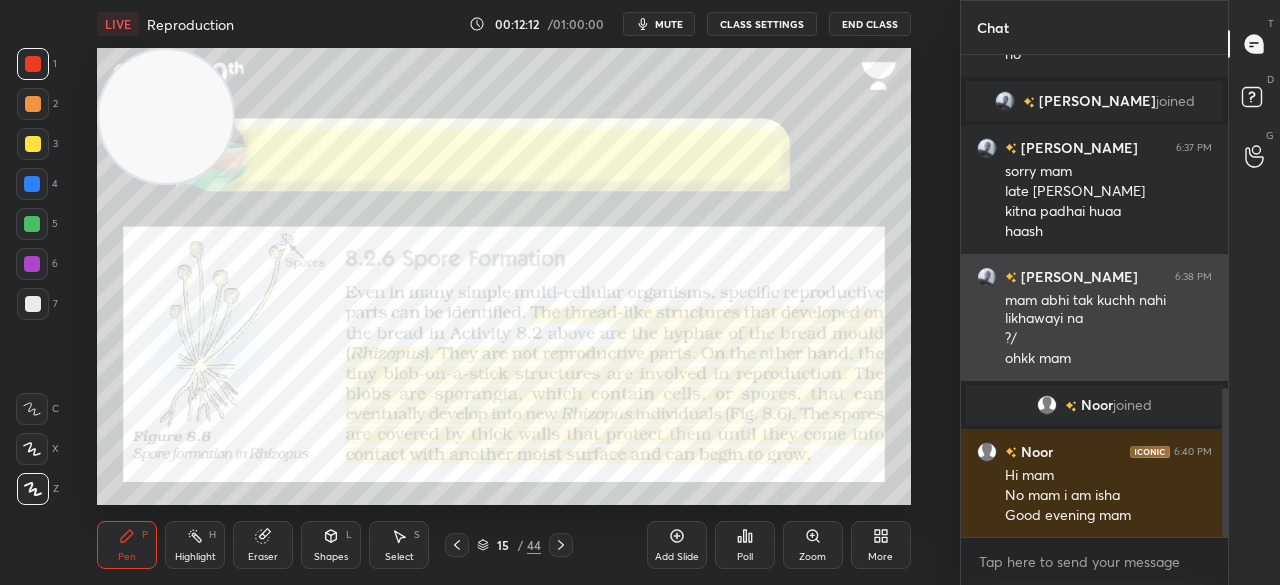 scroll, scrollTop: 1152, scrollLeft: 0, axis: vertical 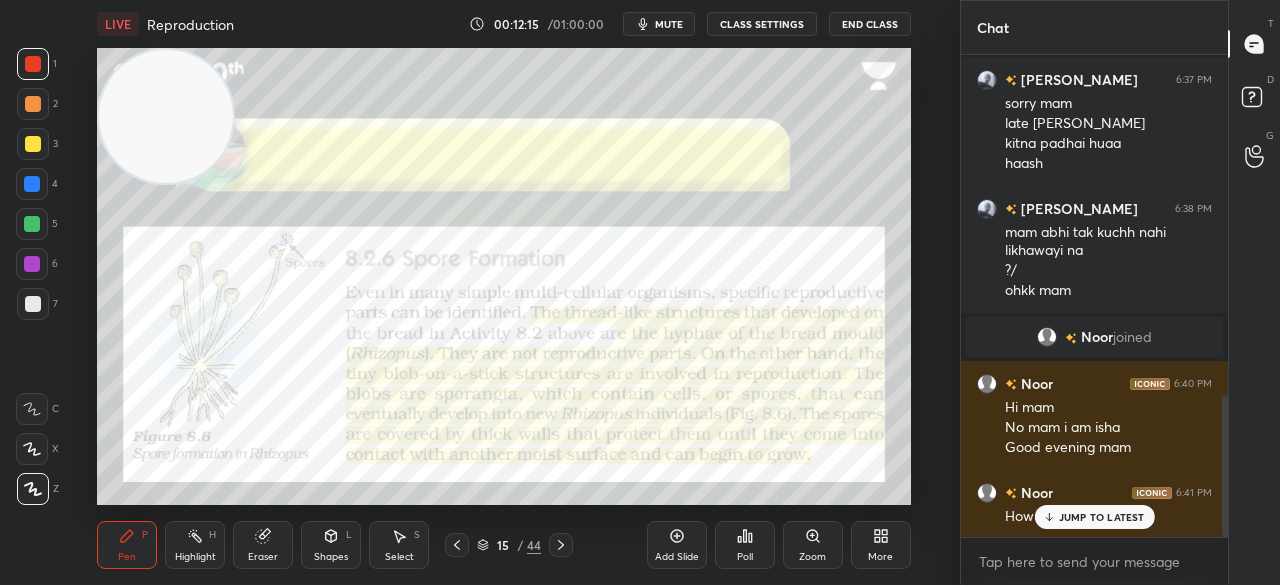 click on "JUMP TO LATEST" at bounding box center [1102, 517] 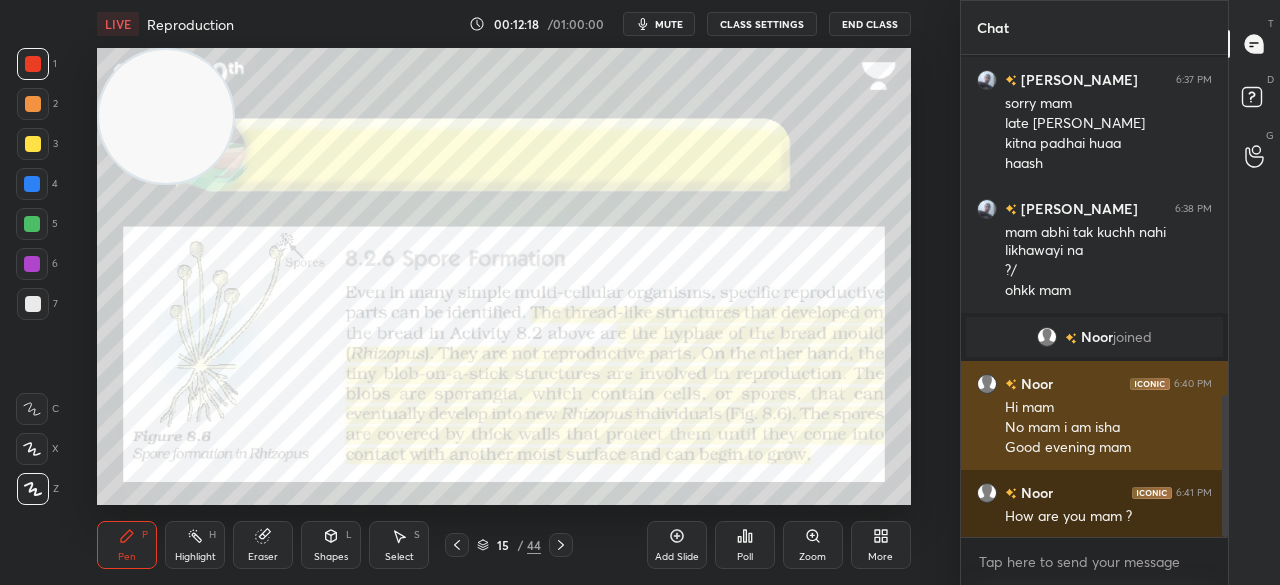 scroll, scrollTop: 1200, scrollLeft: 0, axis: vertical 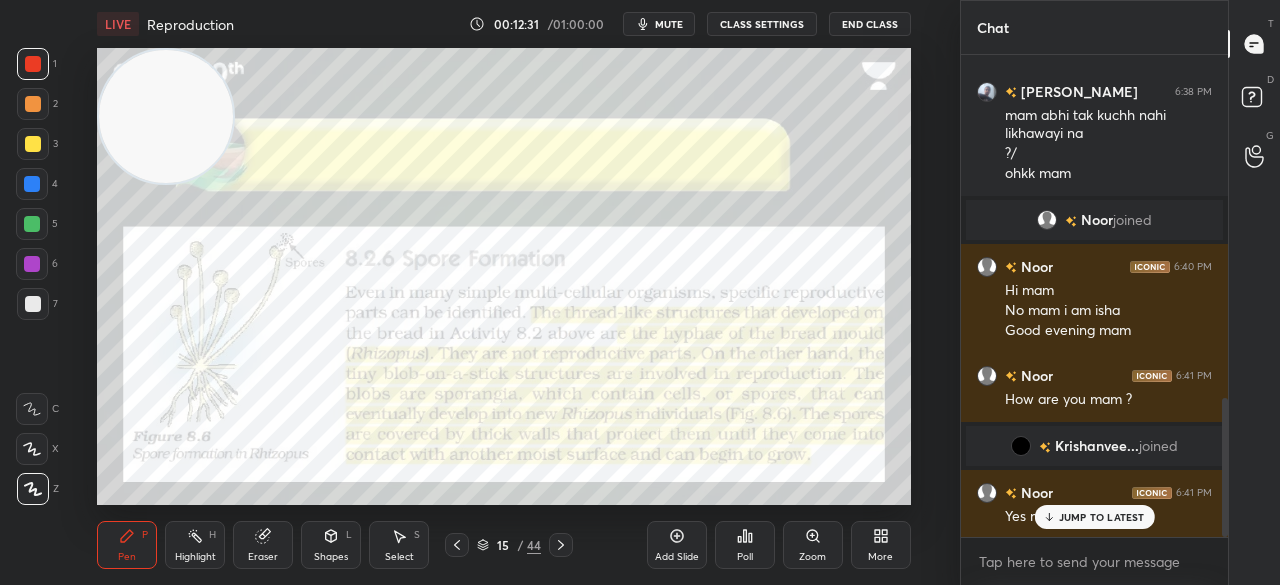 click on "JUMP TO LATEST" at bounding box center (1102, 517) 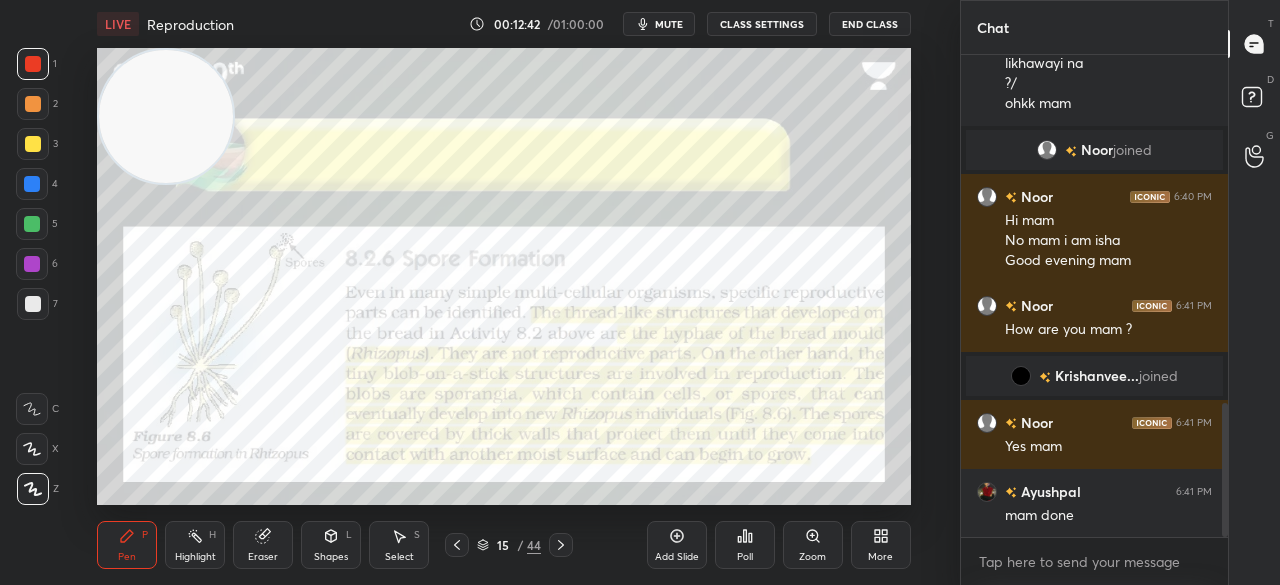 scroll, scrollTop: 1328, scrollLeft: 0, axis: vertical 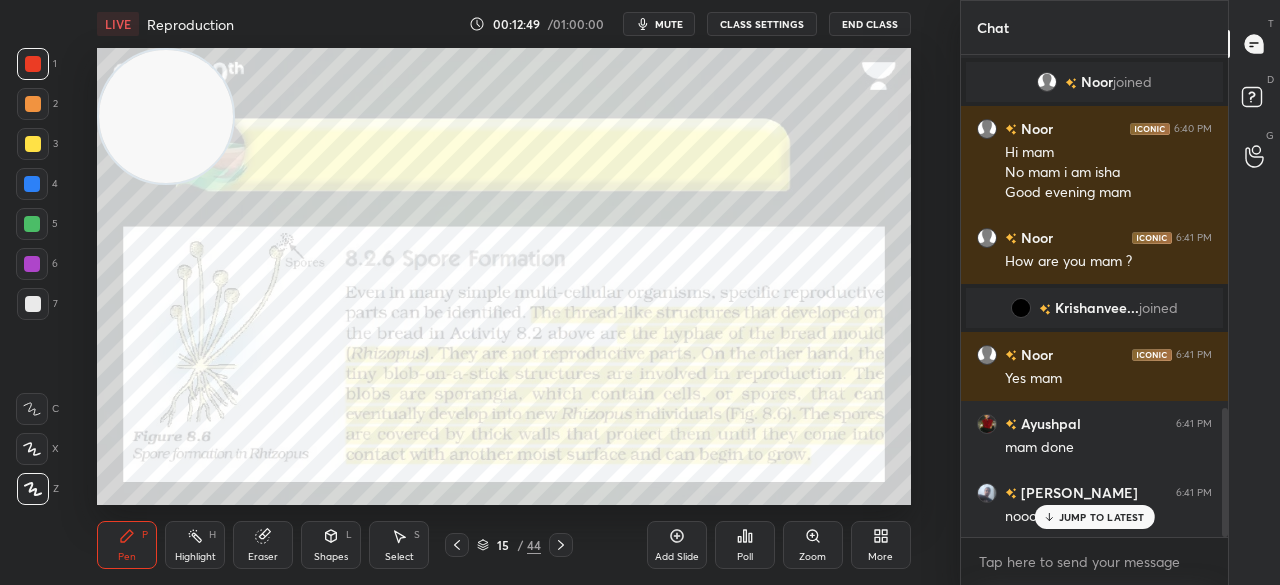 click on "JUMP TO LATEST" at bounding box center (1102, 517) 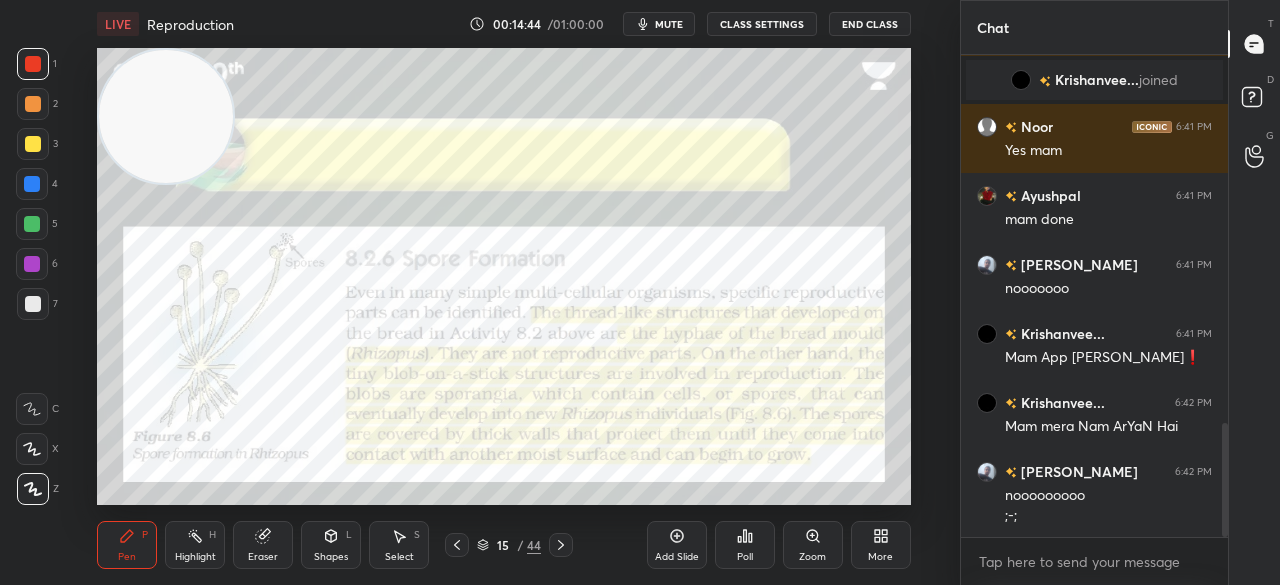 scroll, scrollTop: 1624, scrollLeft: 0, axis: vertical 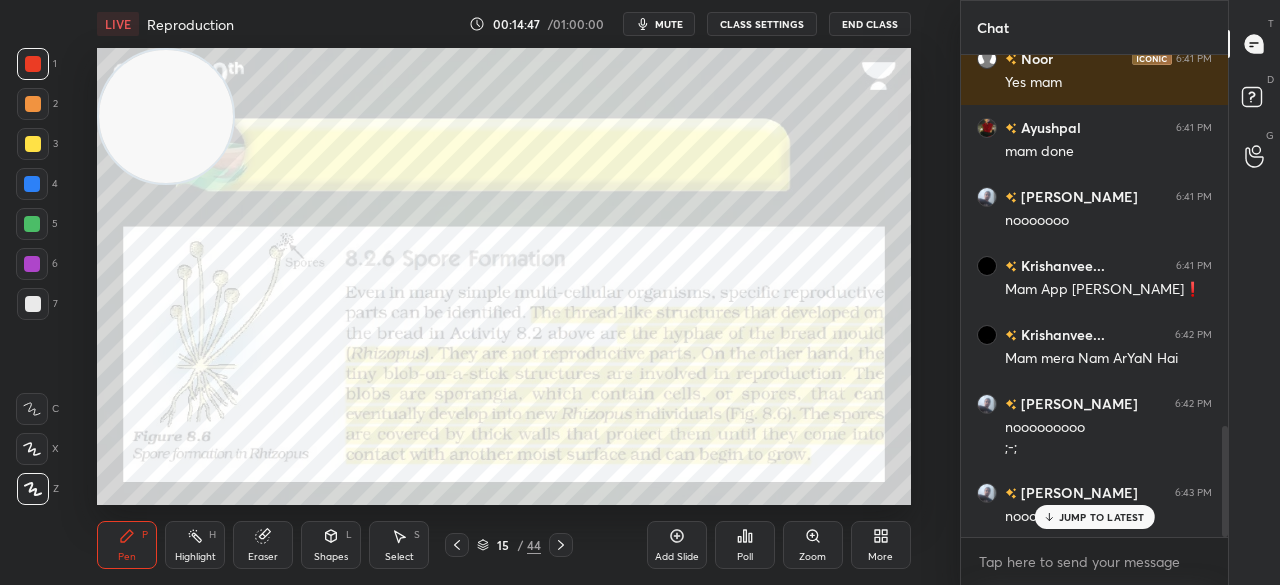click on "JUMP TO LATEST" at bounding box center [1102, 517] 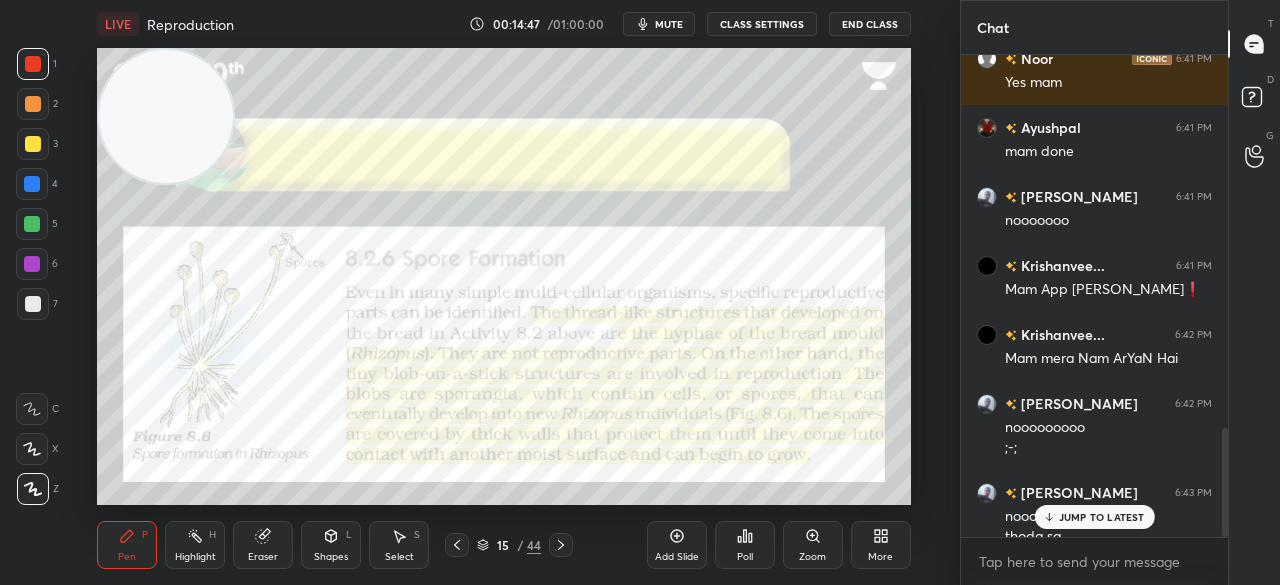 scroll, scrollTop: 1644, scrollLeft: 0, axis: vertical 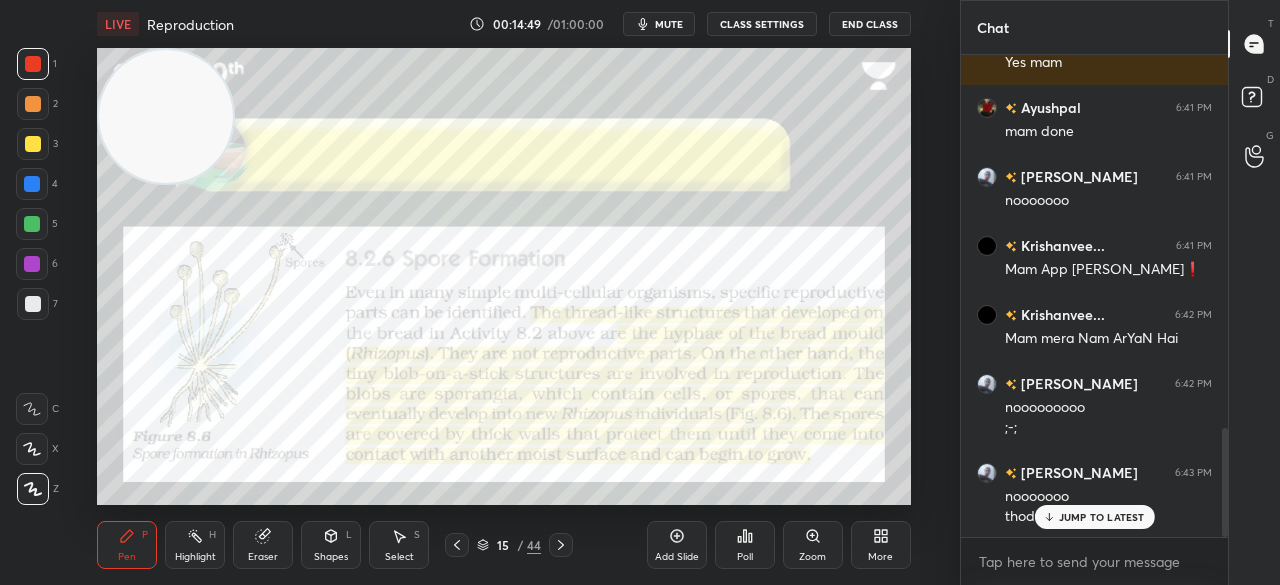 click on "JUMP TO LATEST" at bounding box center [1102, 517] 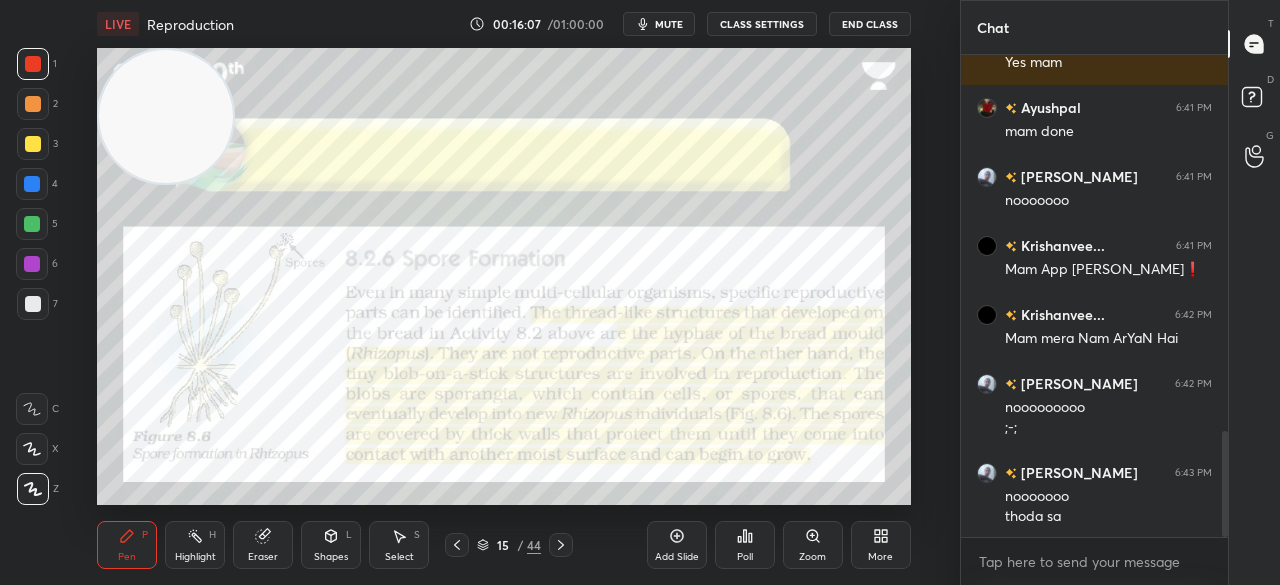scroll, scrollTop: 1714, scrollLeft: 0, axis: vertical 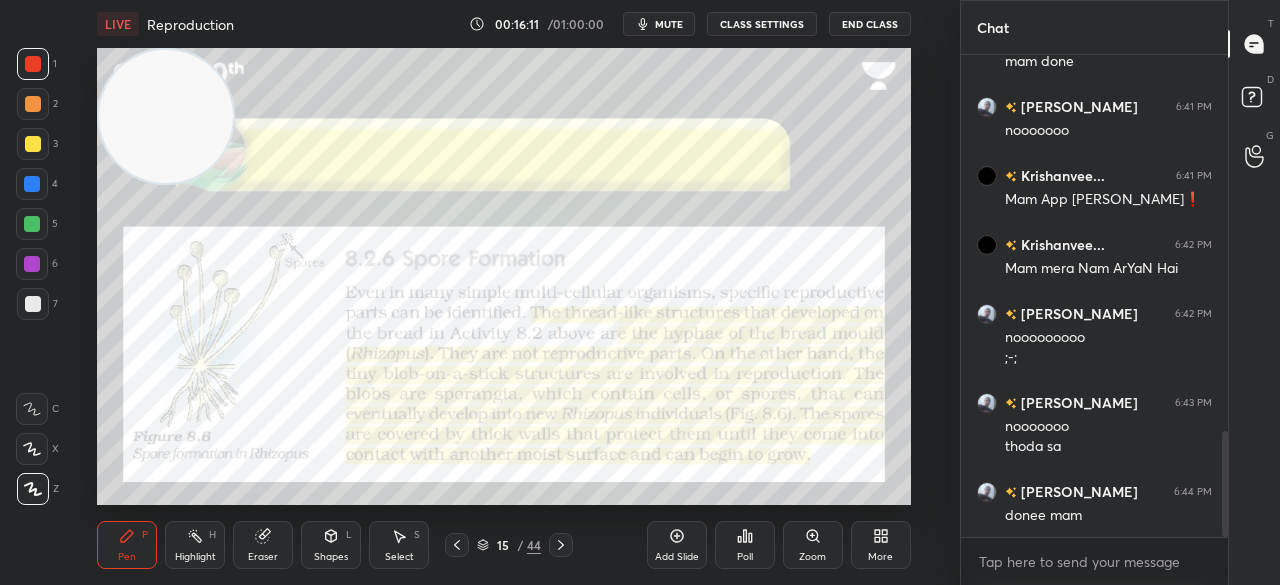 click 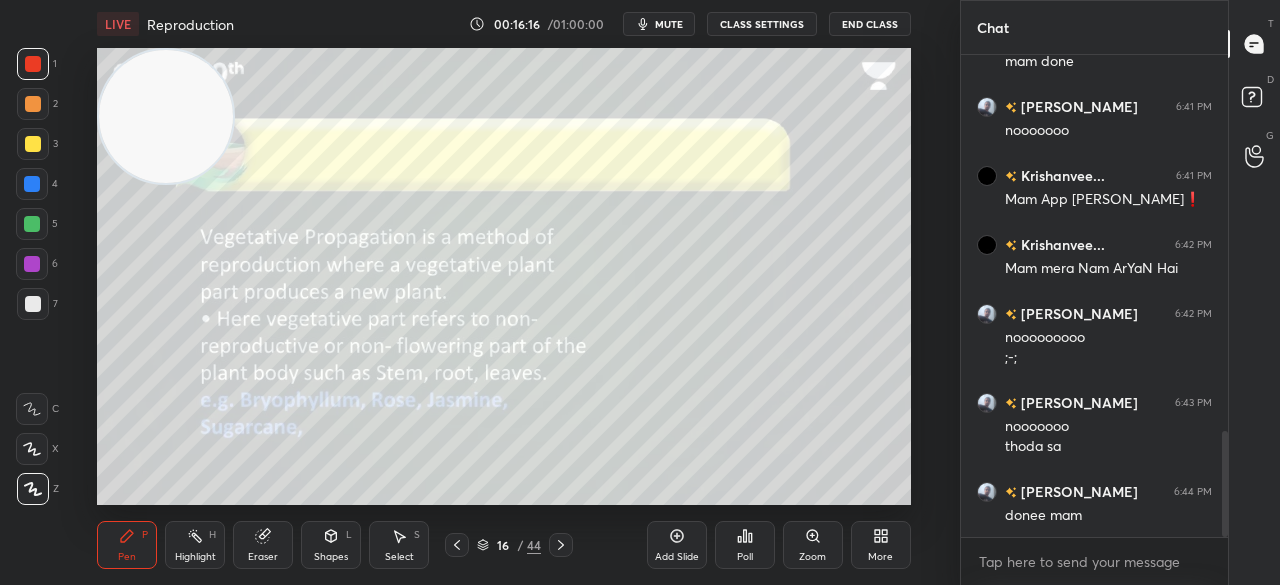 click at bounding box center [32, 224] 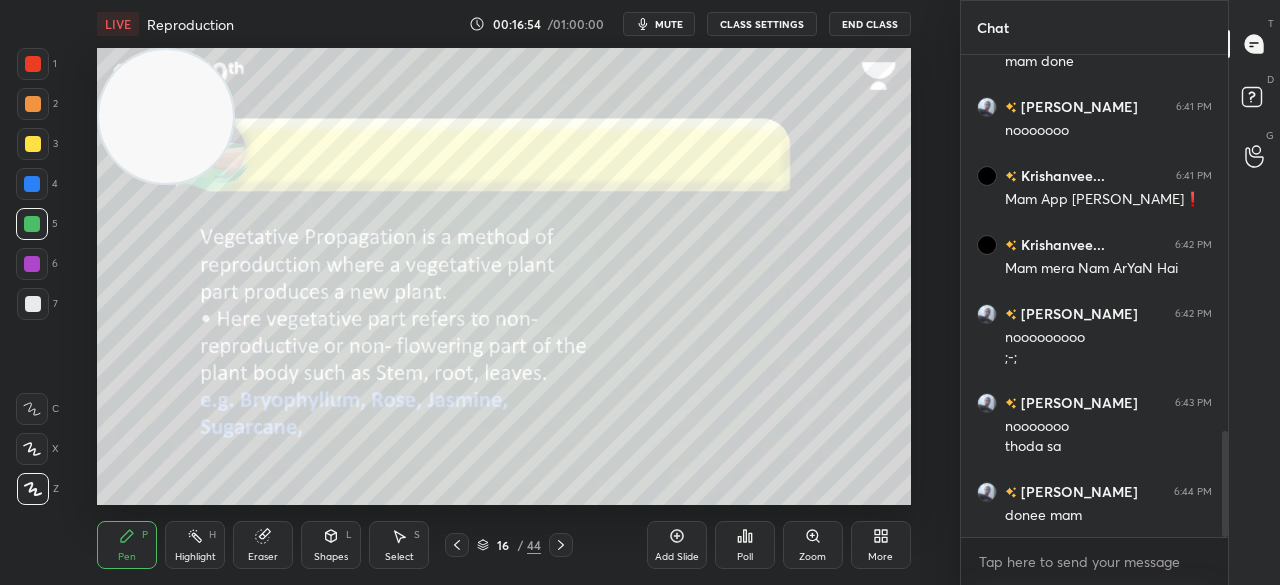 scroll, scrollTop: 1782, scrollLeft: 0, axis: vertical 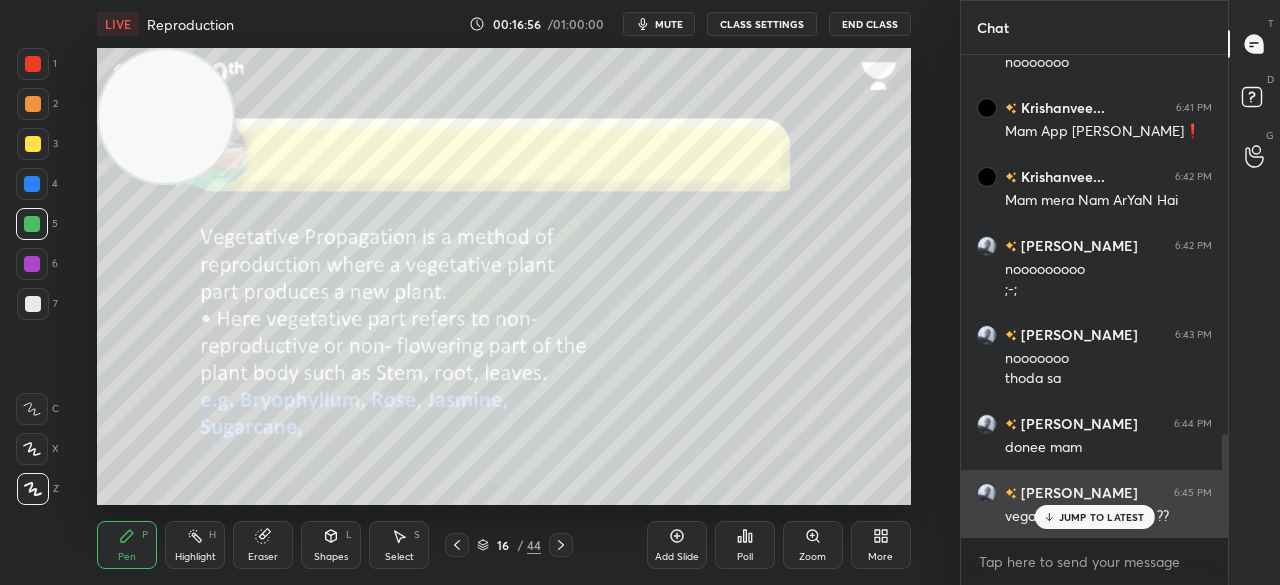 click on "[PERSON_NAME] 6:45 PM" at bounding box center (1094, 492) 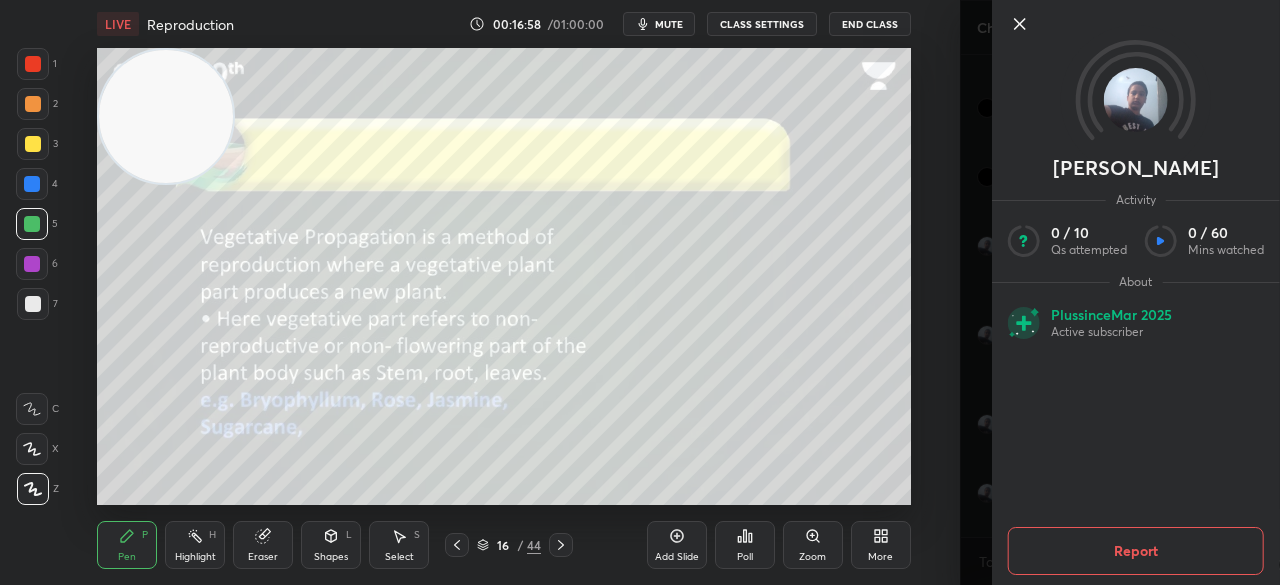 click 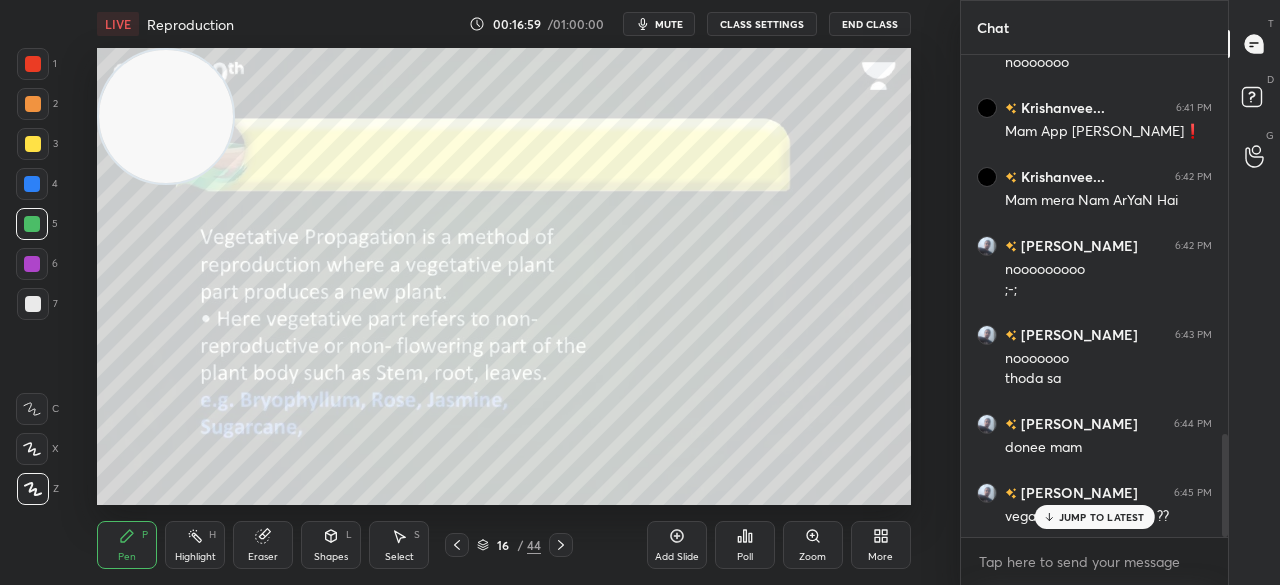 drag, startPoint x: 1092, startPoint y: 511, endPoint x: 1080, endPoint y: 471, distance: 41.761227 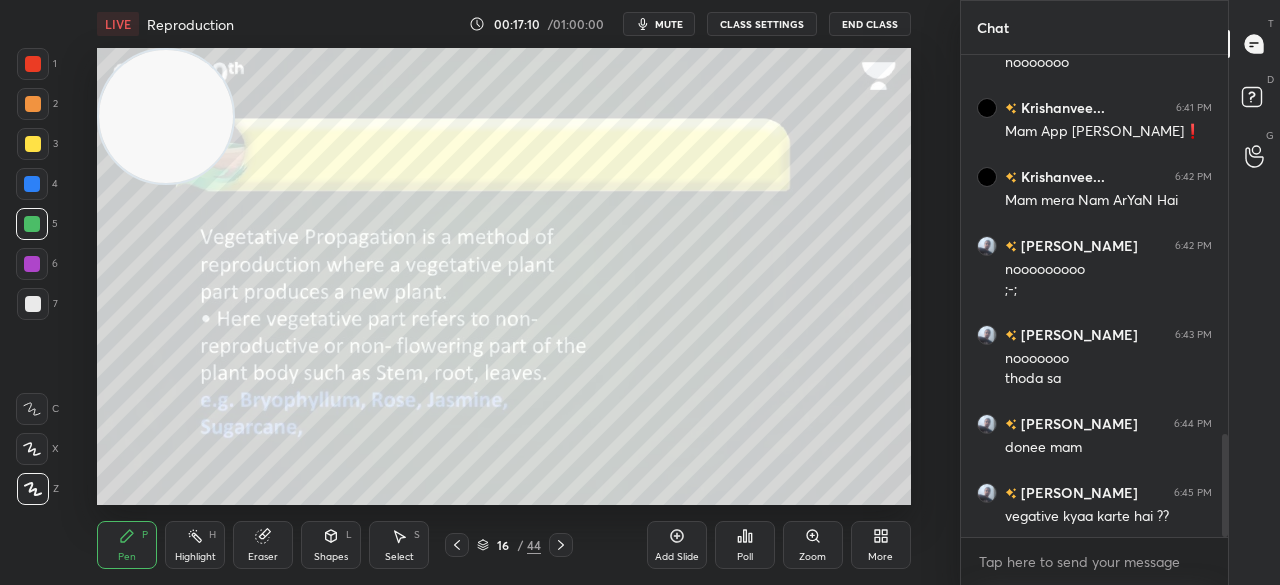 scroll, scrollTop: 1802, scrollLeft: 0, axis: vertical 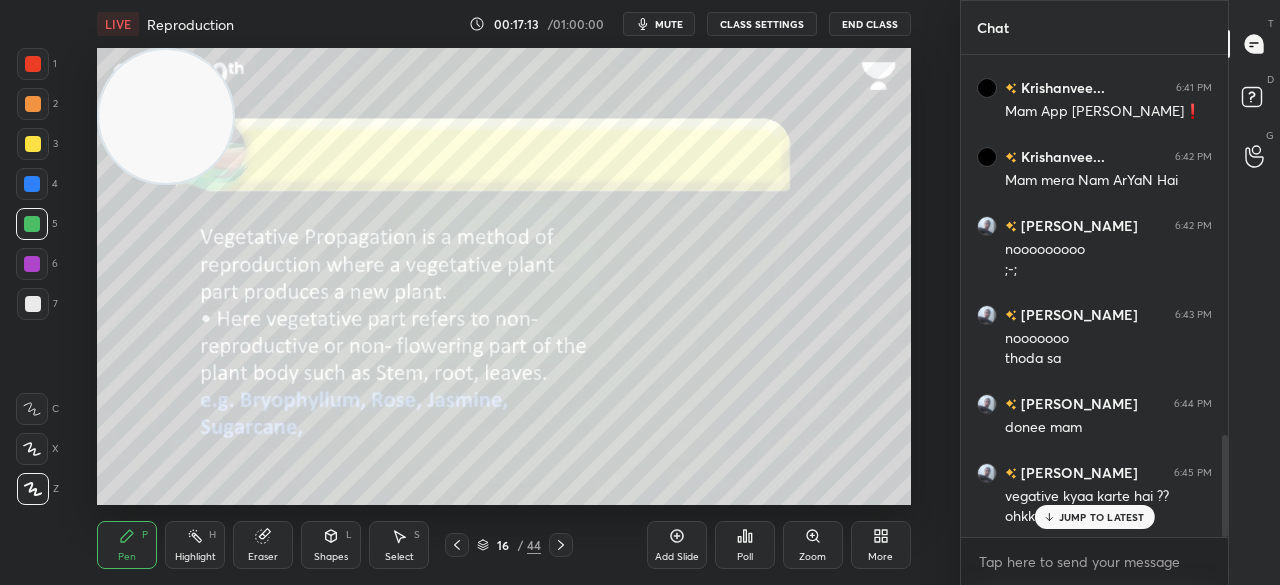 drag, startPoint x: 1073, startPoint y: 516, endPoint x: 998, endPoint y: 504, distance: 75.95393 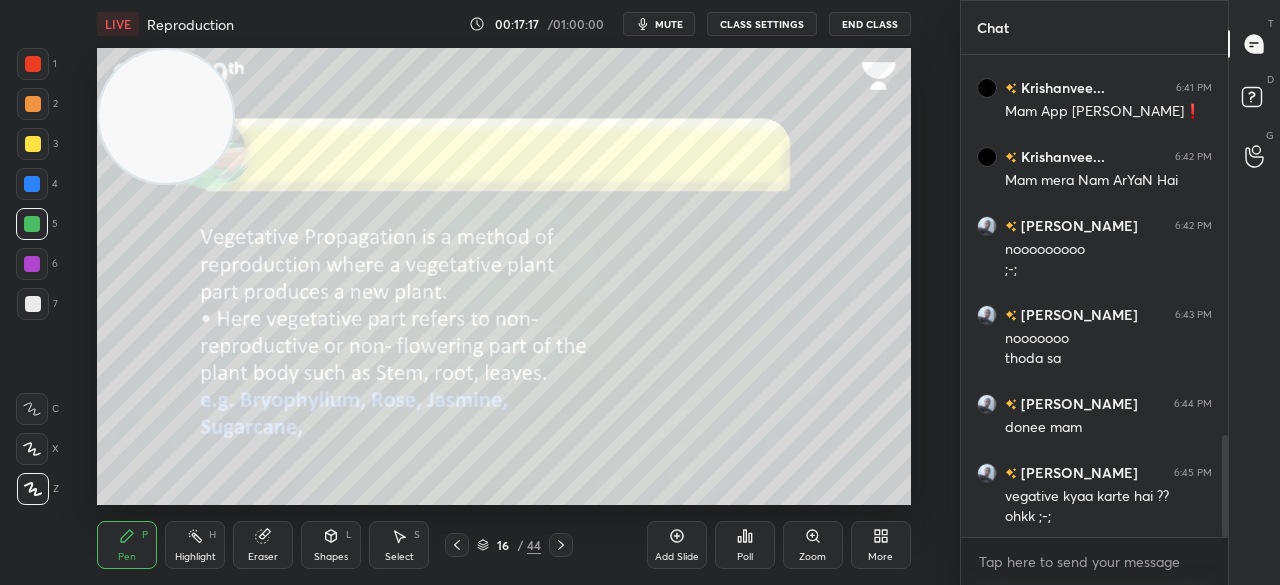 click on "LIVE Reproduction 00:17:17 /  01:00:00 mute CLASS SETTINGS End Class Setting up your live class Poll for   secs No correct answer Start poll Back Reproduction • L1 of [PERSON_NAME] batch [PERSON_NAME] Pen P Highlight H Eraser Shapes L Select S 16 / 44 Add Slide Poll Zoom More" at bounding box center [504, 292] 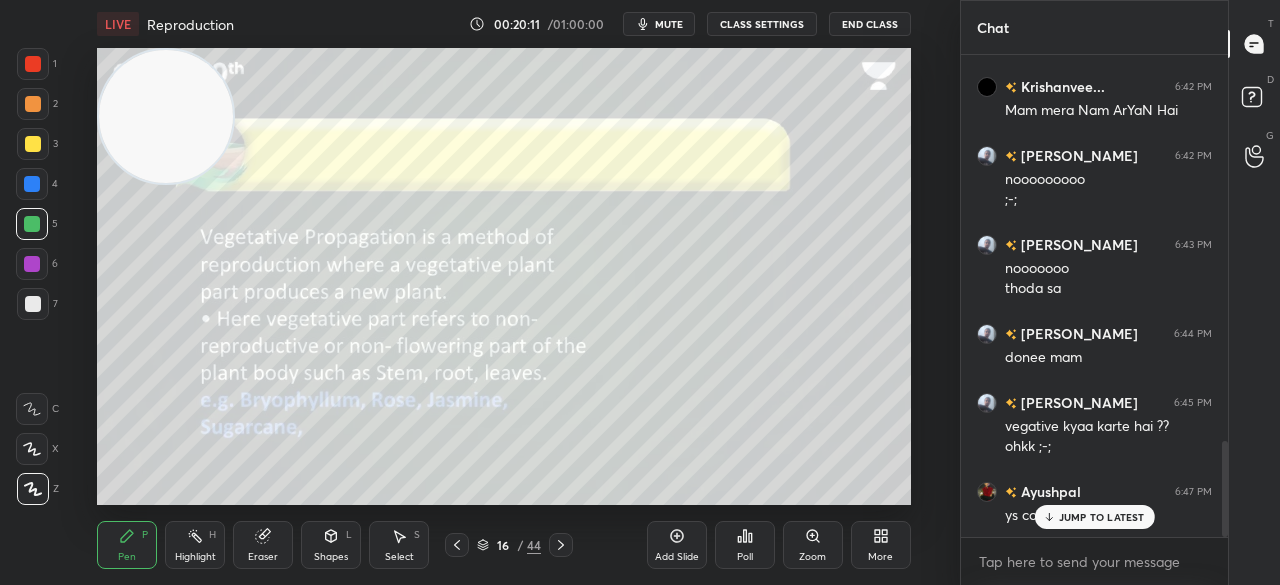 scroll, scrollTop: 1940, scrollLeft: 0, axis: vertical 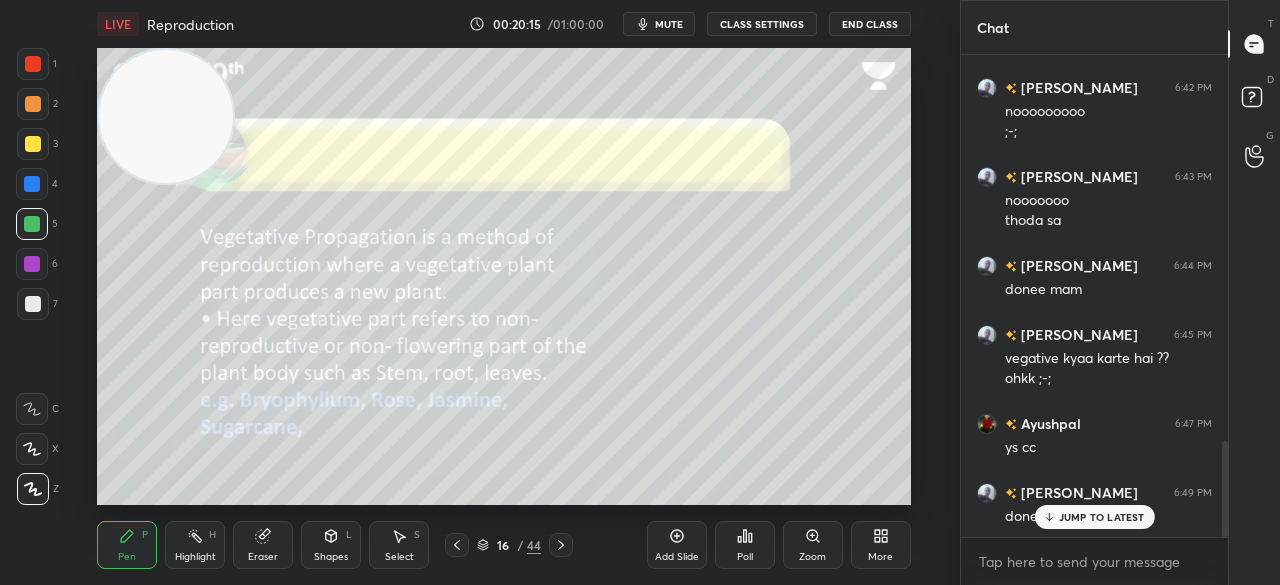 click on "JUMP TO LATEST" at bounding box center (1102, 517) 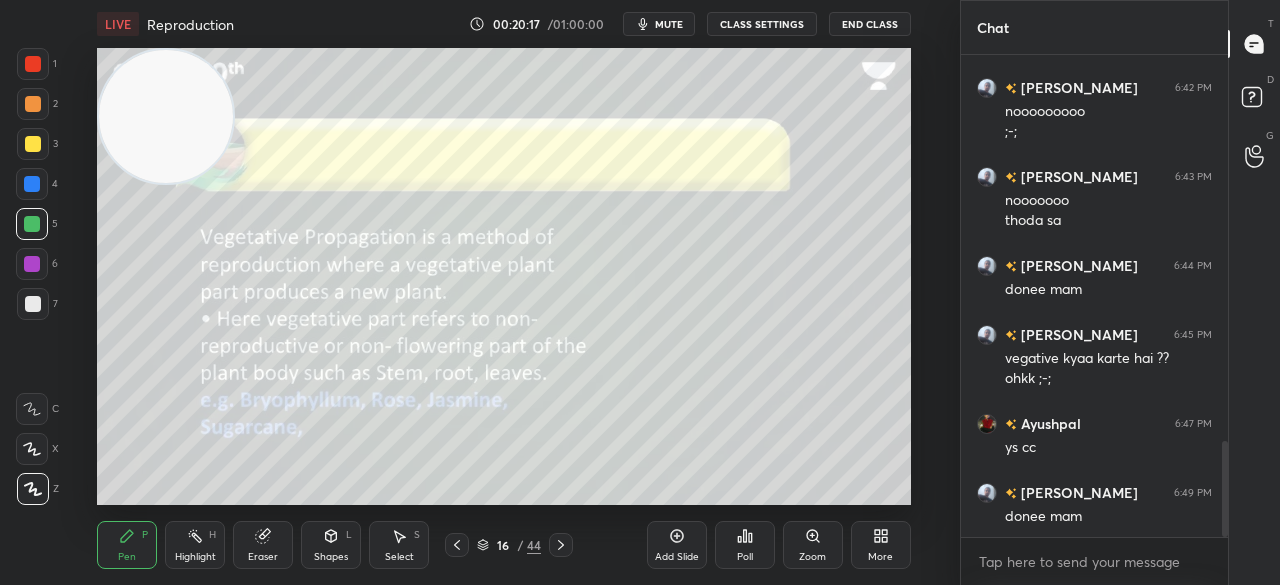 click 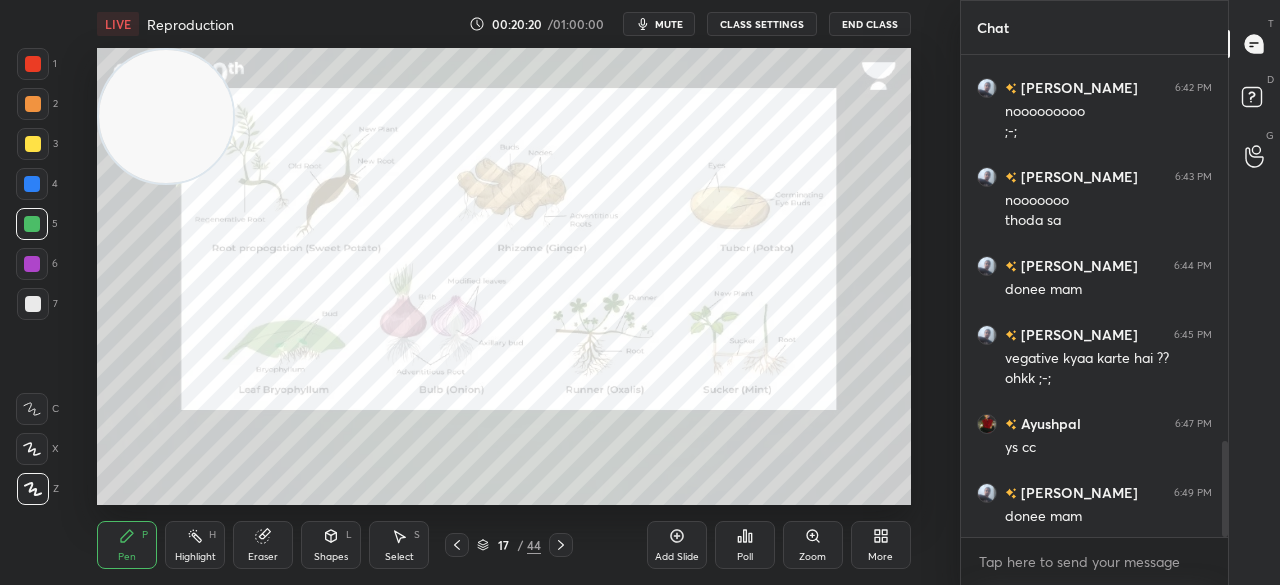 scroll, scrollTop: 1960, scrollLeft: 0, axis: vertical 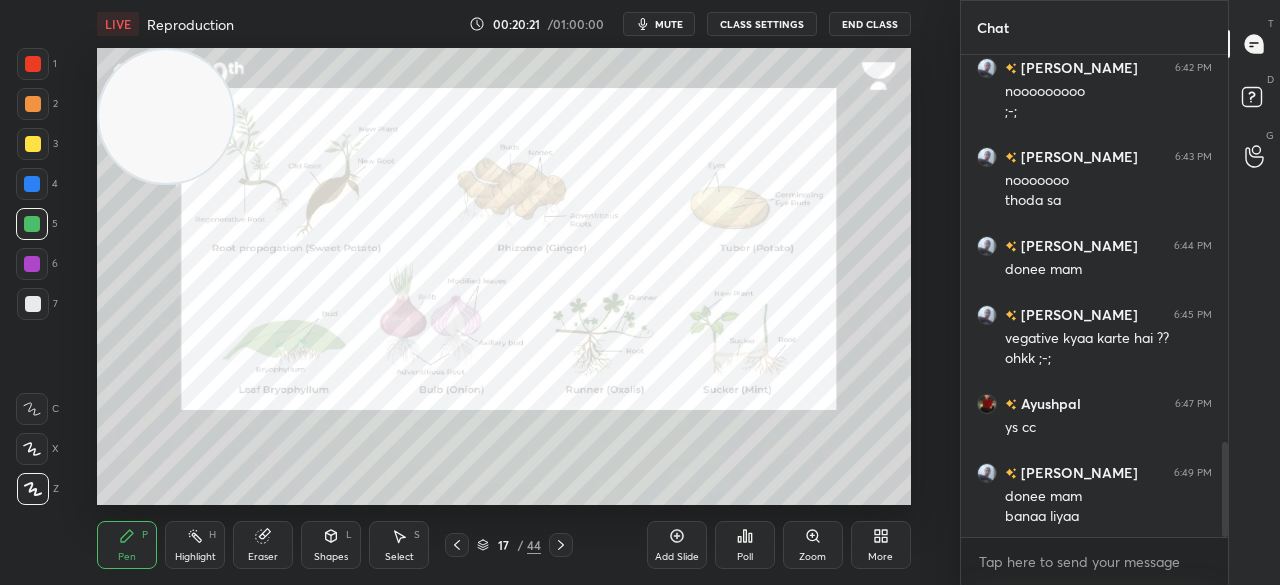 drag, startPoint x: 132, startPoint y: 145, endPoint x: 107, endPoint y: 113, distance: 40.60788 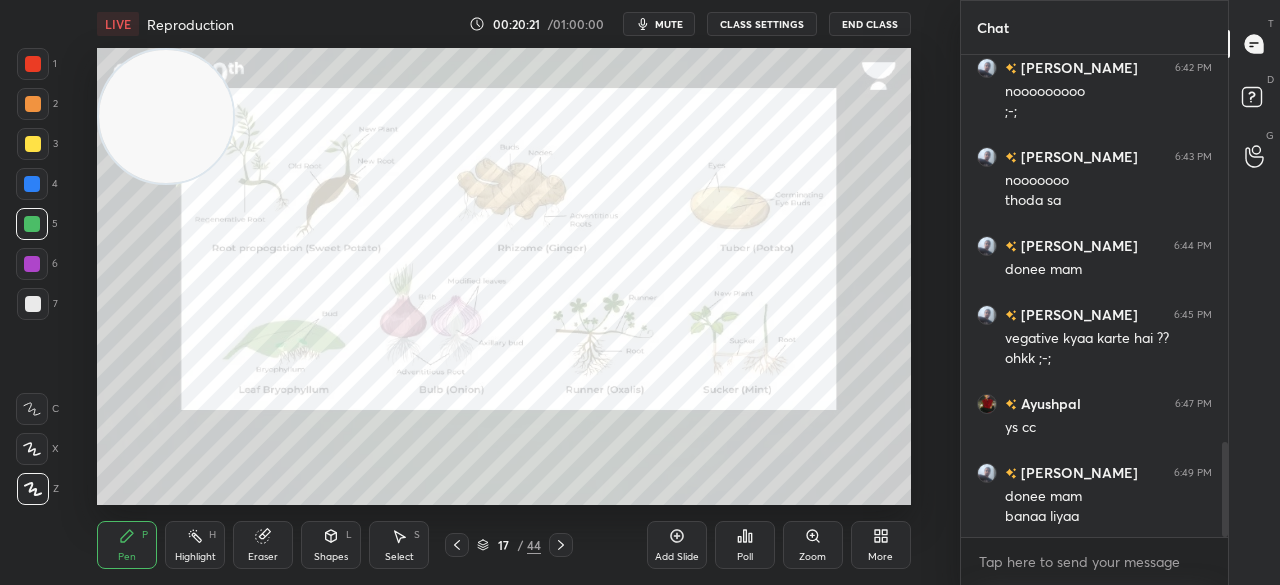 click at bounding box center (165, 116) 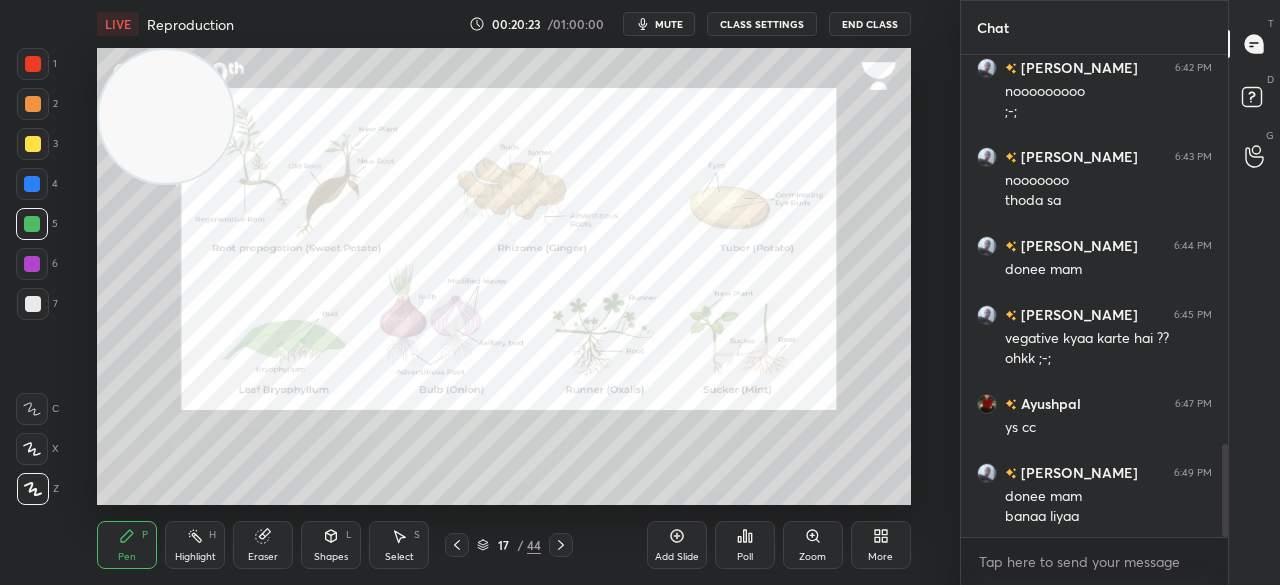 scroll, scrollTop: 2030, scrollLeft: 0, axis: vertical 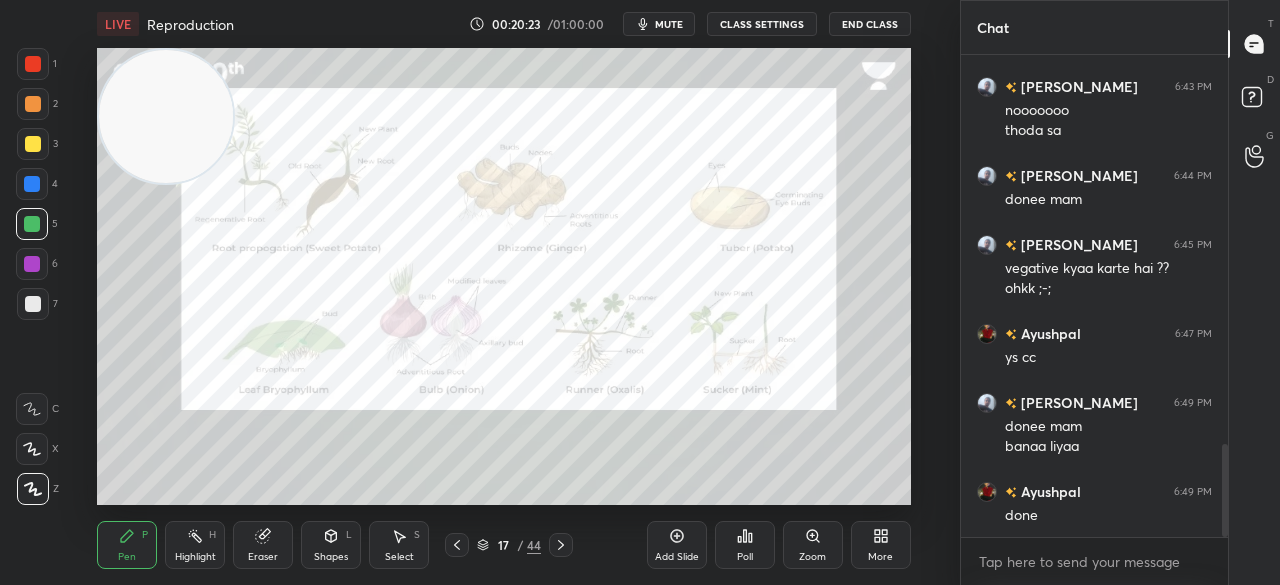 drag, startPoint x: 186, startPoint y: 113, endPoint x: 89, endPoint y: -21, distance: 165.42369 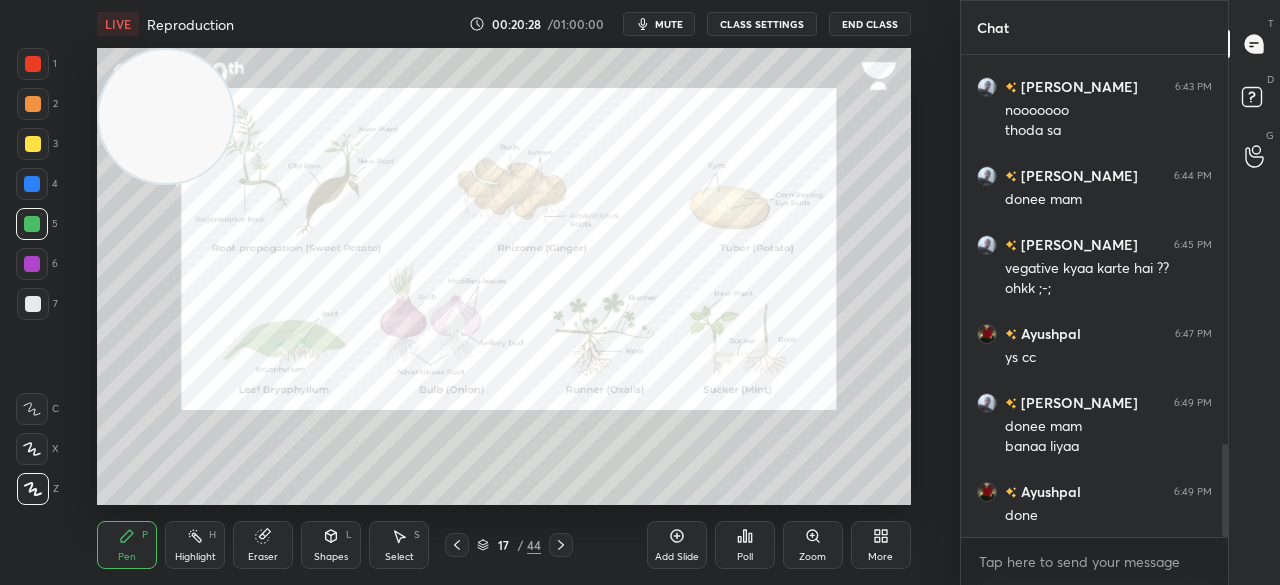click at bounding box center (33, 64) 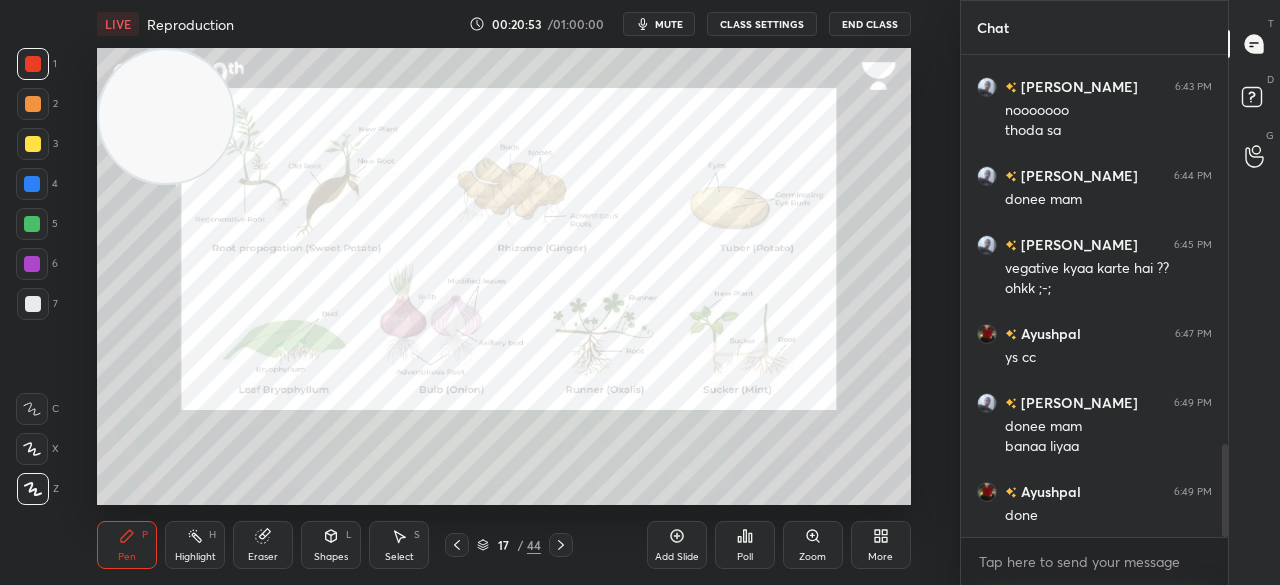 click 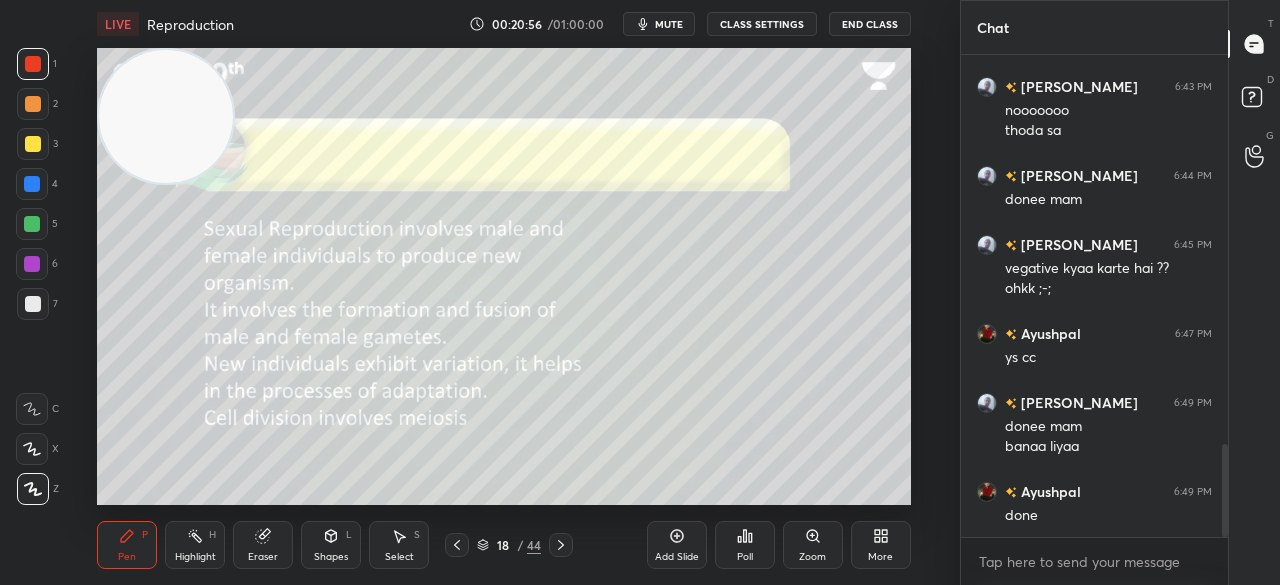 click at bounding box center (33, 144) 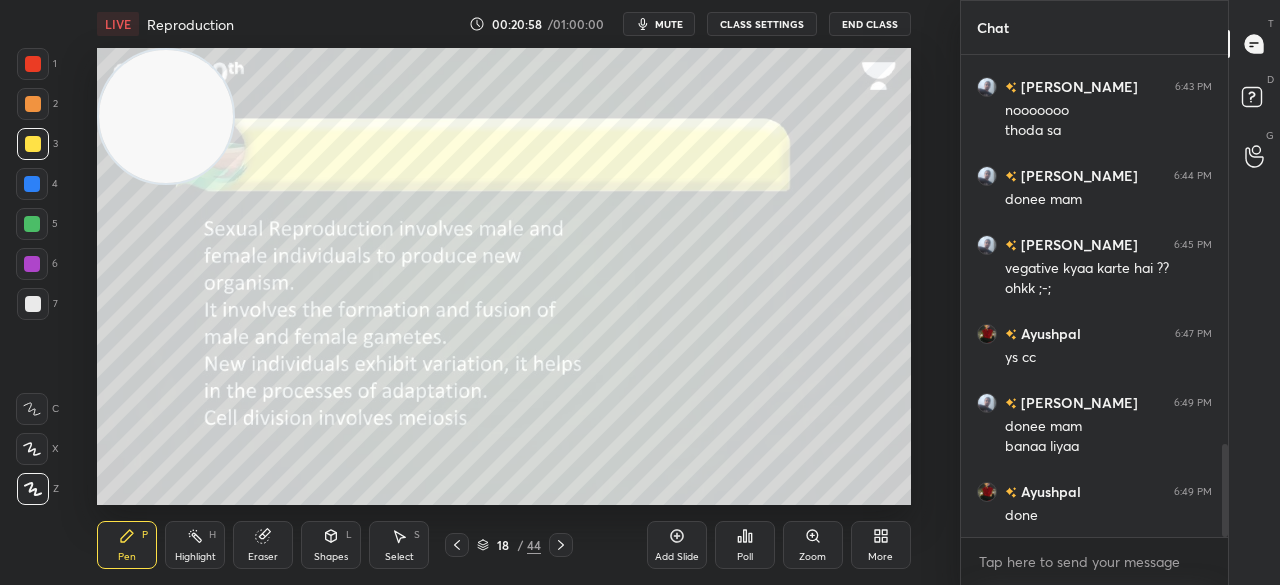 click 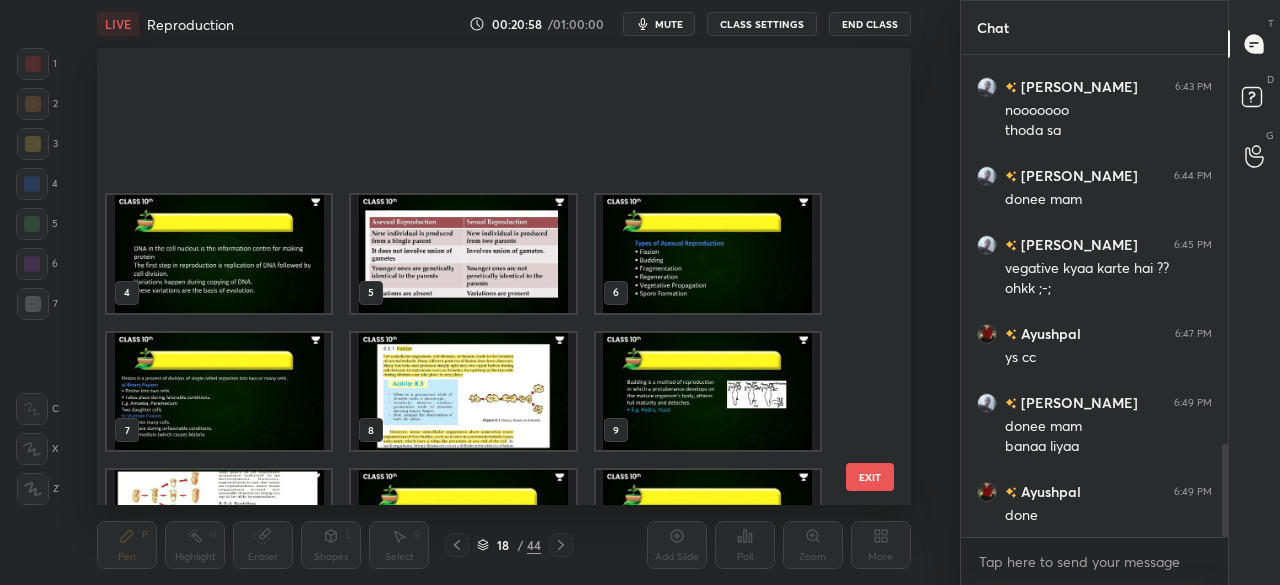 scroll, scrollTop: 367, scrollLeft: 0, axis: vertical 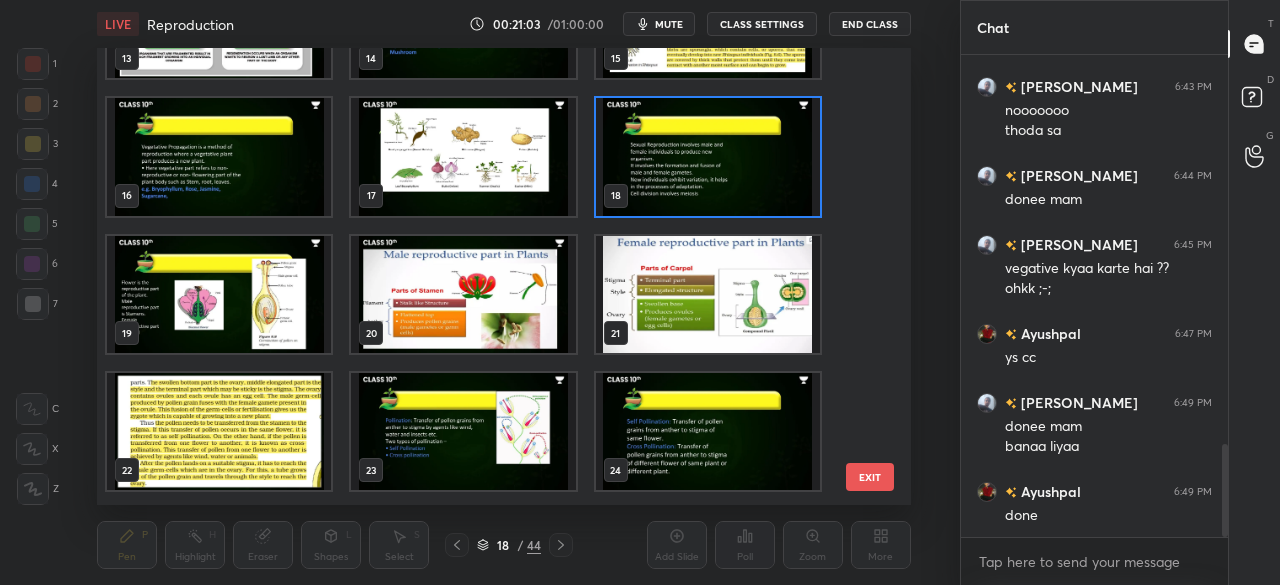 click at bounding box center [708, 156] 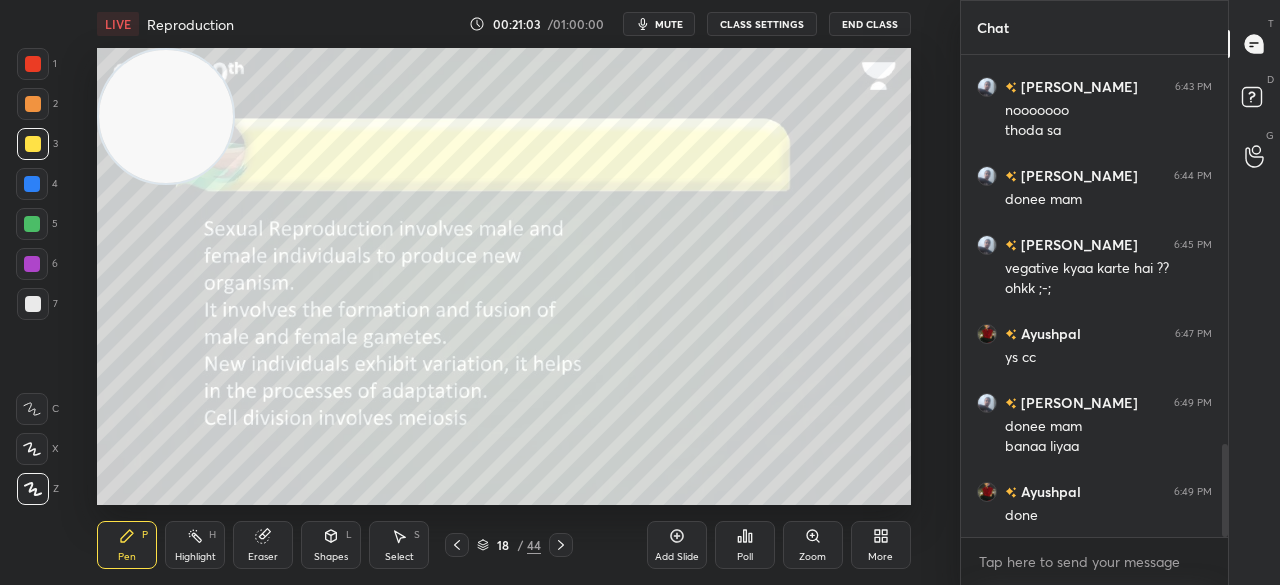 scroll, scrollTop: 2134, scrollLeft: 0, axis: vertical 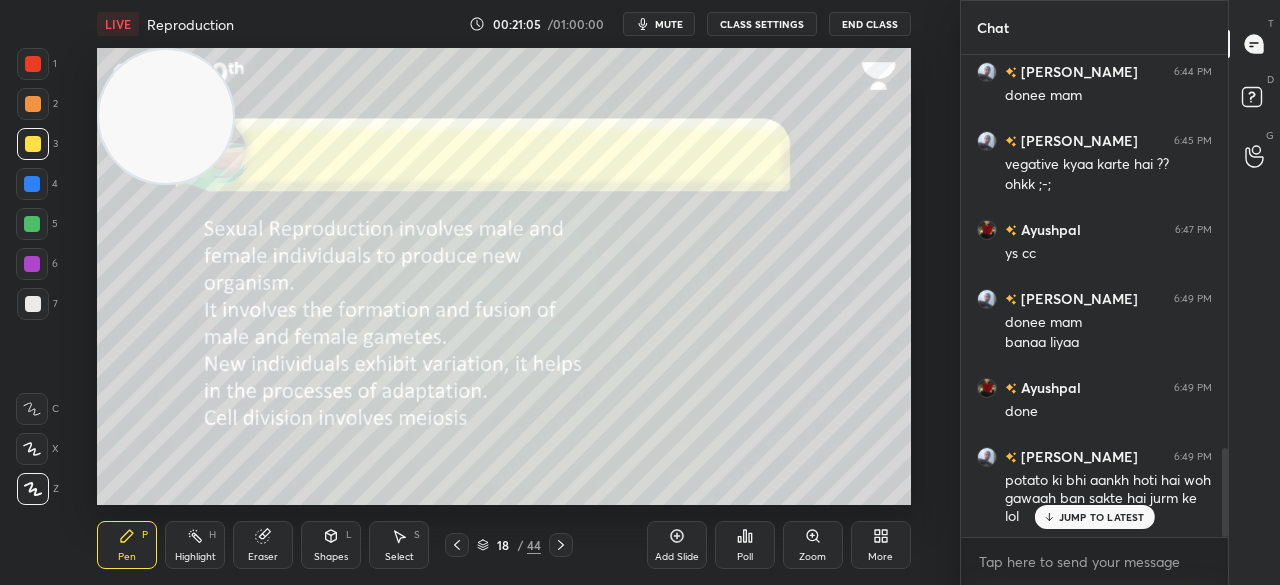 click on "JUMP TO LATEST" at bounding box center [1094, 517] 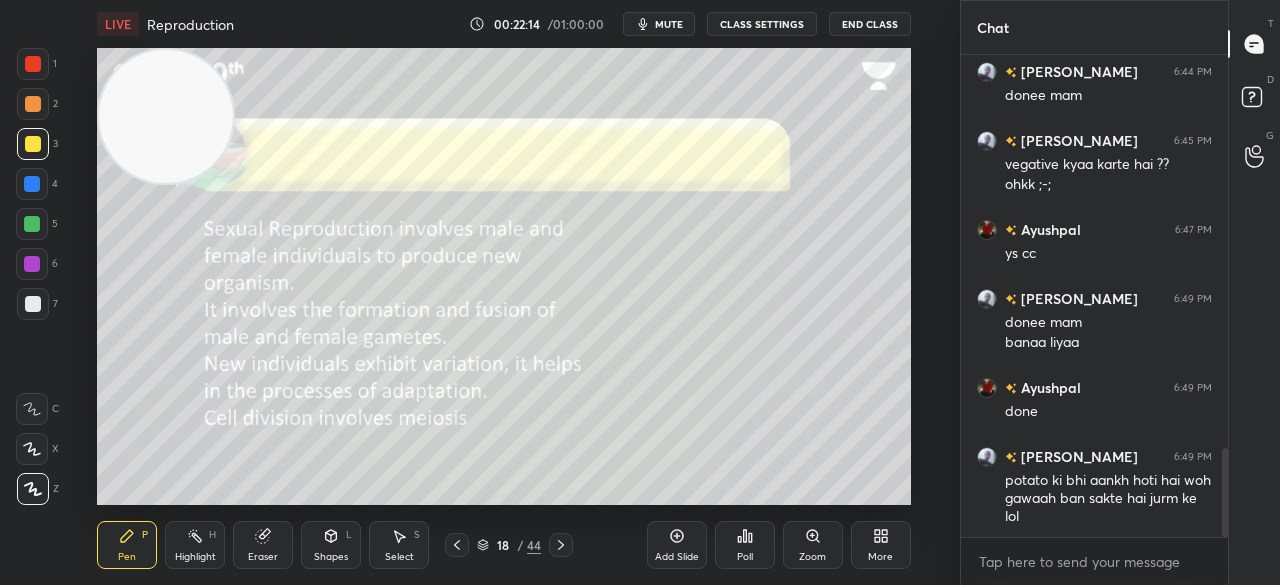 click on "LIVE Reproduction 00:22:14 /  01:00:00 mute CLASS SETTINGS End Class Setting up your live class Poll for   secs No correct answer Start poll Back Reproduction • L1 of [PERSON_NAME] batch [PERSON_NAME] Pen P Highlight H Eraser Shapes L Select S 18 / 44 Add Slide Poll Zoom More" at bounding box center [504, 292] 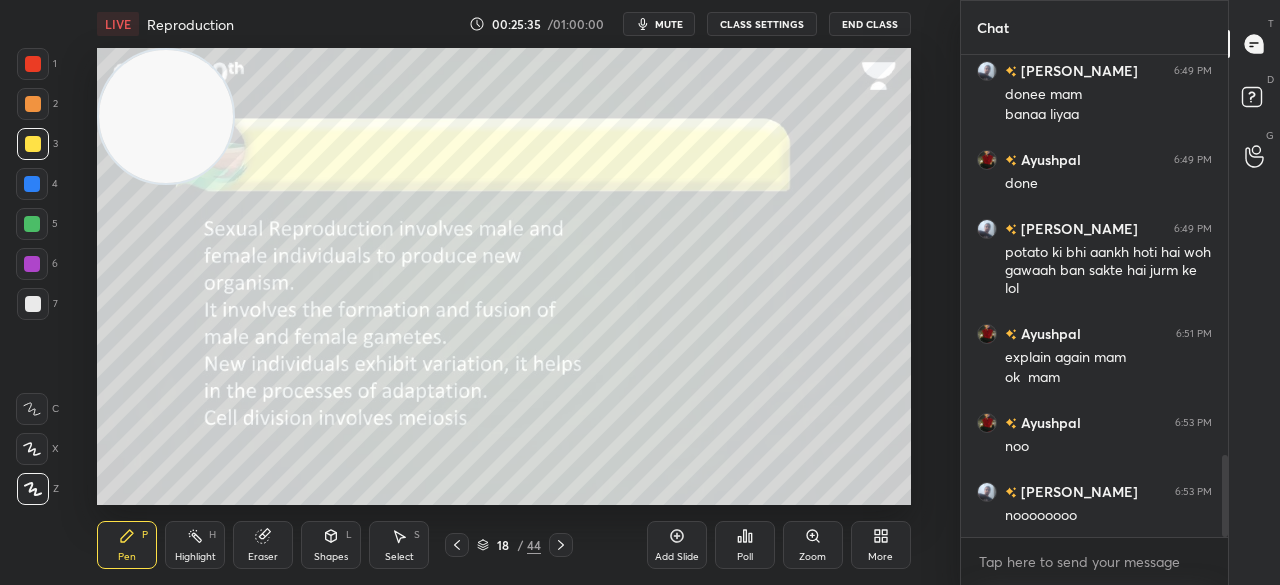 scroll, scrollTop: 2430, scrollLeft: 0, axis: vertical 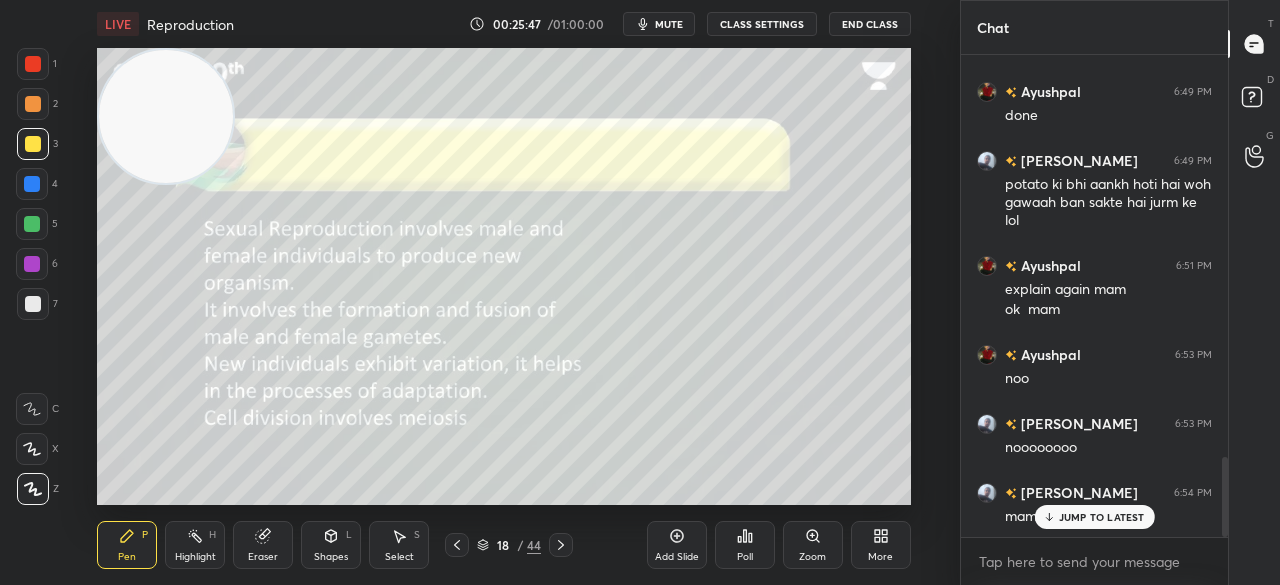 click on "JUMP TO LATEST" at bounding box center [1094, 517] 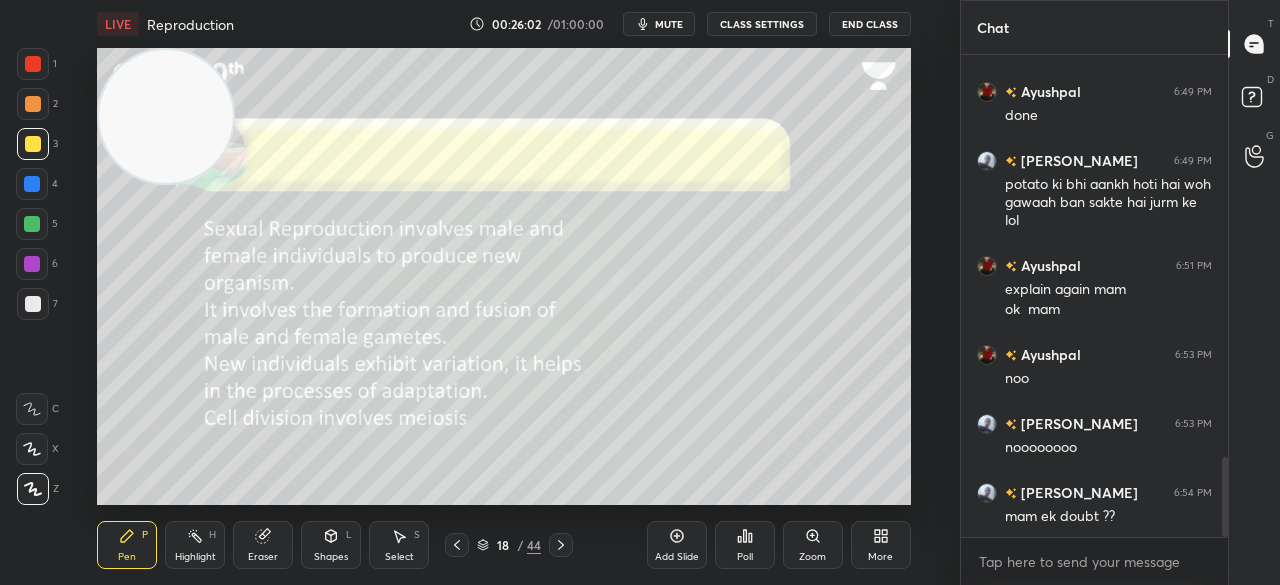 scroll, scrollTop: 2504, scrollLeft: 0, axis: vertical 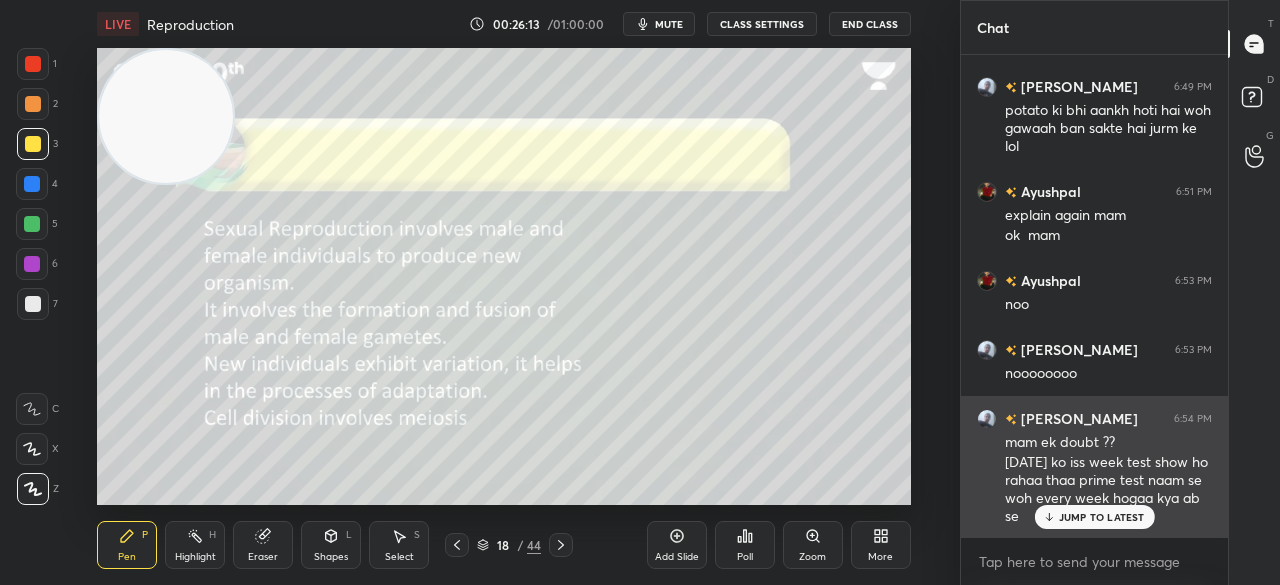 click on "[PERSON_NAME] 6:54 PM mam ek doubt ?? [DATE] ko iss week test show ho rahaa thaa prime test naam se woh every week hogaa kya ab se" at bounding box center [1094, 467] 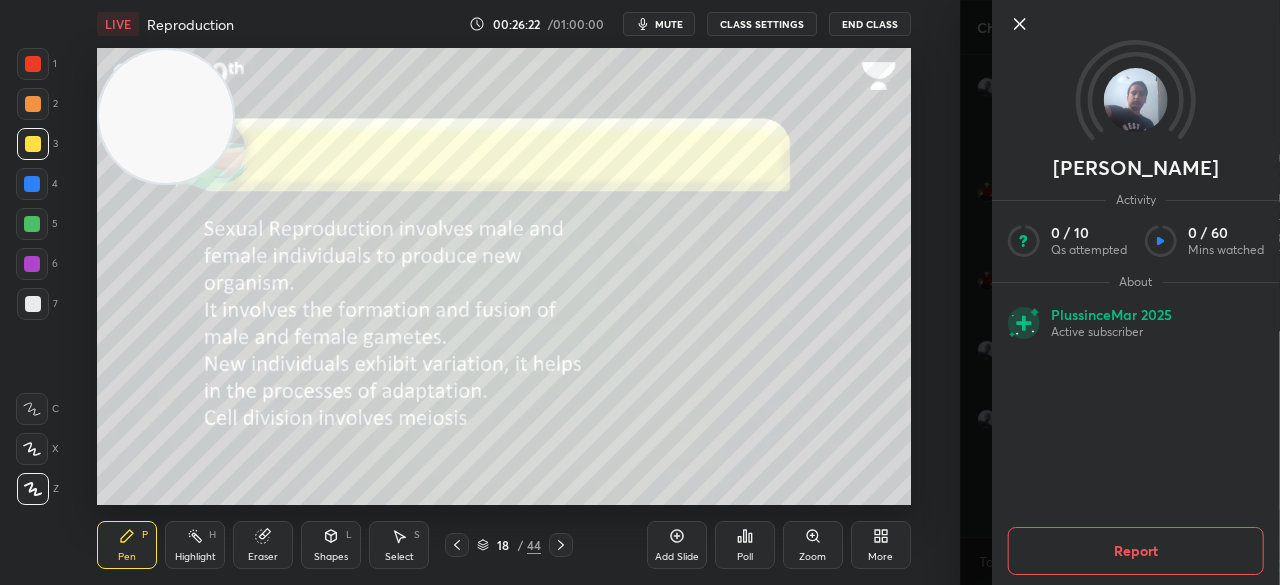 click 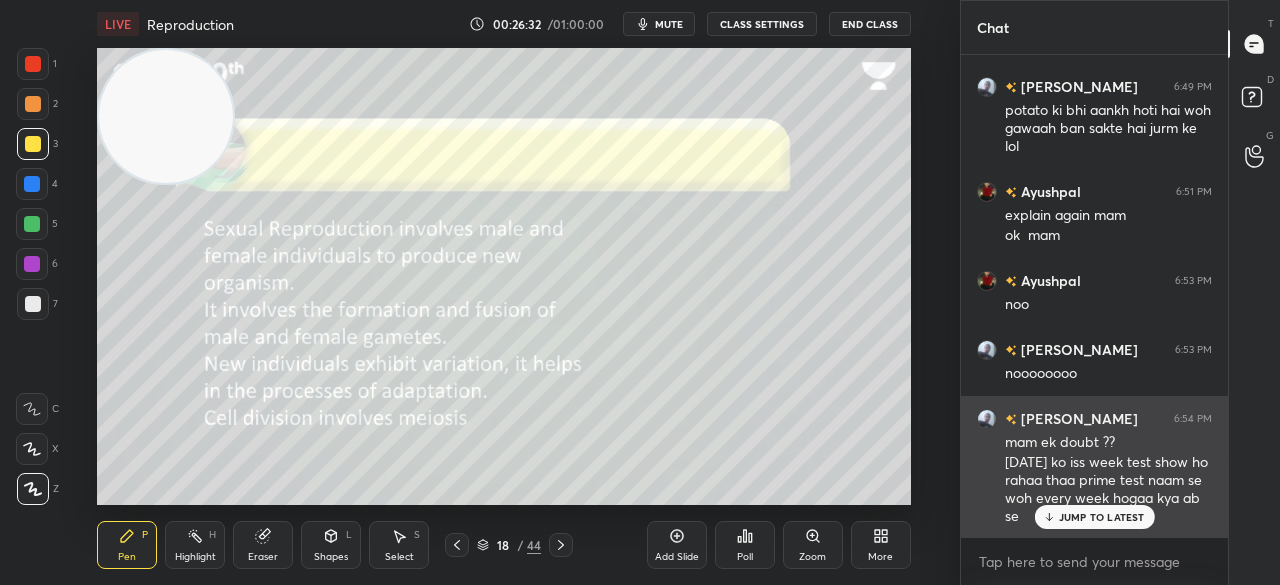 click on "[DATE] ko iss week test show ho rahaa thaa prime test naam se woh every week hogaa kya ab se" at bounding box center [1108, 490] 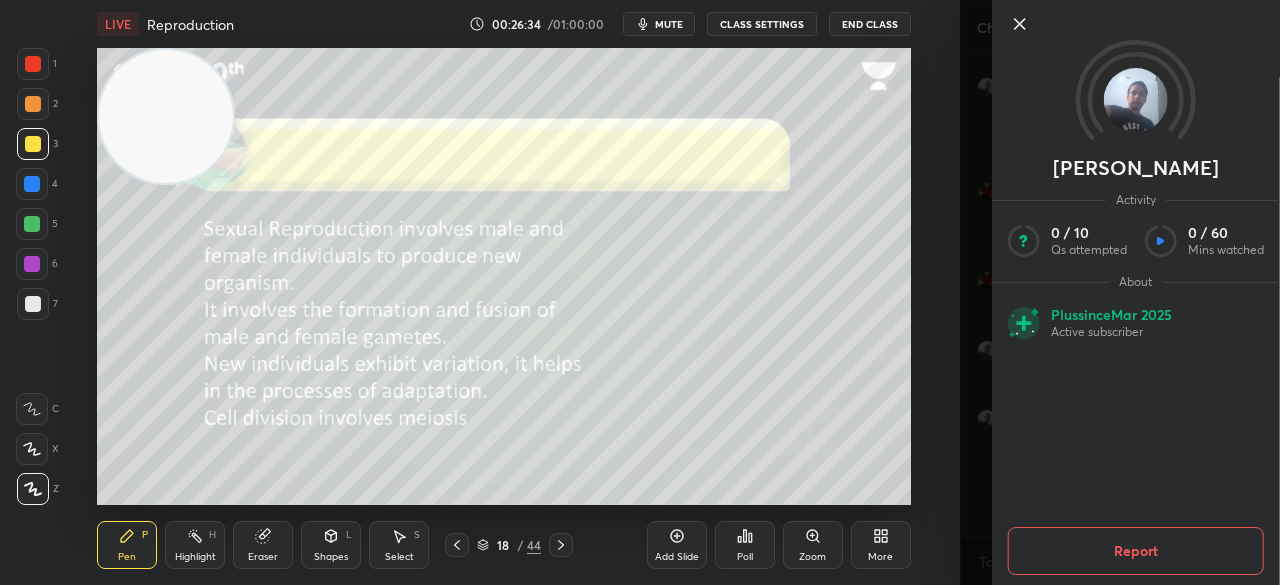 click at bounding box center [1136, 57] 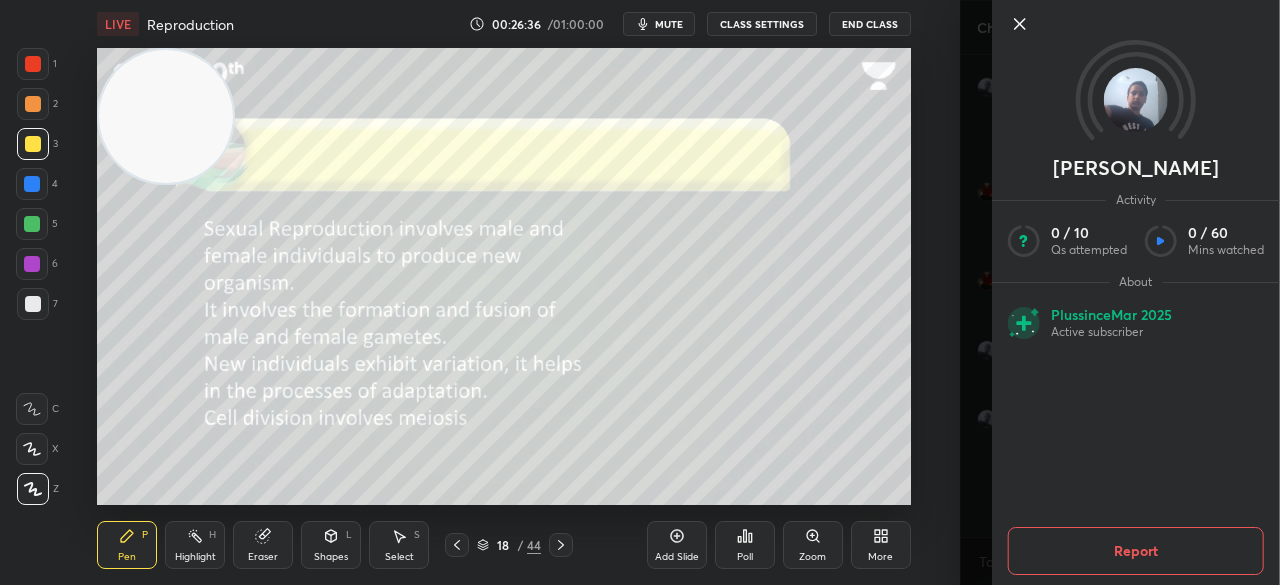 click 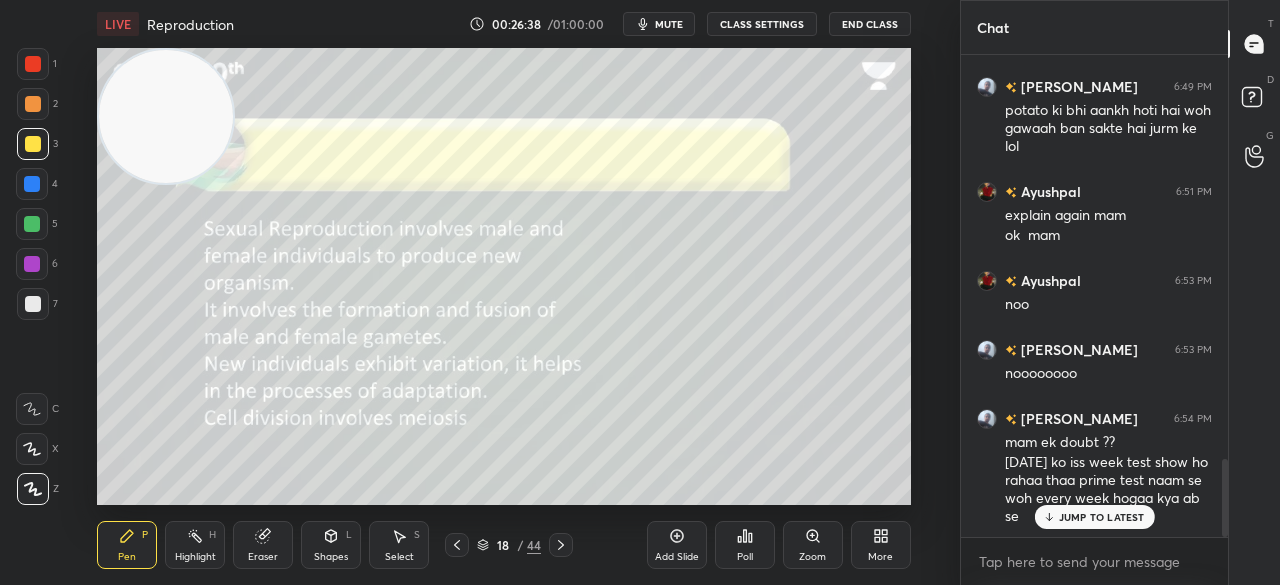 click on "JUMP TO LATEST" at bounding box center [1094, 517] 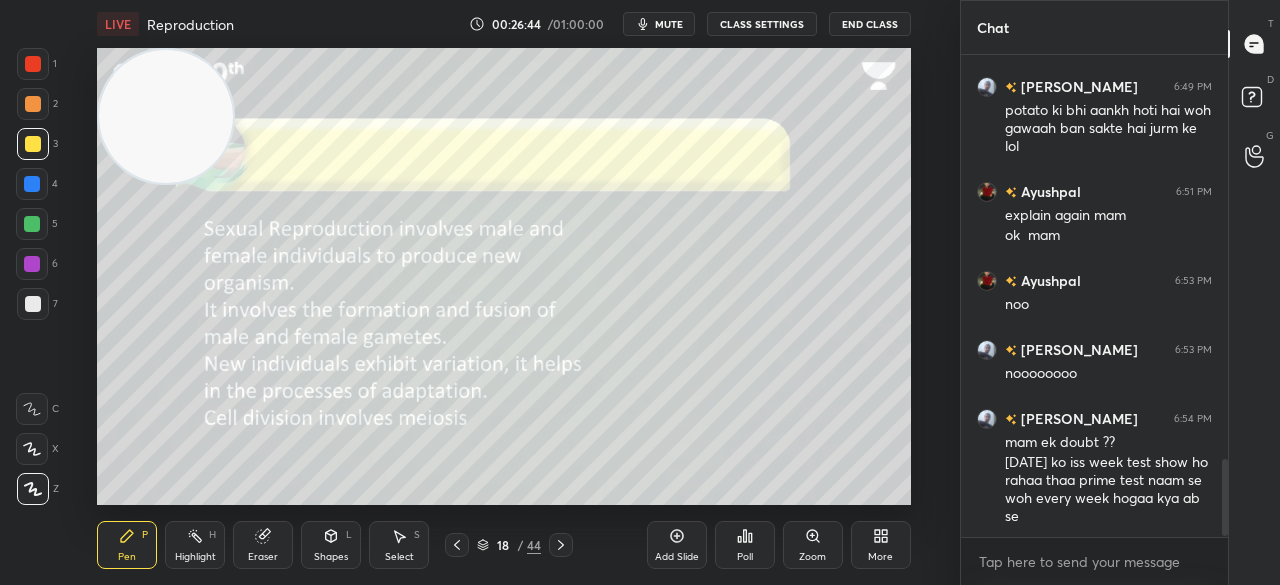 scroll, scrollTop: 2574, scrollLeft: 0, axis: vertical 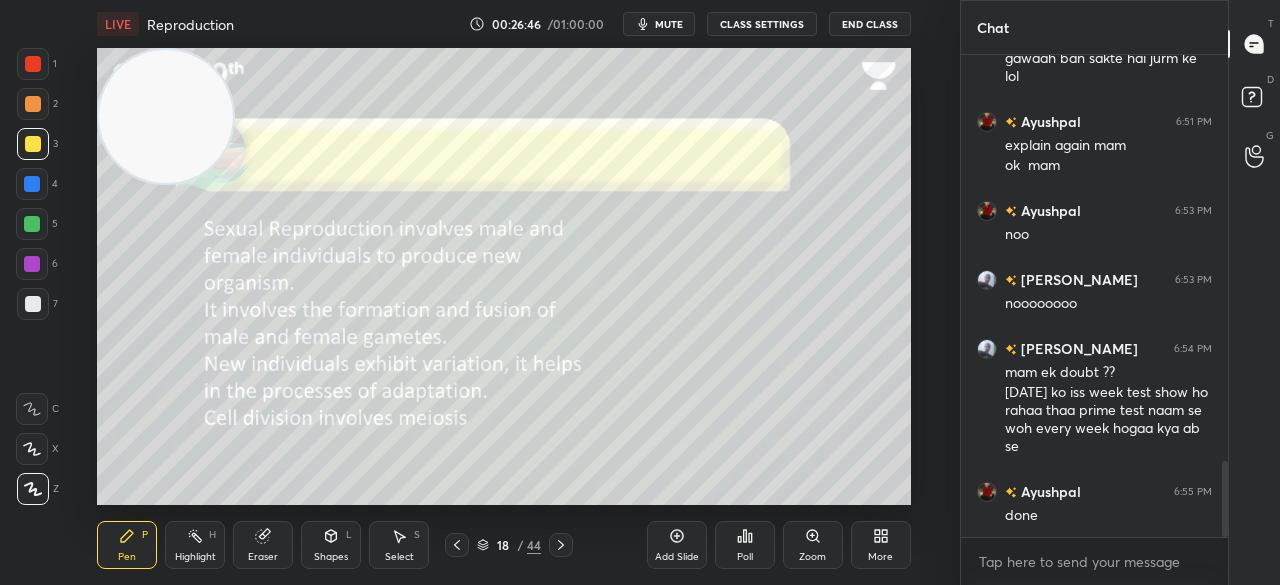 click 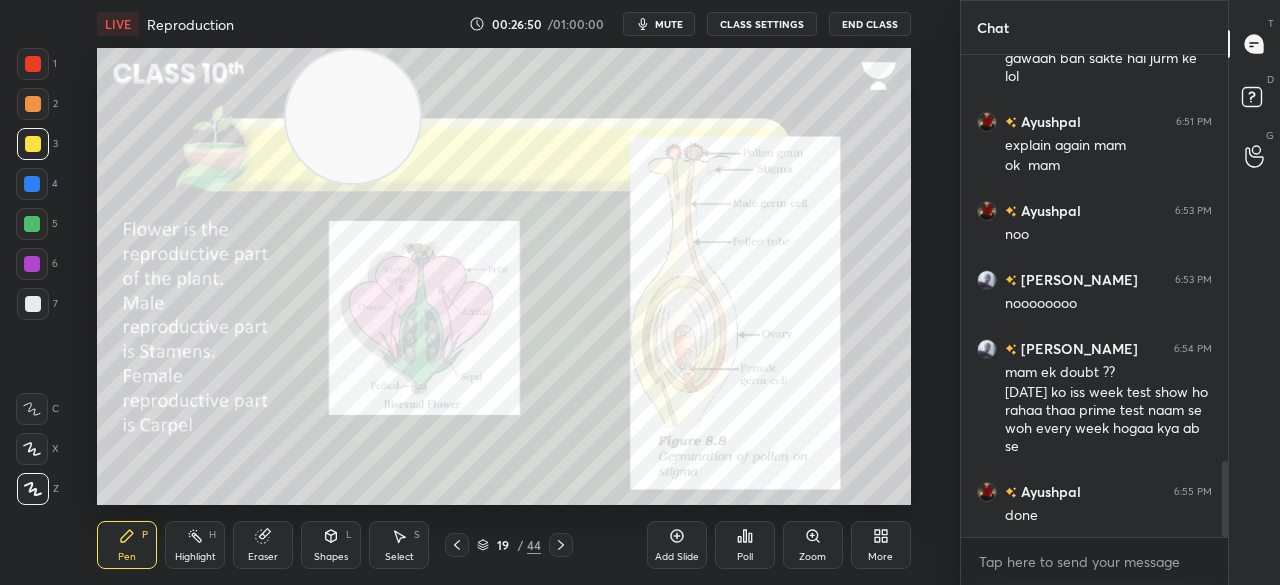 drag, startPoint x: 155, startPoint y: 114, endPoint x: 342, endPoint y: 19, distance: 209.74747 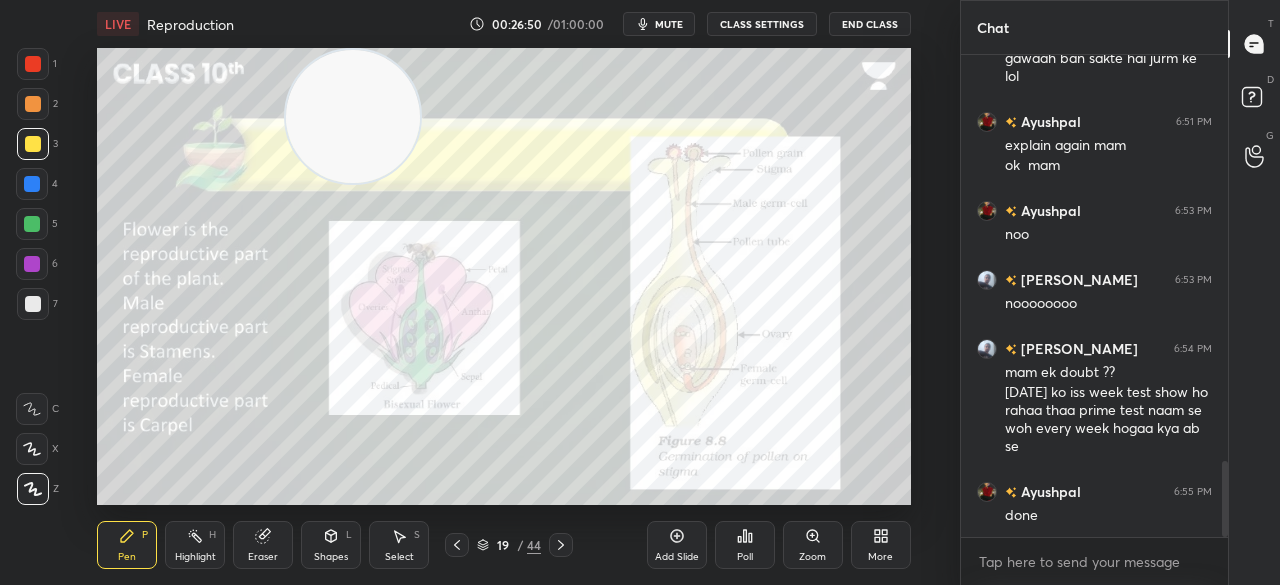click on "LIVE Reproduction 00:26:50 /  01:00:00 mute CLASS SETTINGS End Class Setting up your live class Poll for   secs No correct answer Start poll Back Reproduction • L1 of [PERSON_NAME] batch [PERSON_NAME] Pen P Highlight H Eraser Shapes L Select S 19 / 44 Add Slide Poll Zoom More" at bounding box center (504, 292) 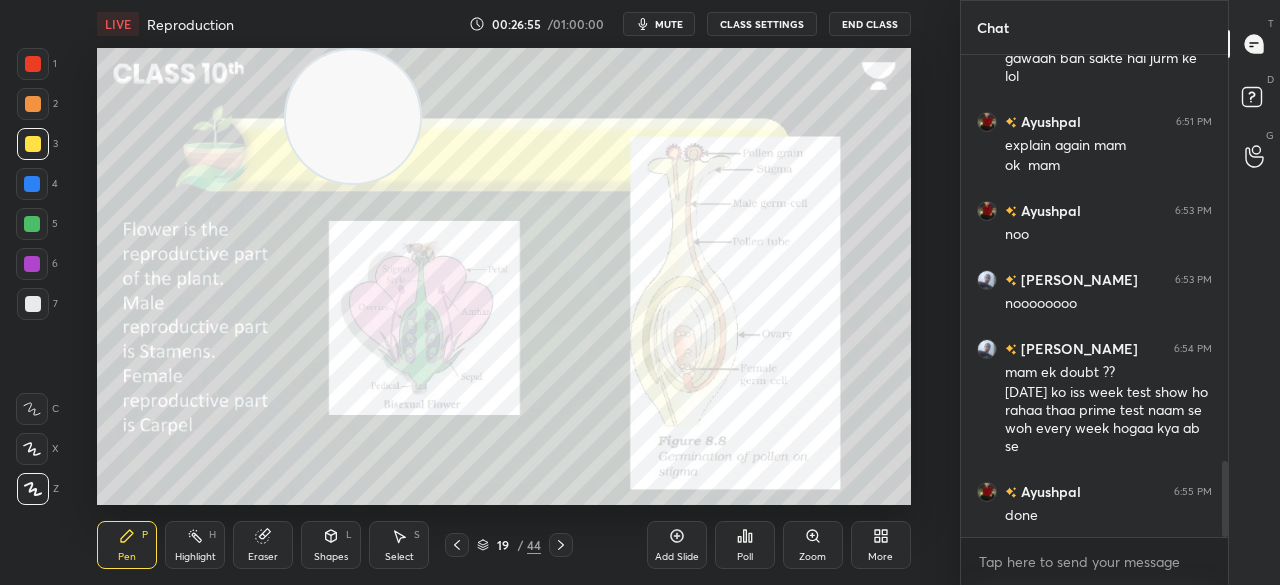 click at bounding box center (33, 104) 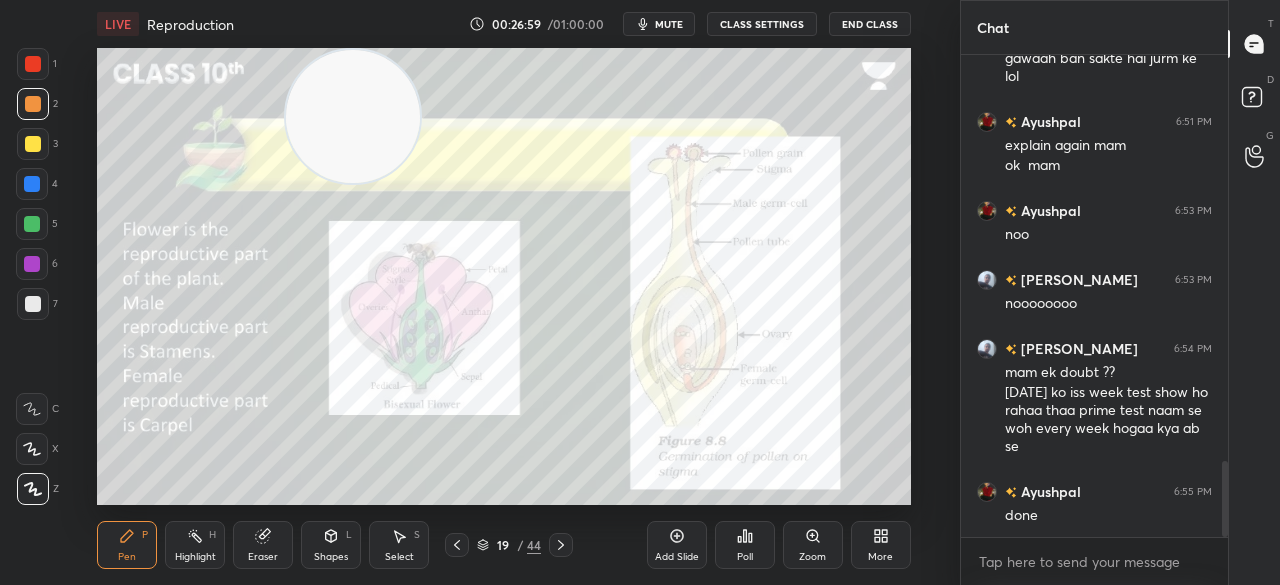 click at bounding box center [32, 184] 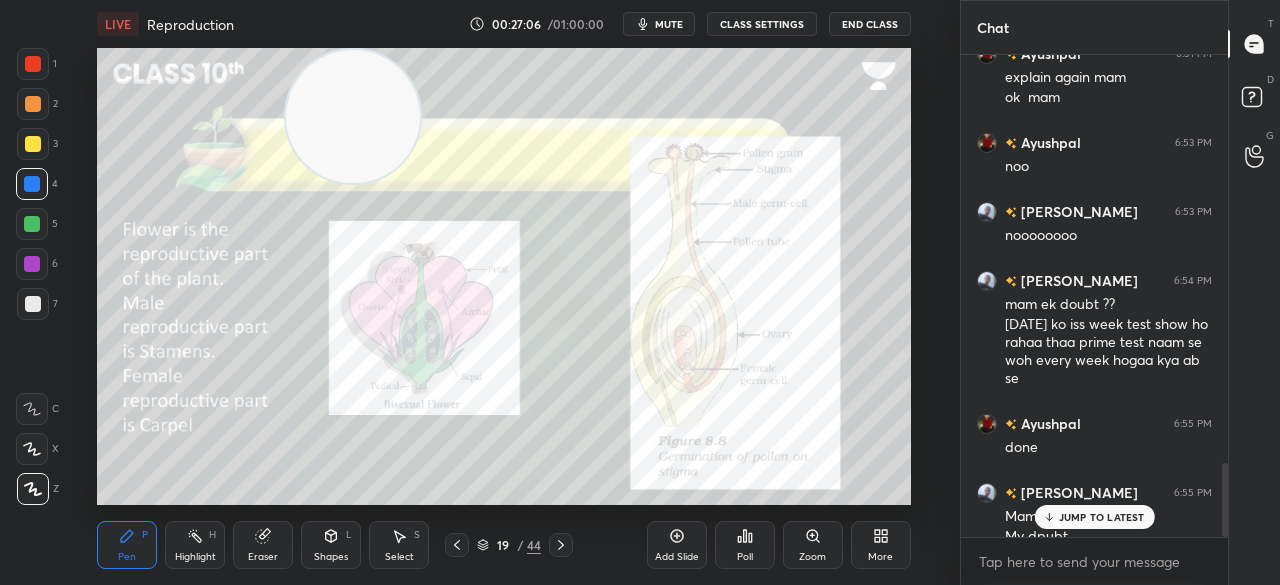 scroll, scrollTop: 2662, scrollLeft: 0, axis: vertical 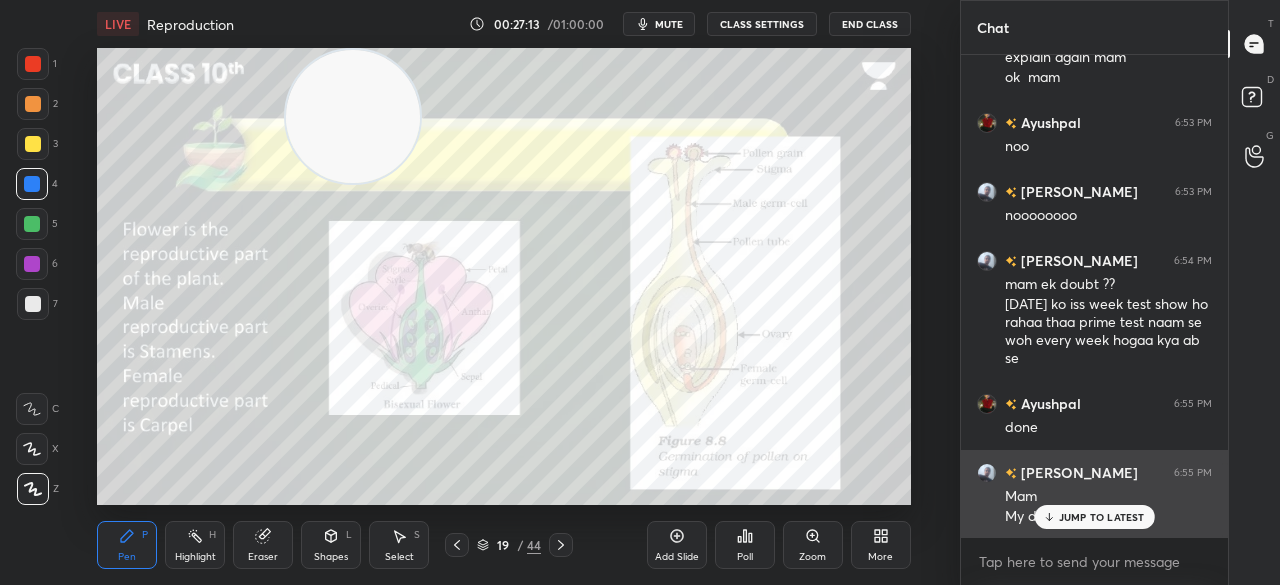 click on "JUMP TO LATEST" at bounding box center [1102, 517] 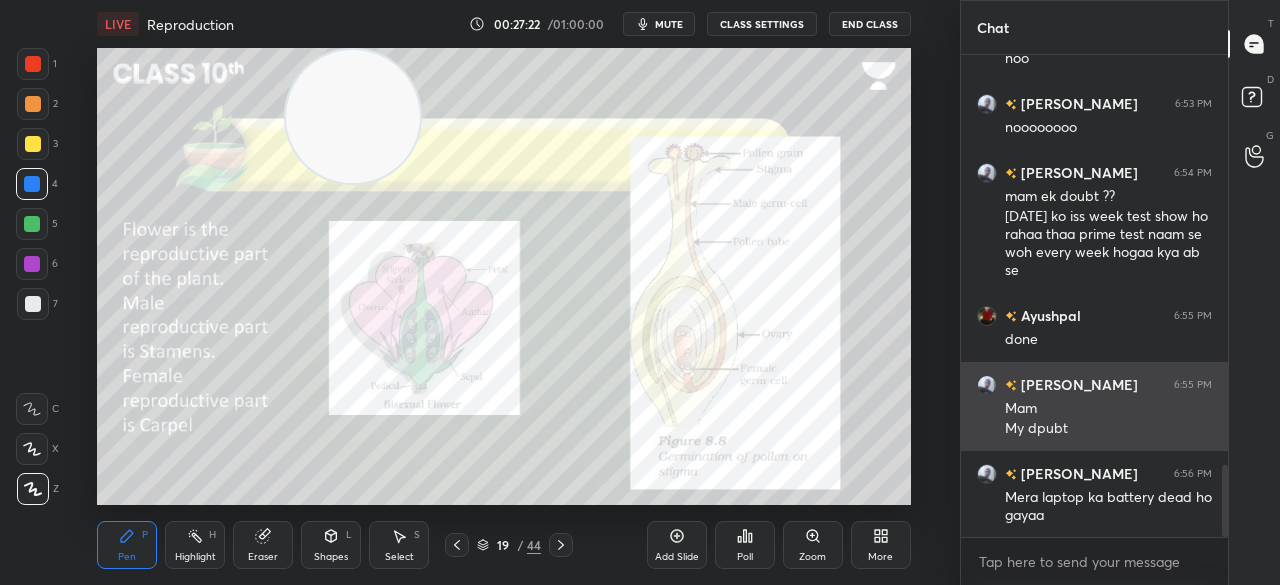 scroll, scrollTop: 2770, scrollLeft: 0, axis: vertical 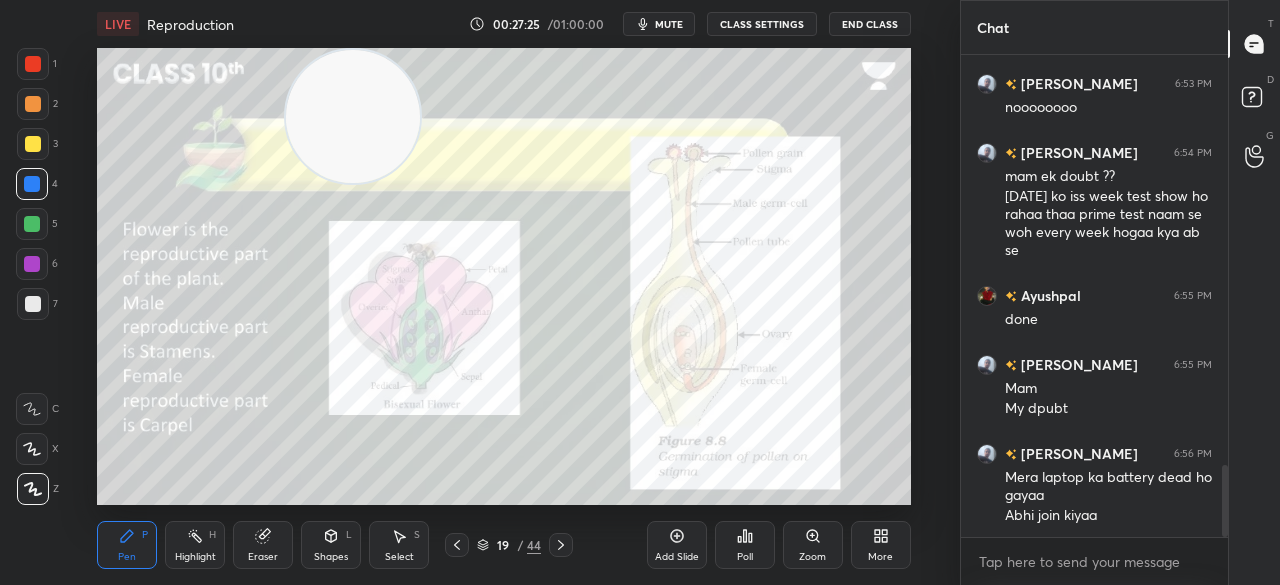 click at bounding box center [33, 64] 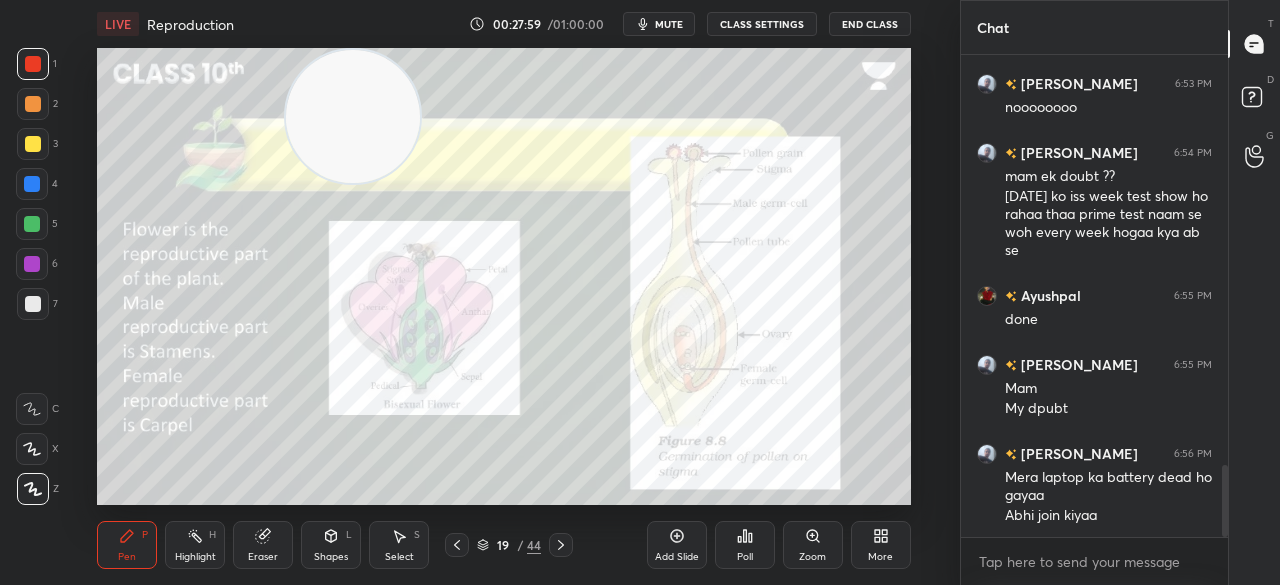click on "Setting up your live class Poll for   secs No correct answer Start poll" at bounding box center [504, 276] 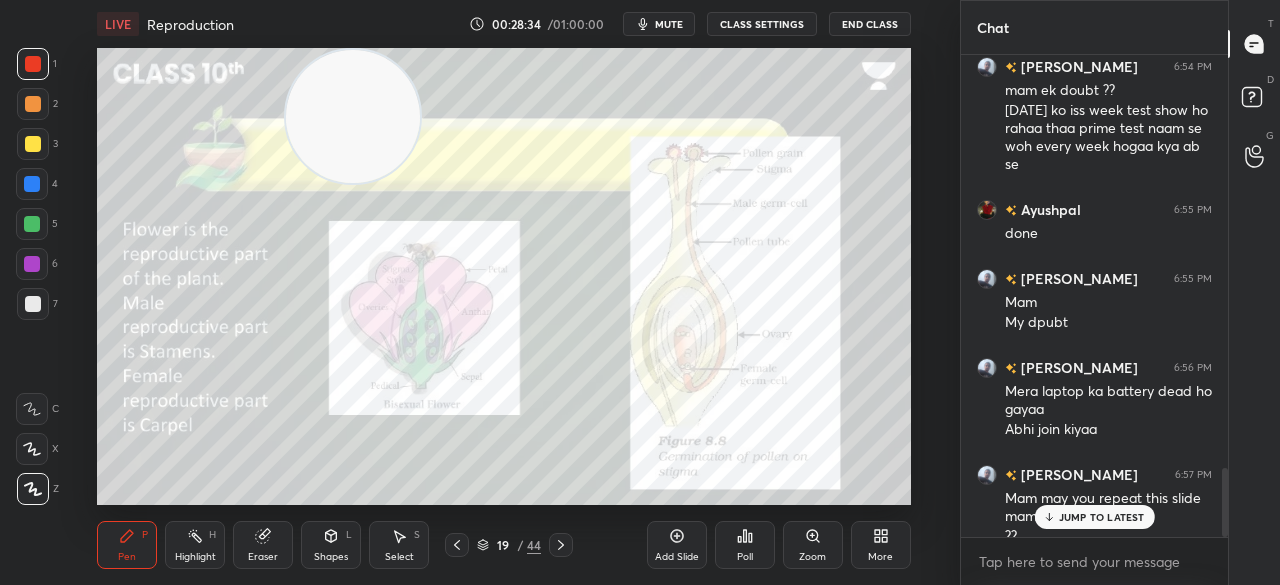 scroll, scrollTop: 2876, scrollLeft: 0, axis: vertical 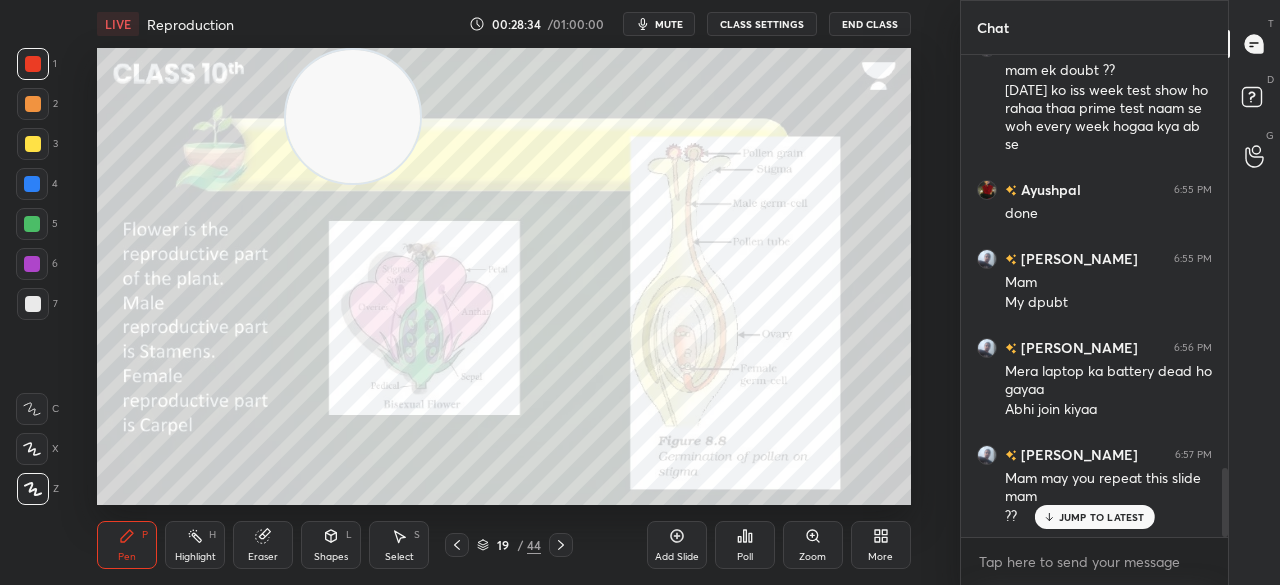click on "JUMP TO LATEST" at bounding box center (1102, 517) 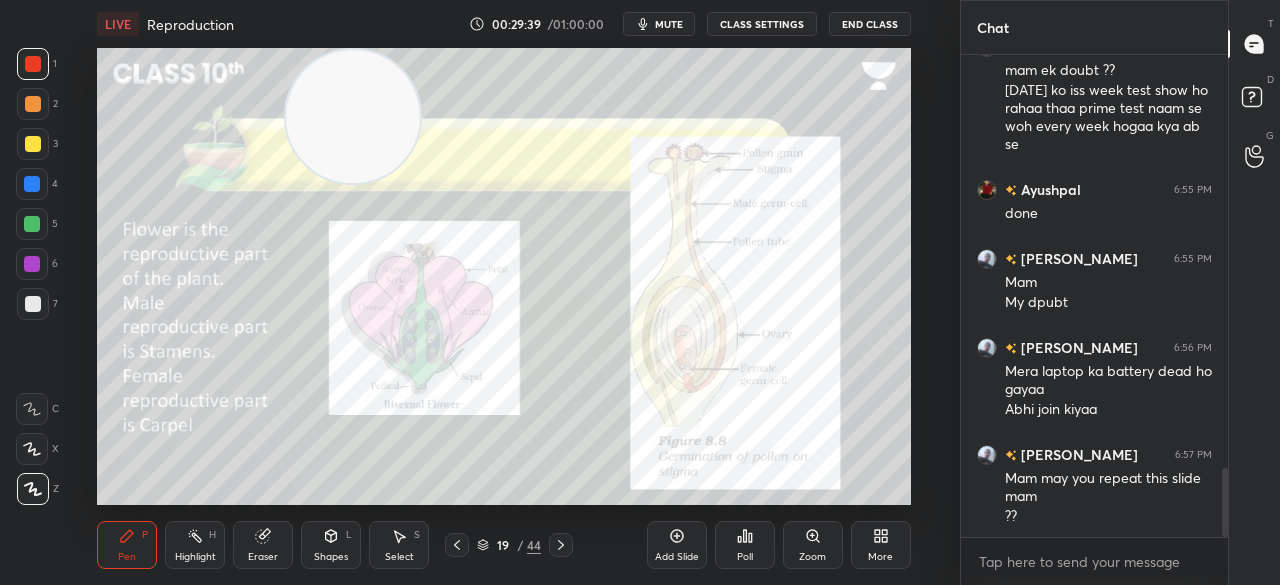 click on "LIVE Reproduction 00:29:39 /  01:00:00 mute CLASS SETTINGS End Class" at bounding box center (503, 24) 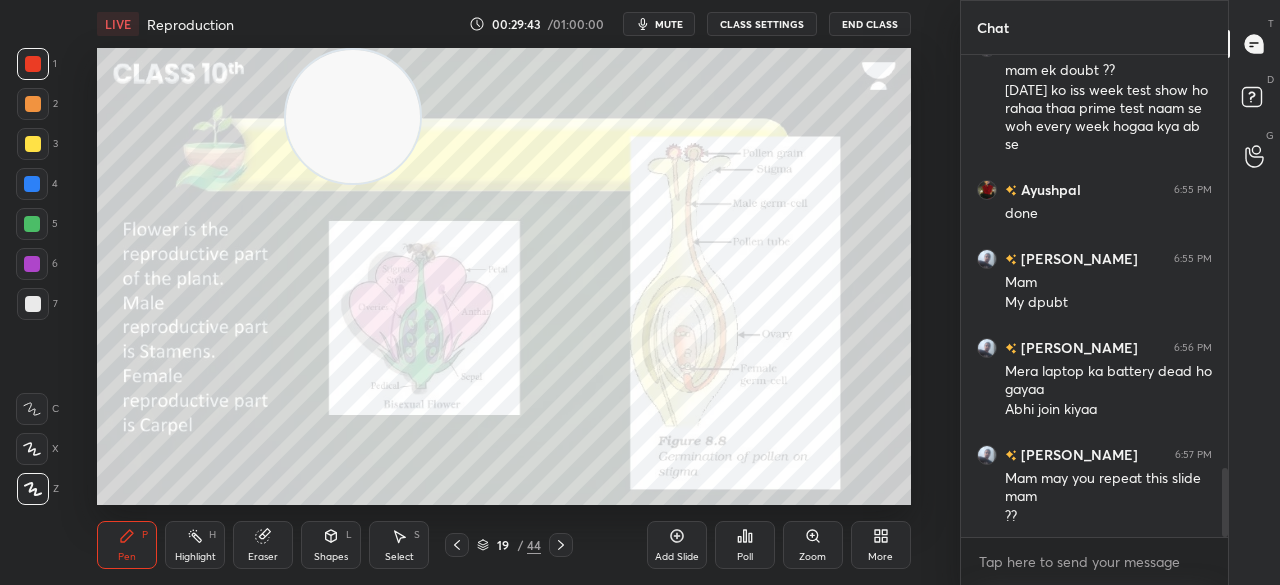 click 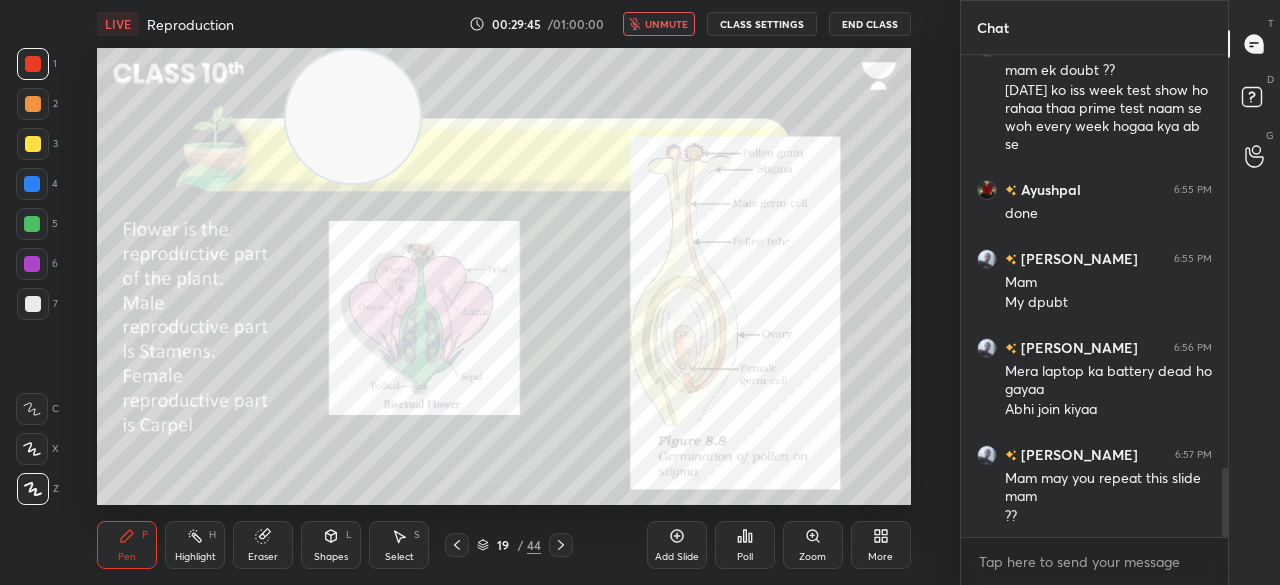 click on "unmute" at bounding box center [666, 24] 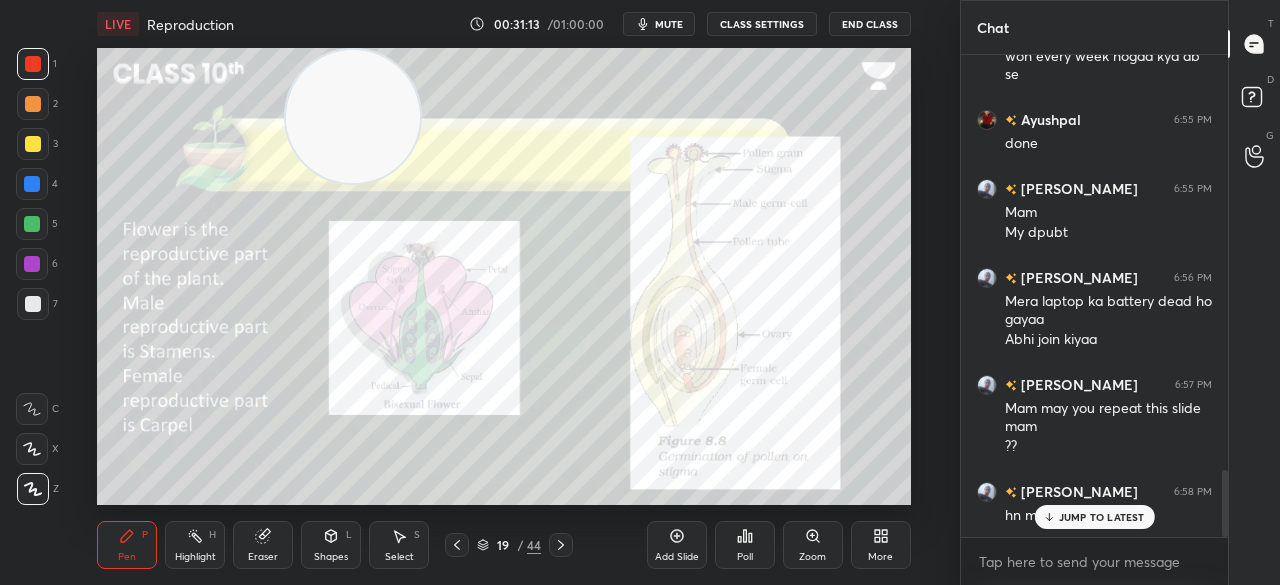 scroll, scrollTop: 3014, scrollLeft: 0, axis: vertical 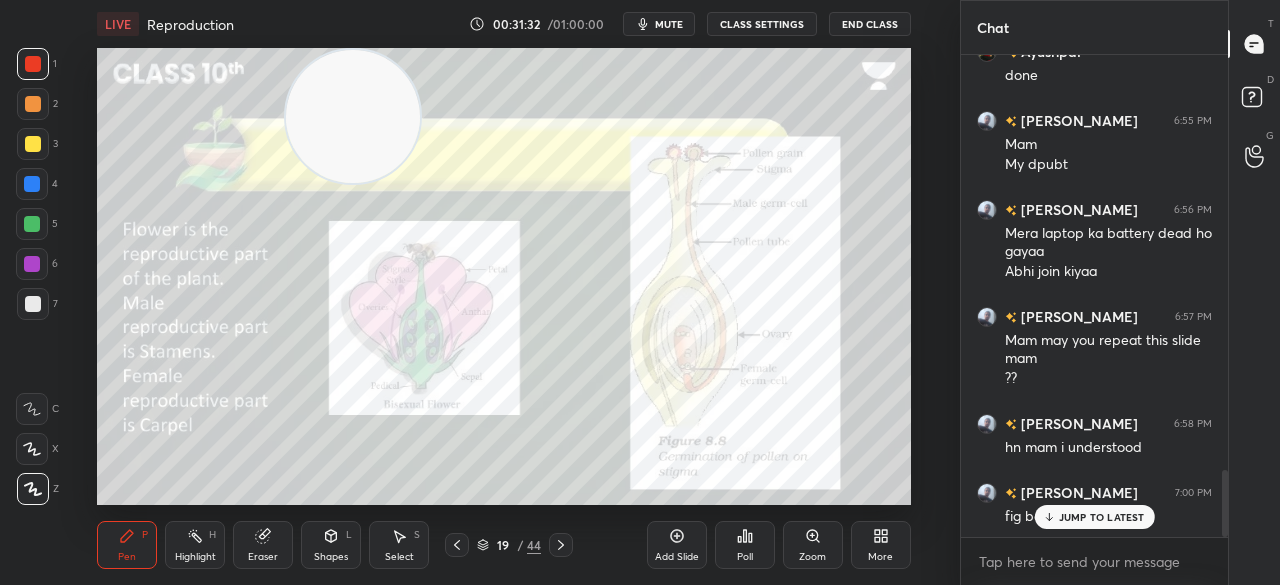 click on "JUMP TO LATEST" at bounding box center [1102, 517] 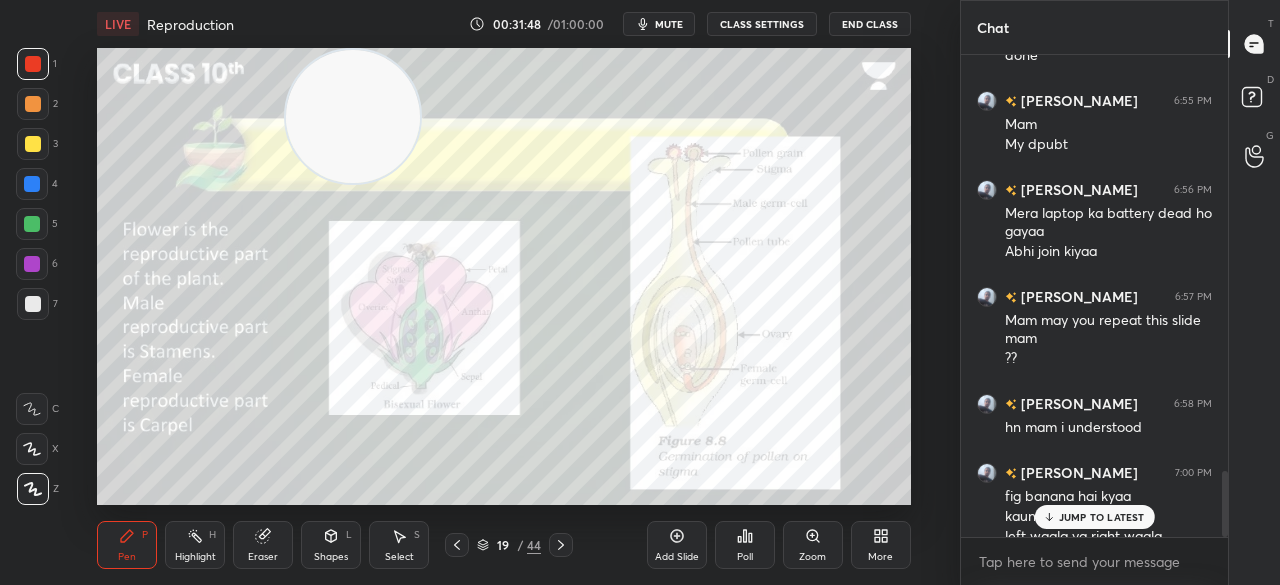 scroll, scrollTop: 3054, scrollLeft: 0, axis: vertical 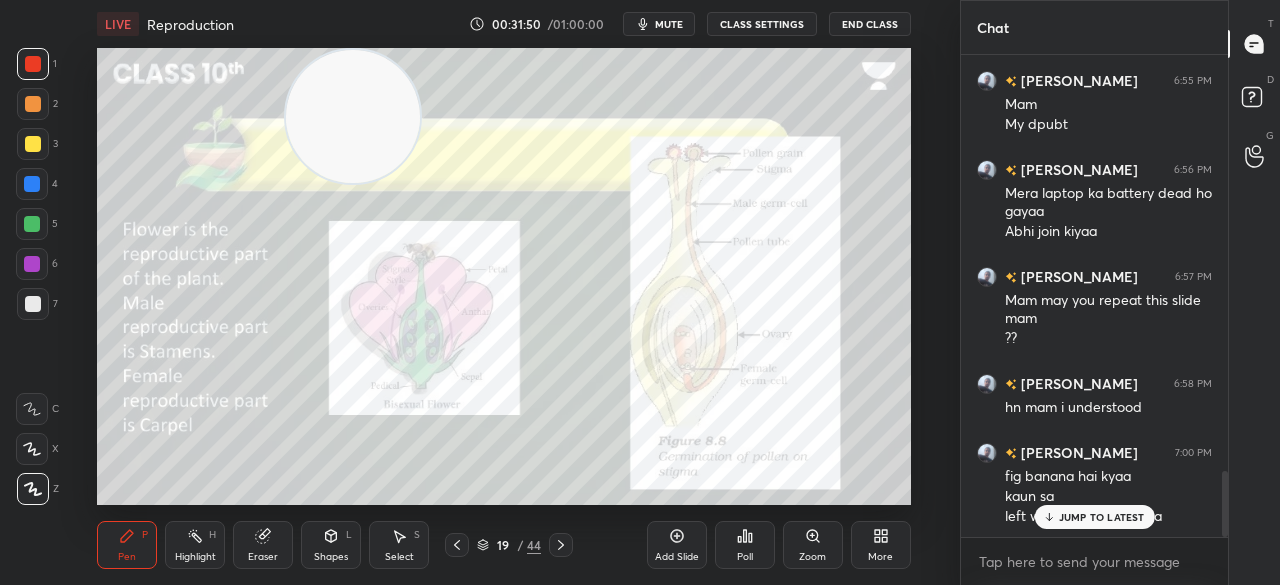 click on "JUMP TO LATEST" at bounding box center [1102, 517] 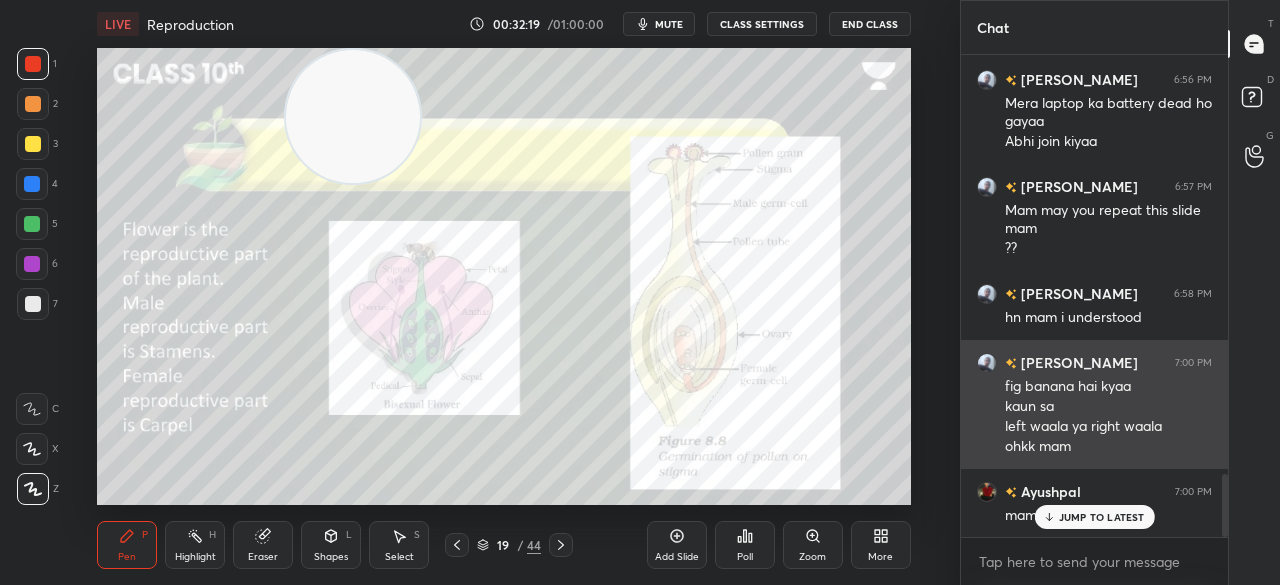 scroll, scrollTop: 3212, scrollLeft: 0, axis: vertical 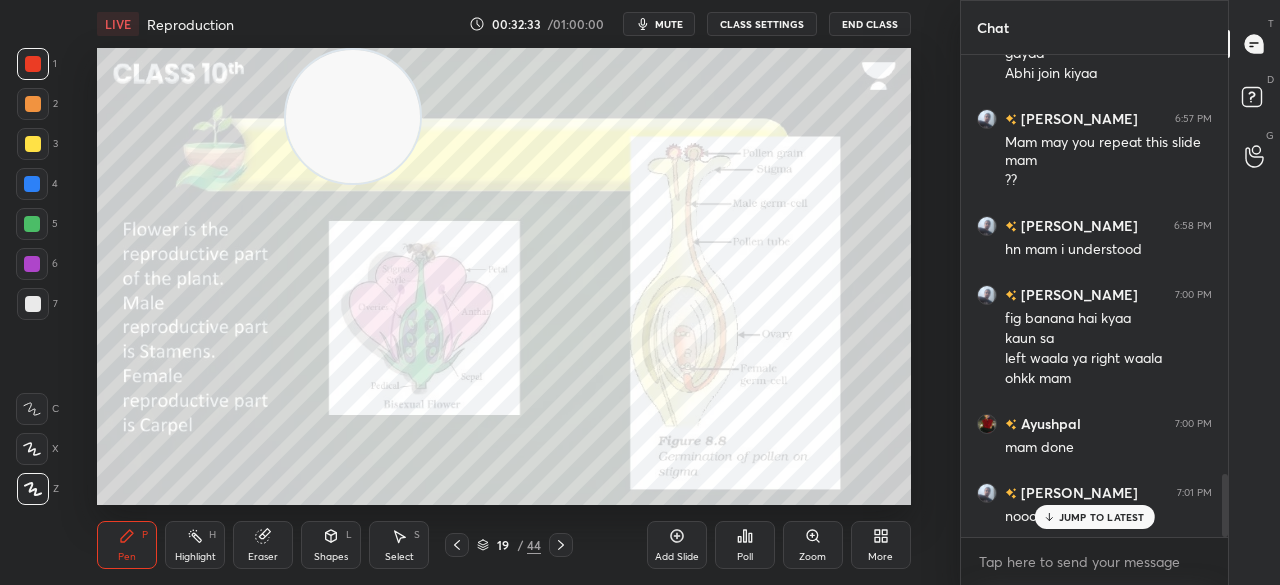 click on "JUMP TO LATEST" at bounding box center (1102, 517) 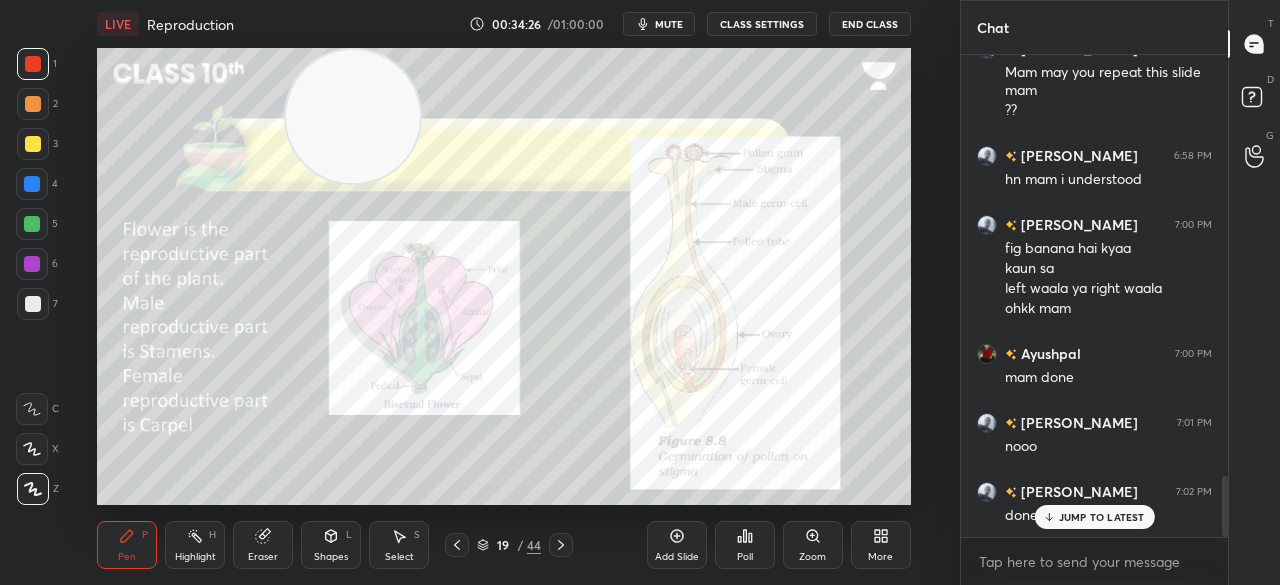 scroll, scrollTop: 3350, scrollLeft: 0, axis: vertical 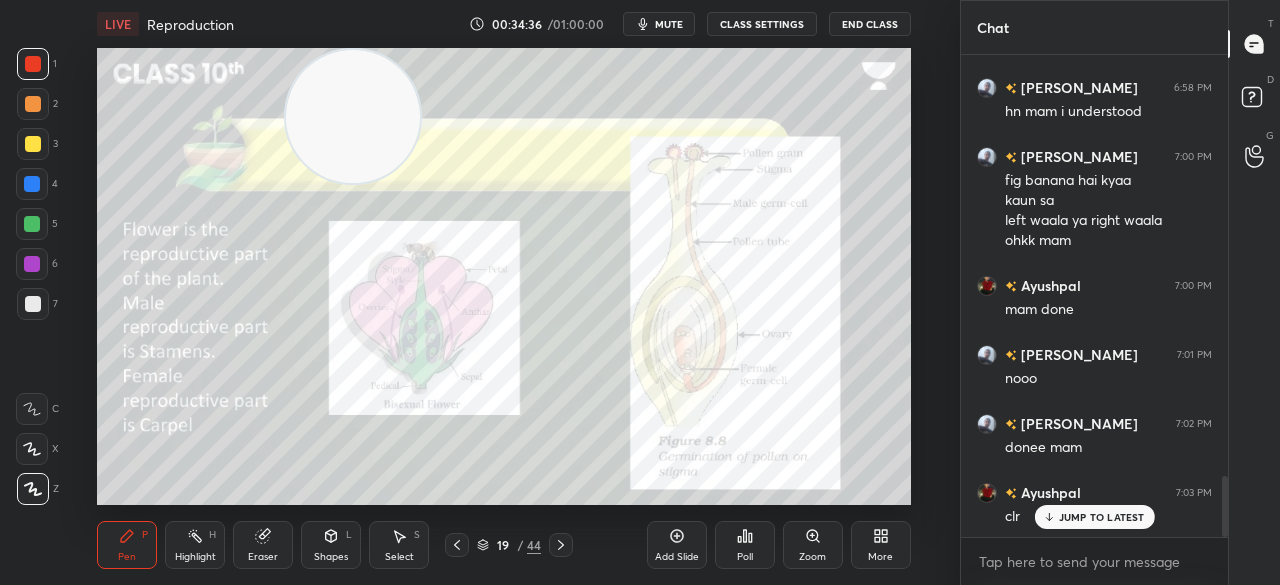 click on "mute" at bounding box center (659, 24) 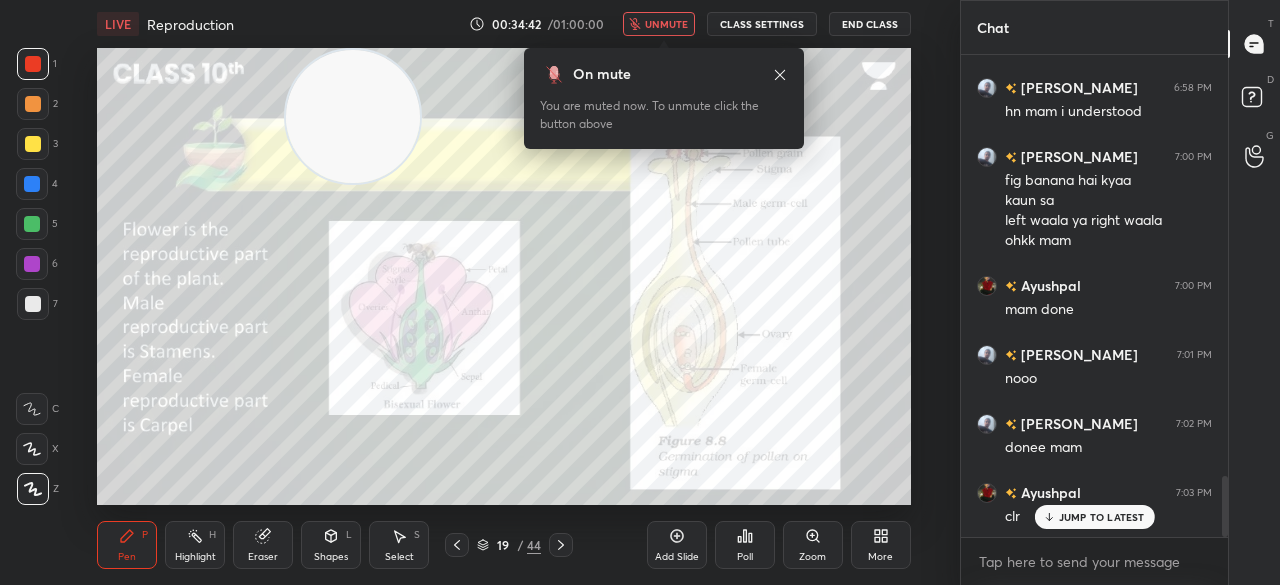 click on "unmute" at bounding box center [659, 24] 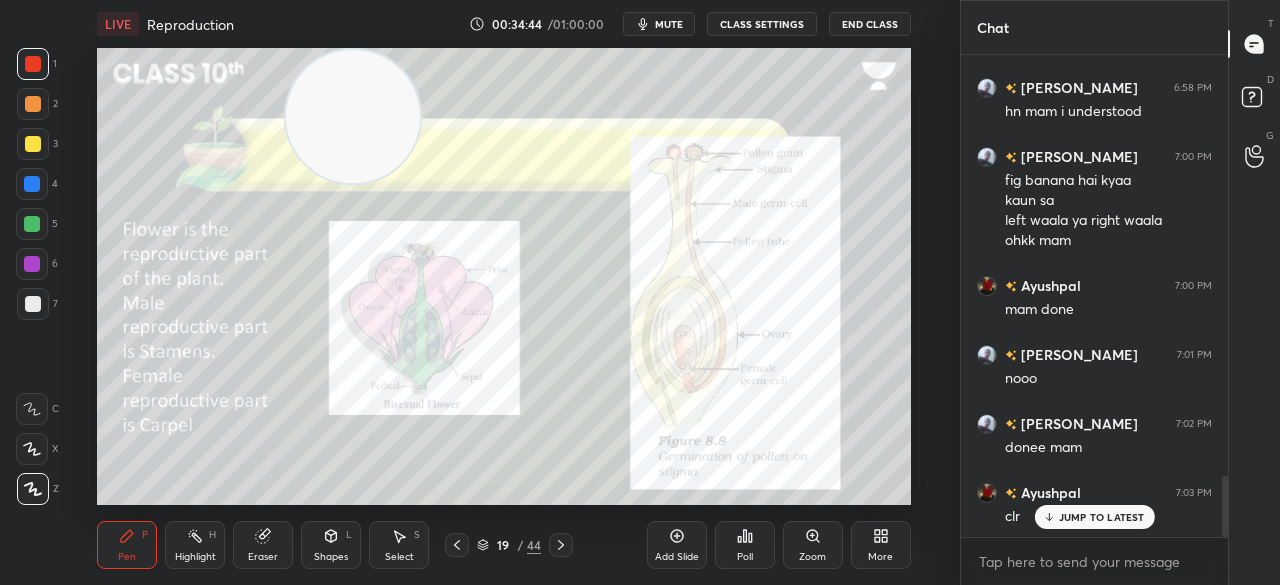 click on "JUMP TO LATEST" at bounding box center [1102, 517] 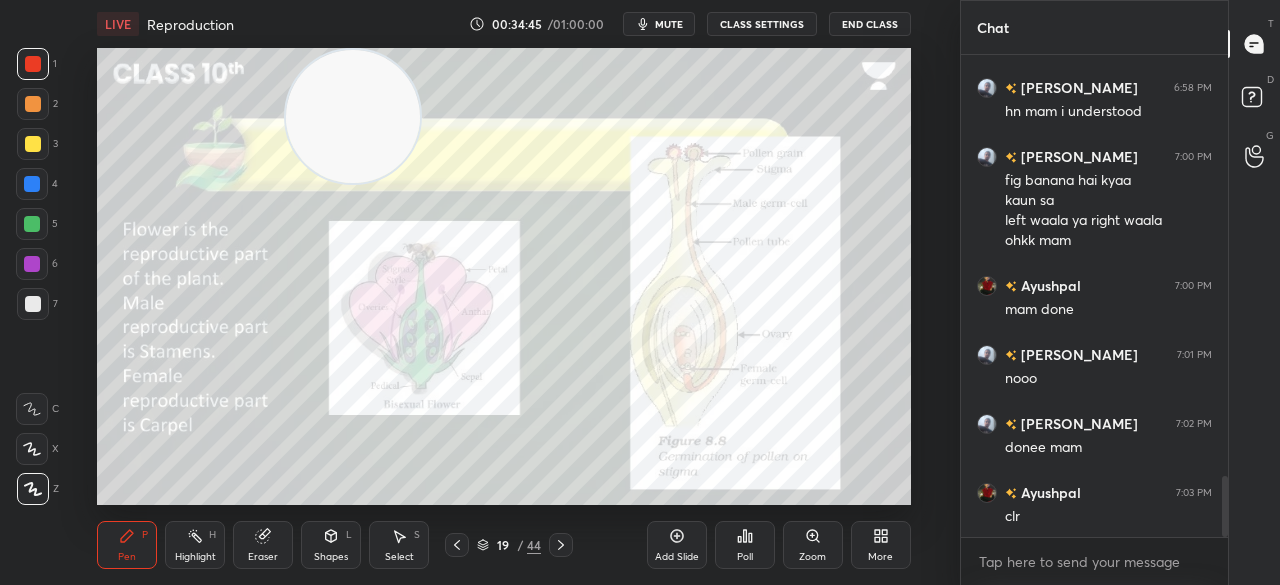 click 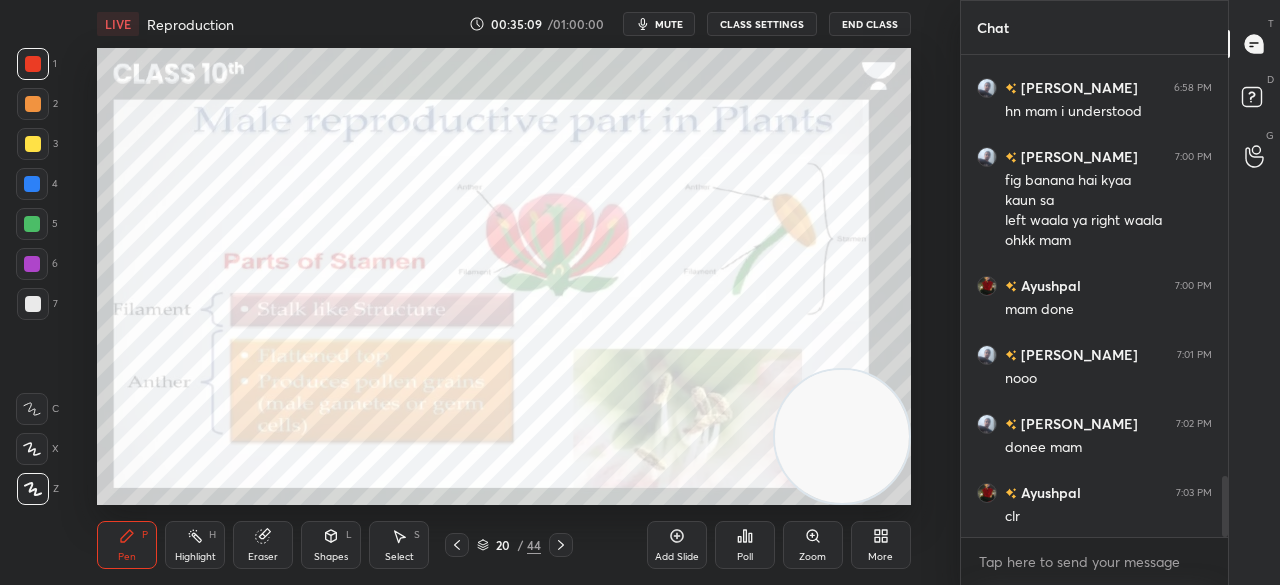 drag, startPoint x: 344, startPoint y: 94, endPoint x: 908, endPoint y: 557, distance: 729.70197 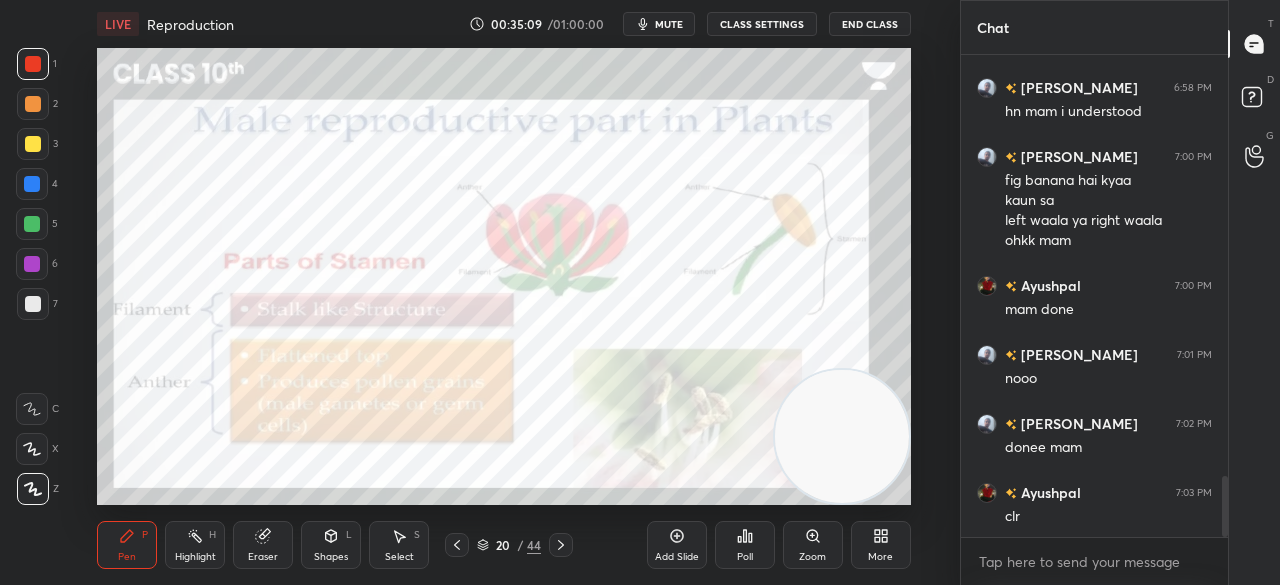 click on "LIVE Reproduction 00:35:09 /  01:00:00 mute CLASS SETTINGS End Class Setting up your live class Poll for   secs No correct answer Start poll Back Reproduction • L1 of [PERSON_NAME] batch [PERSON_NAME] Pen P Highlight H Eraser Shapes L Select S 20 / 44 Add Slide Poll Zoom More" at bounding box center (504, 292) 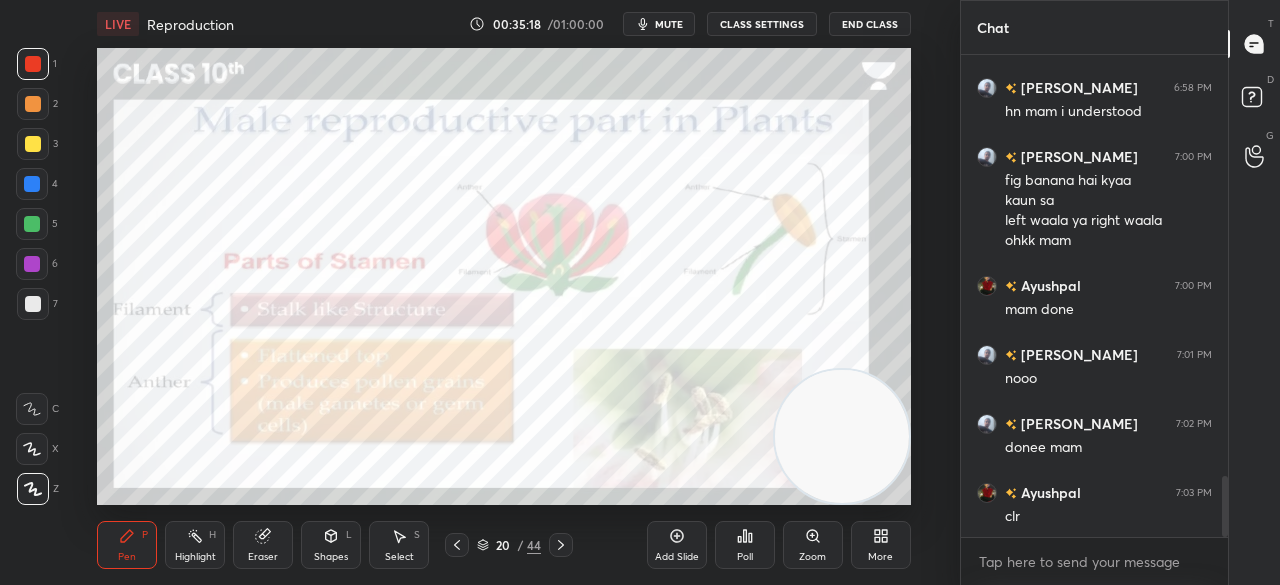 click at bounding box center [32, 184] 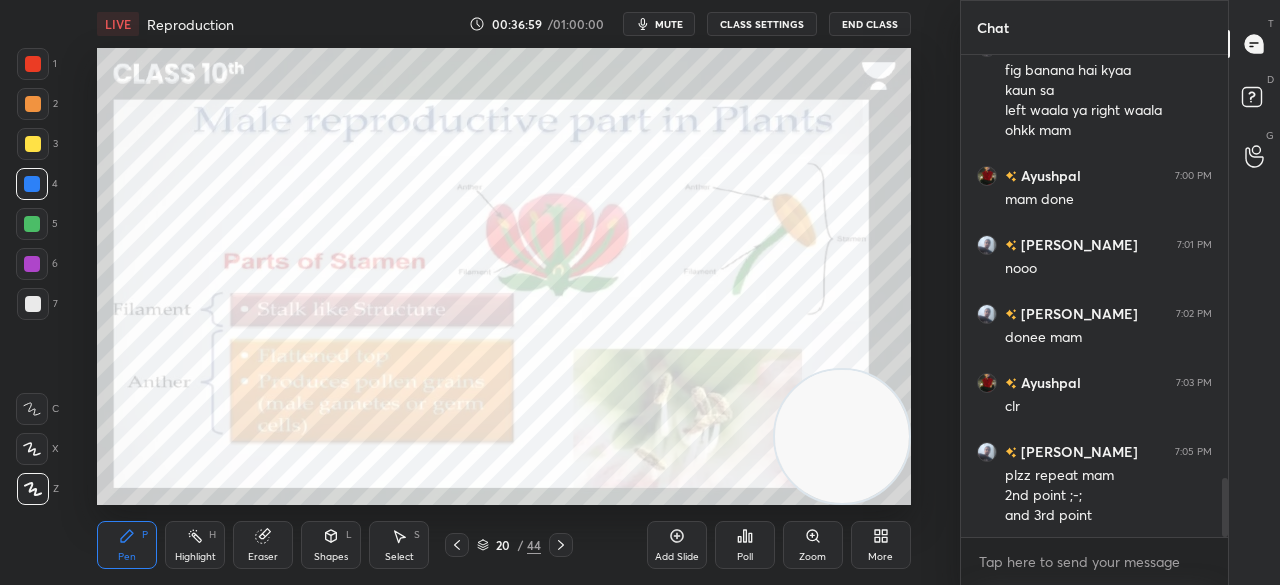 scroll, scrollTop: 3480, scrollLeft: 0, axis: vertical 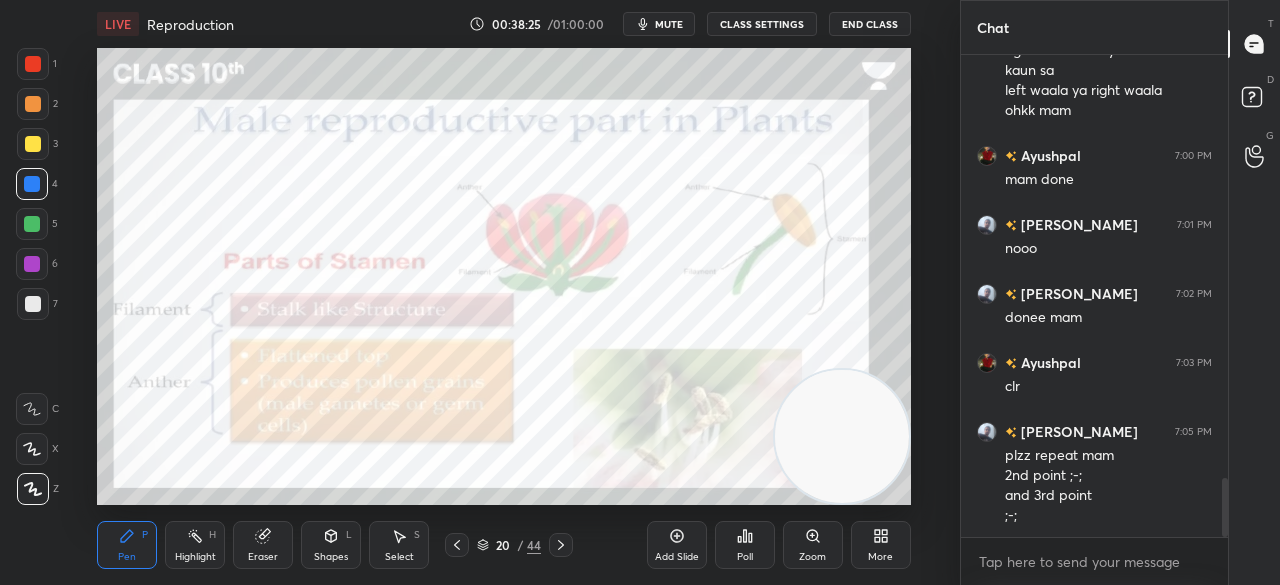 click on "mute" at bounding box center [659, 24] 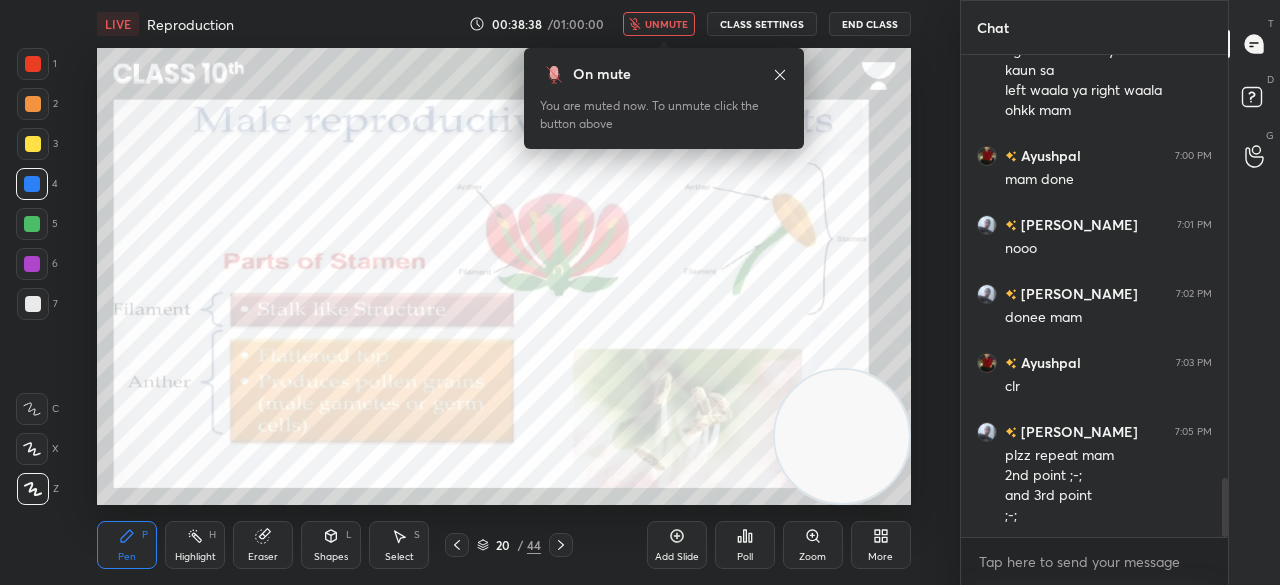 click on "unmute" at bounding box center [659, 24] 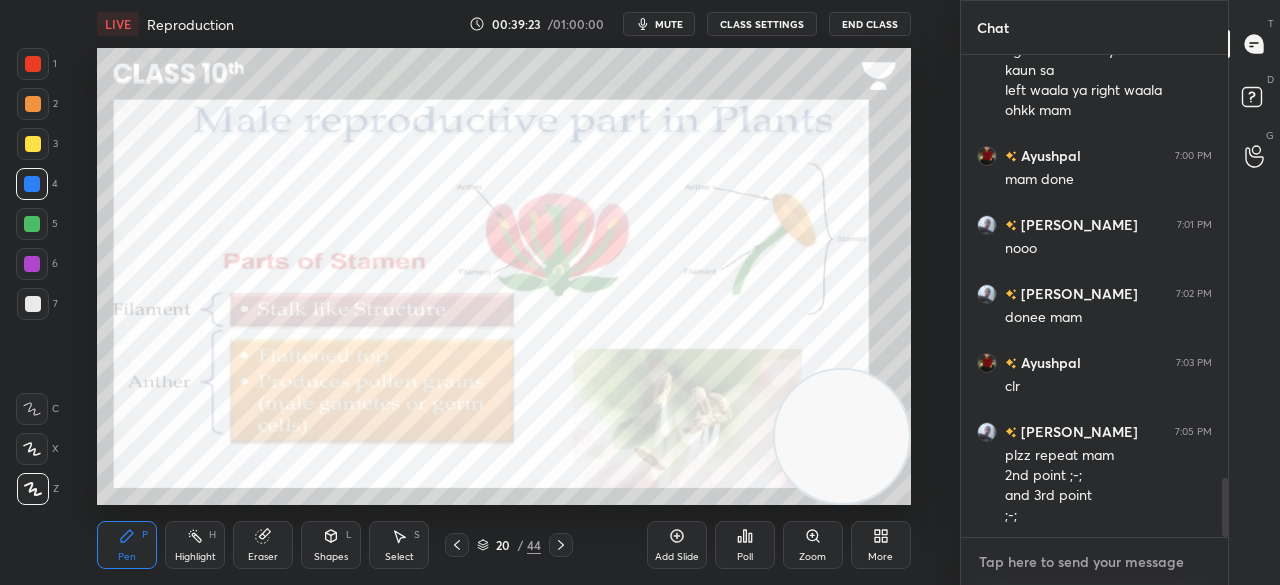 type on "x" 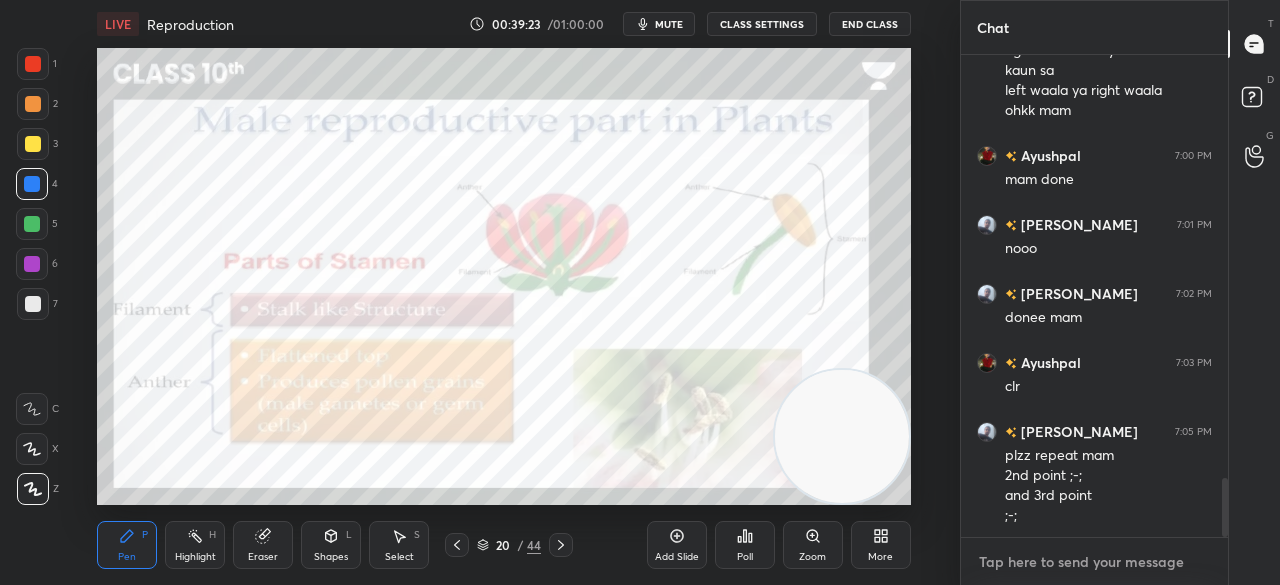 click at bounding box center [1094, 562] 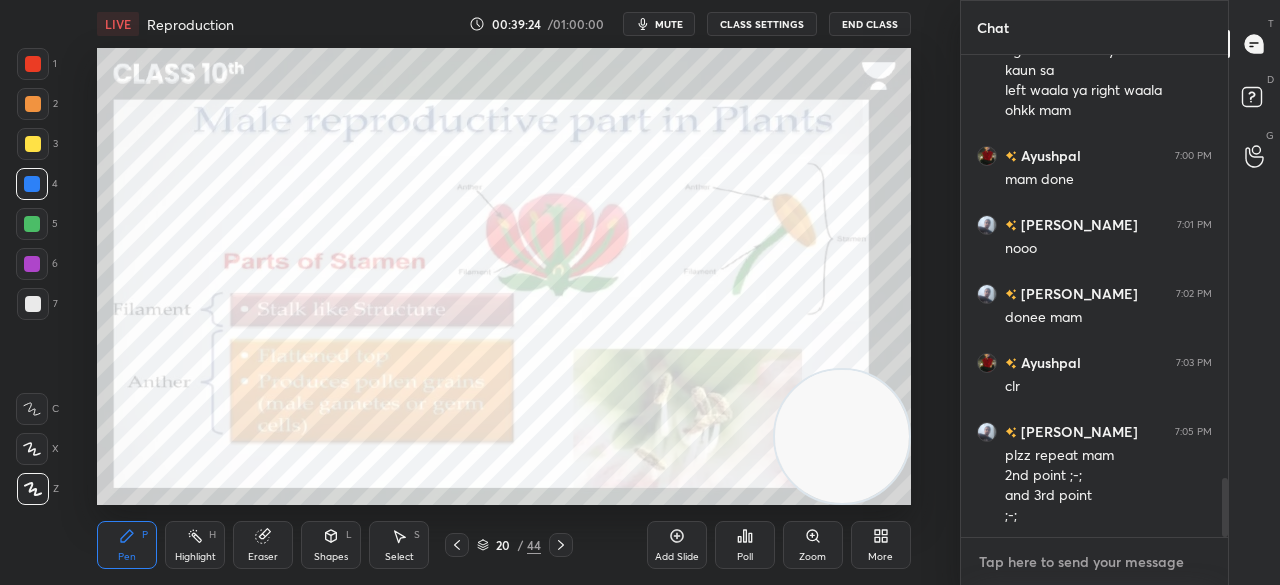 type on "h" 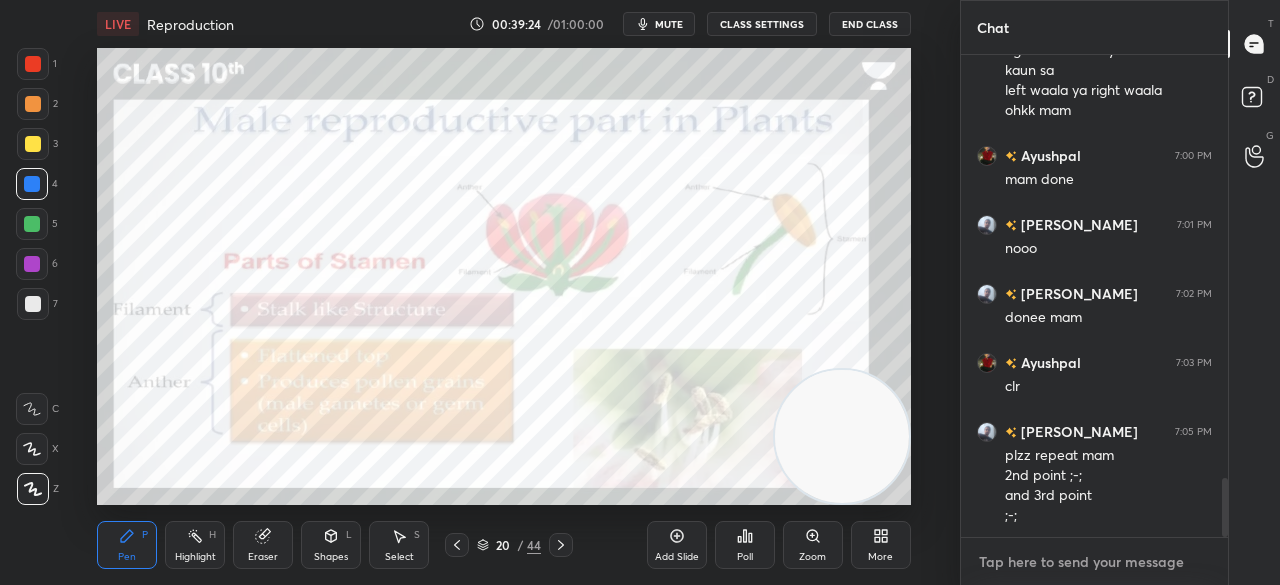 type on "x" 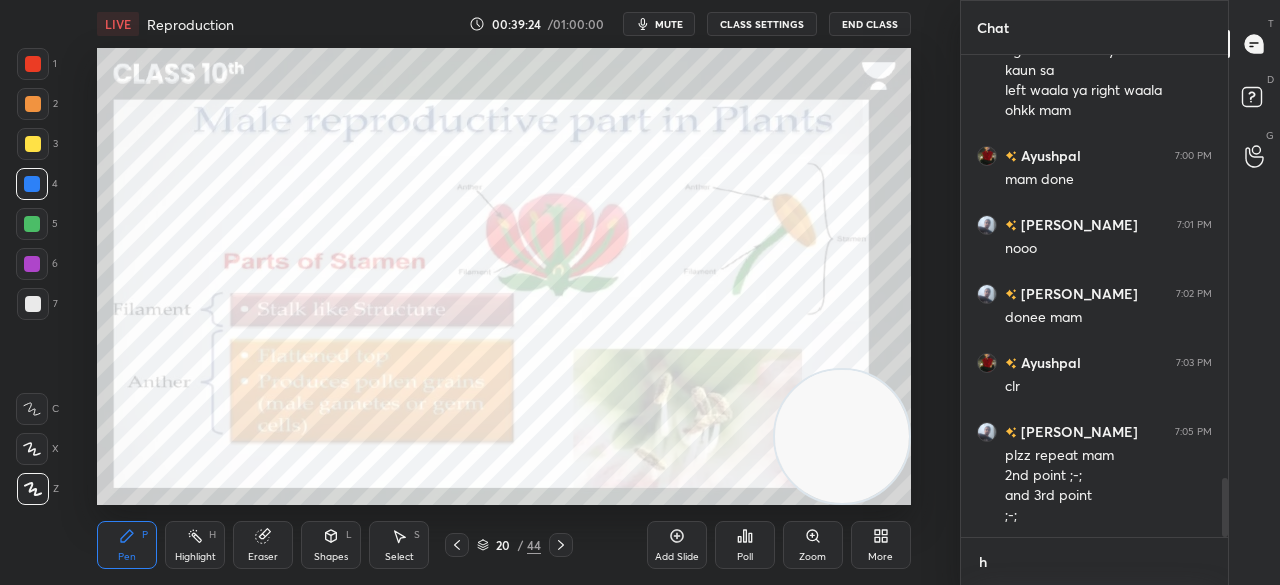 scroll, scrollTop: 470, scrollLeft: 261, axis: both 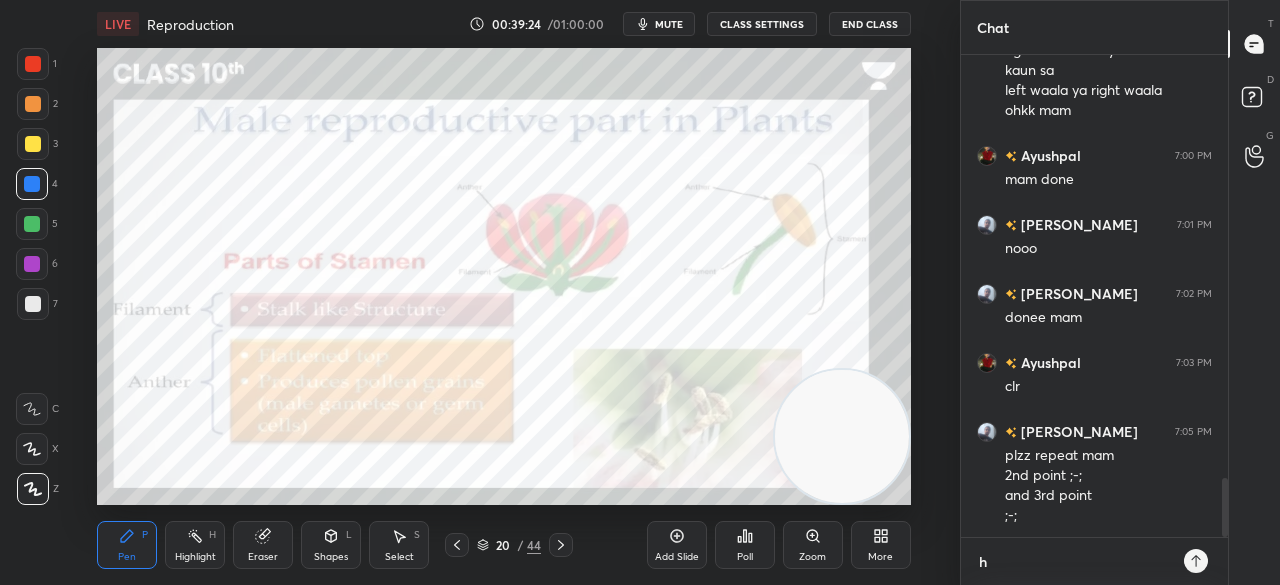 type on "hi" 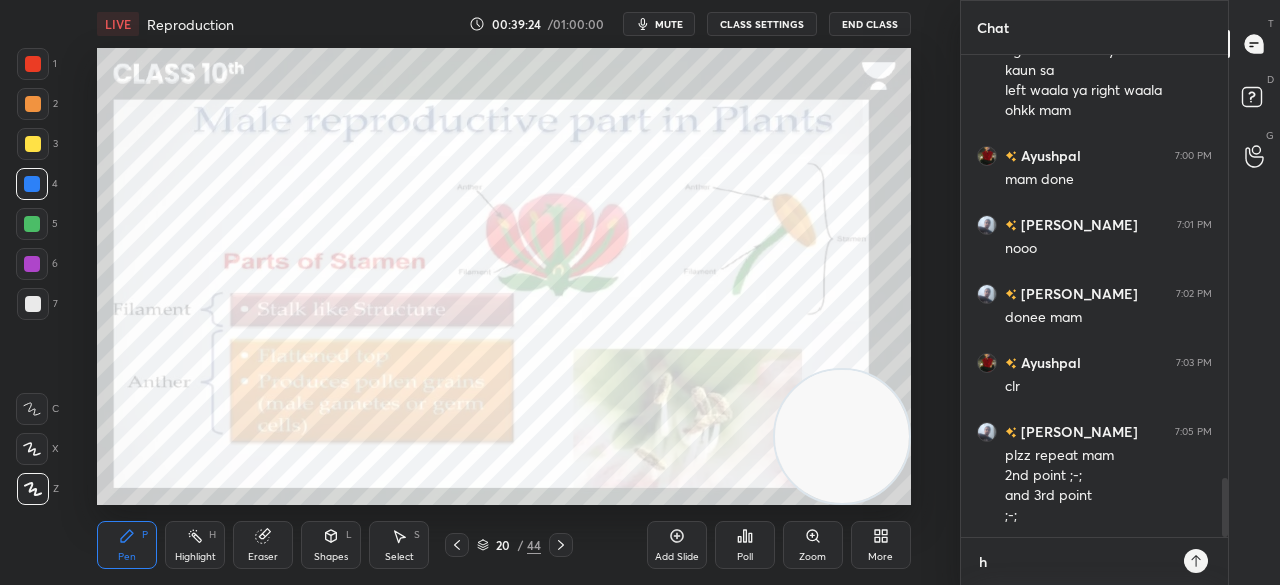 type on "x" 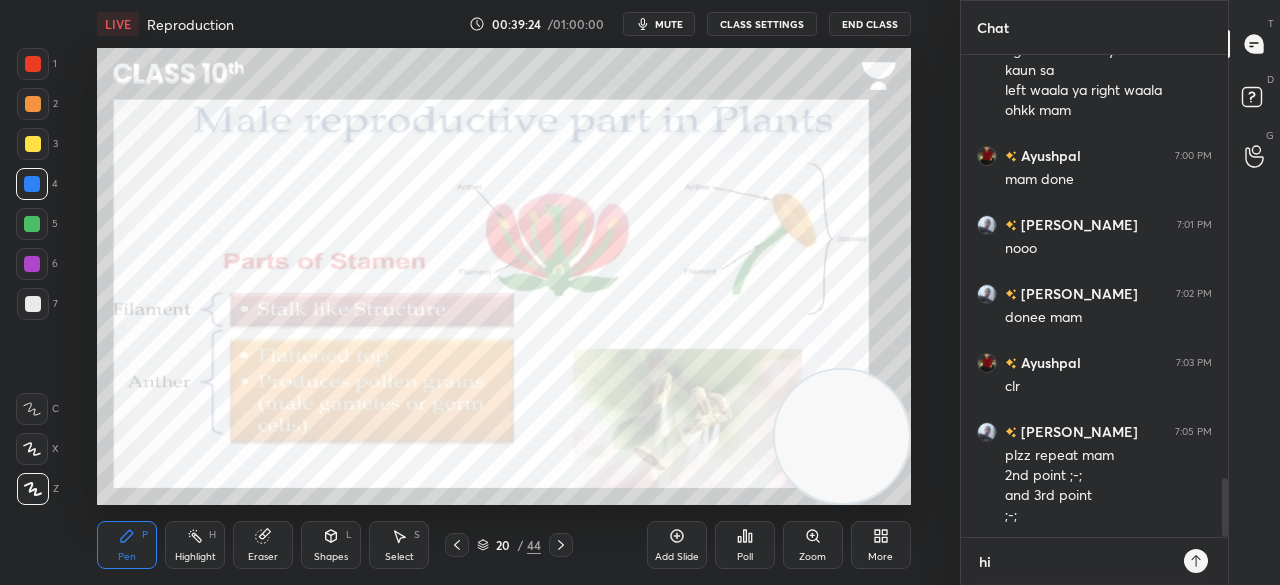 scroll, scrollTop: 7, scrollLeft: 6, axis: both 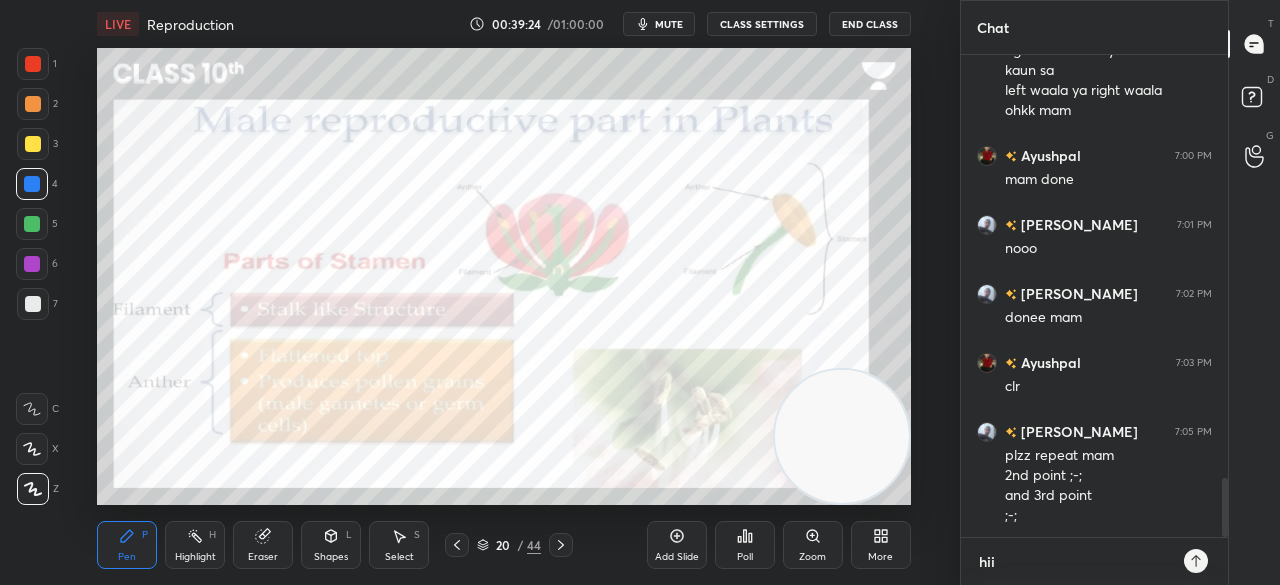 type 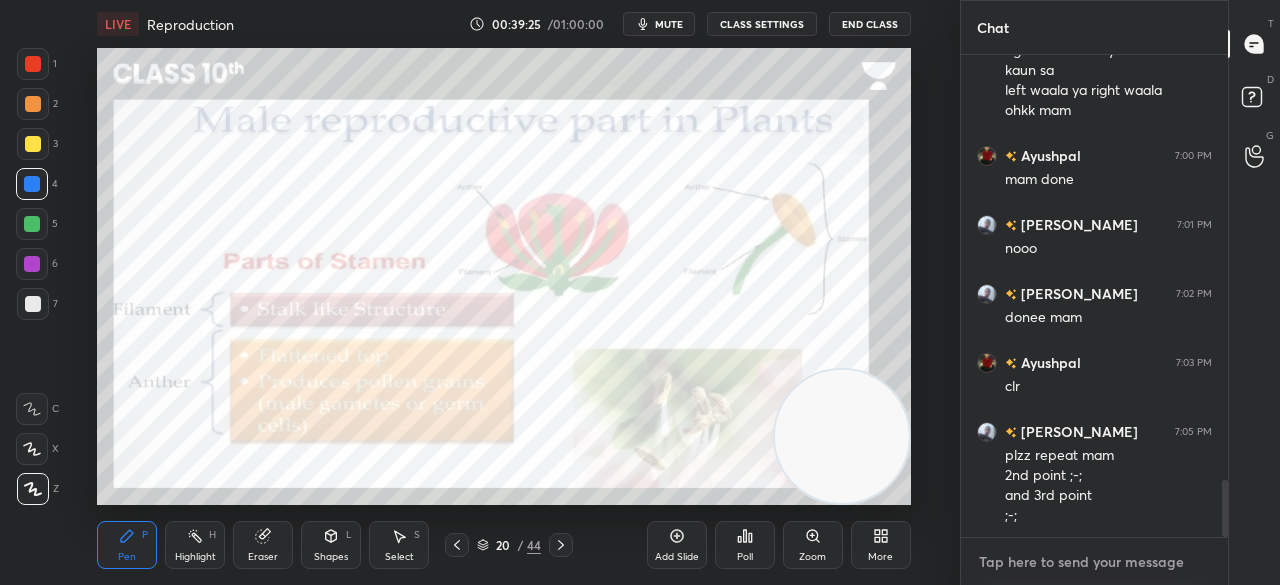 scroll, scrollTop: 3592, scrollLeft: 0, axis: vertical 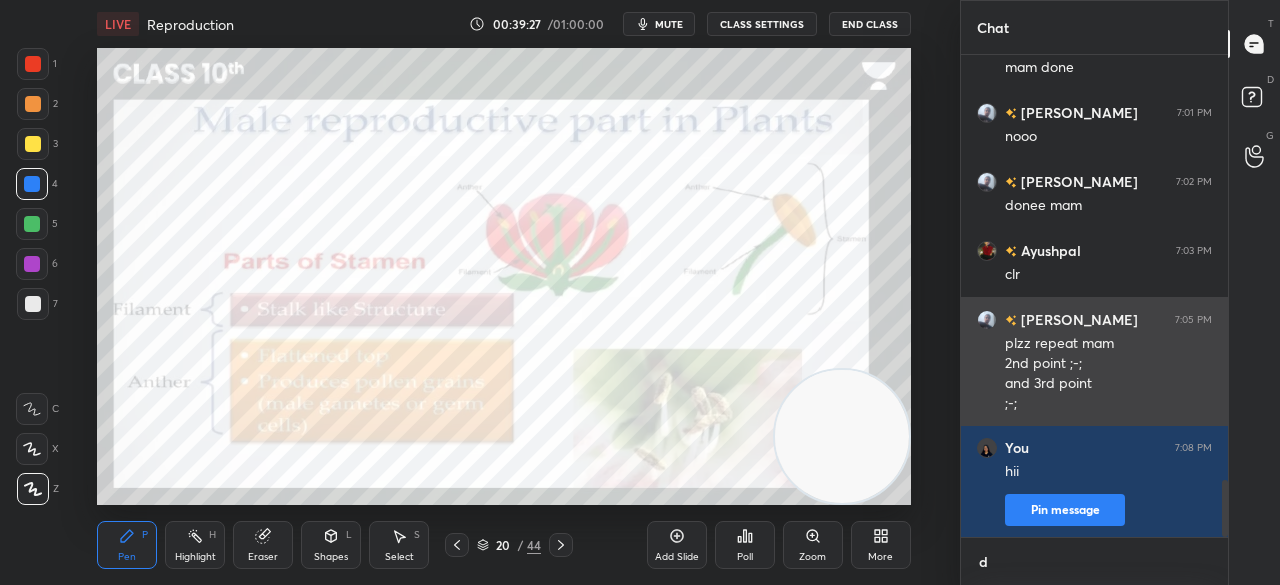 type on "df" 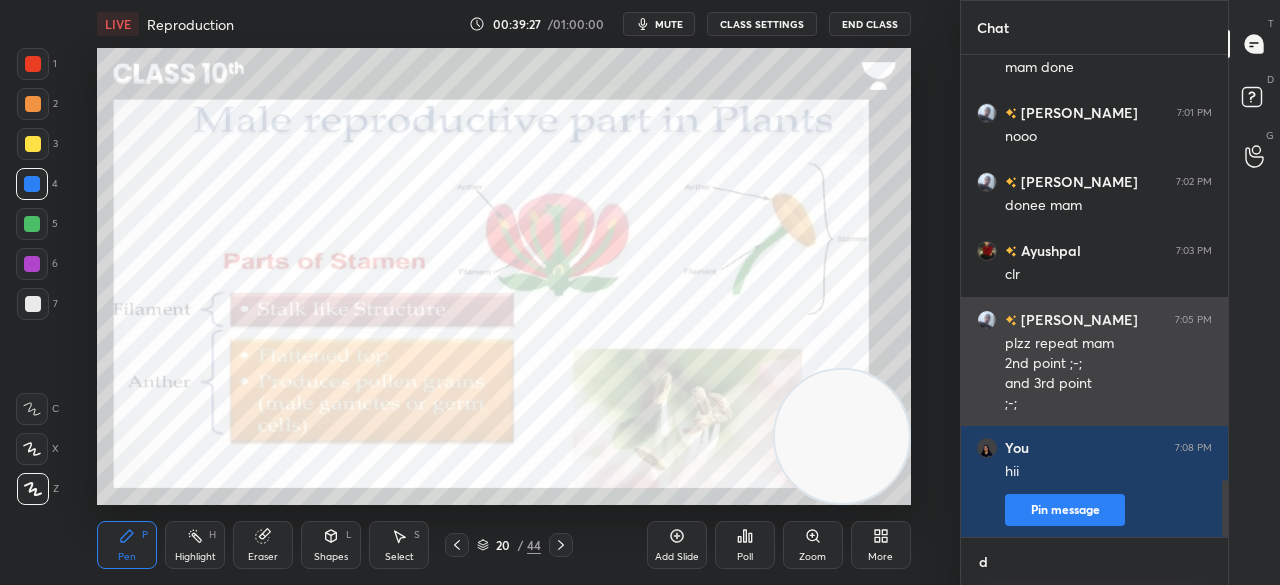 type on "x" 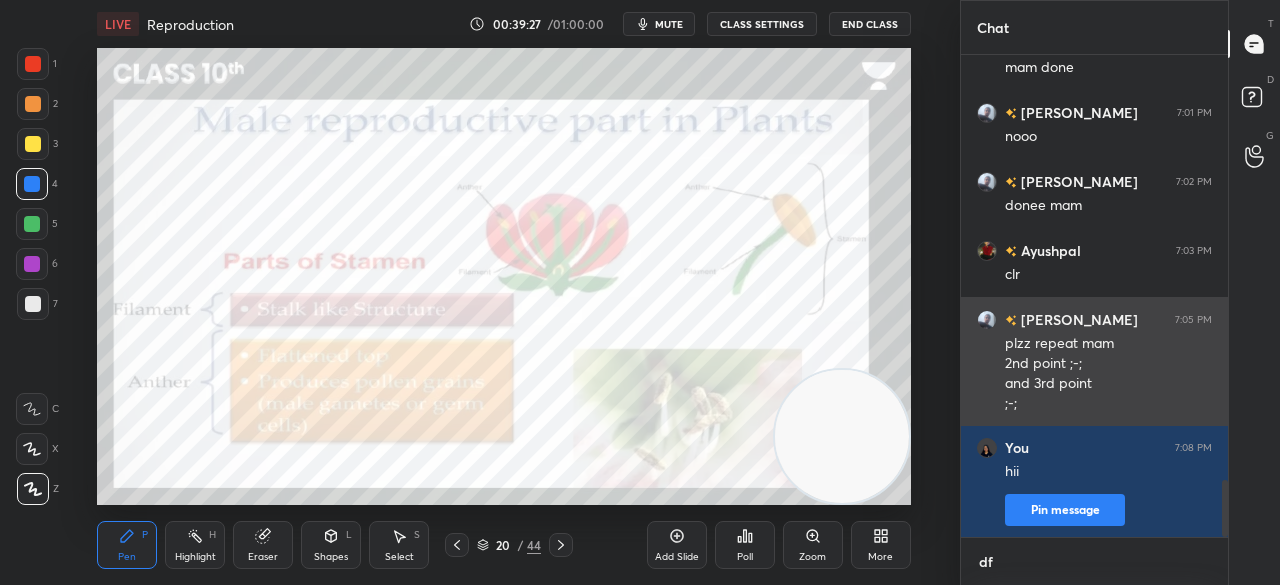 scroll, scrollTop: 470, scrollLeft: 261, axis: both 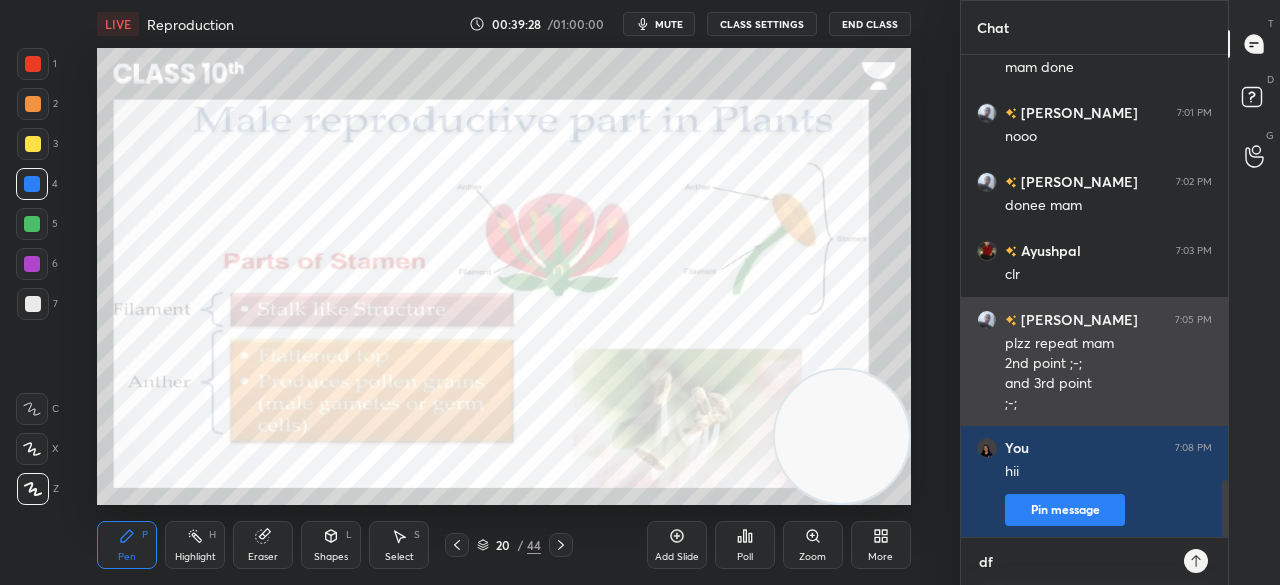 type on "d" 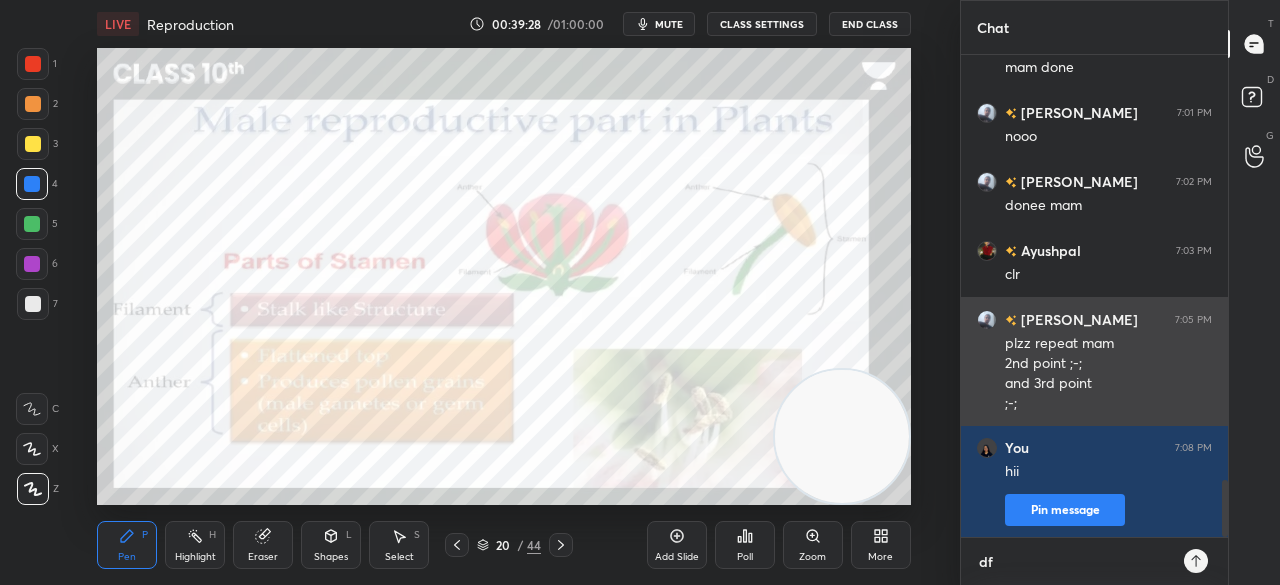 type on "x" 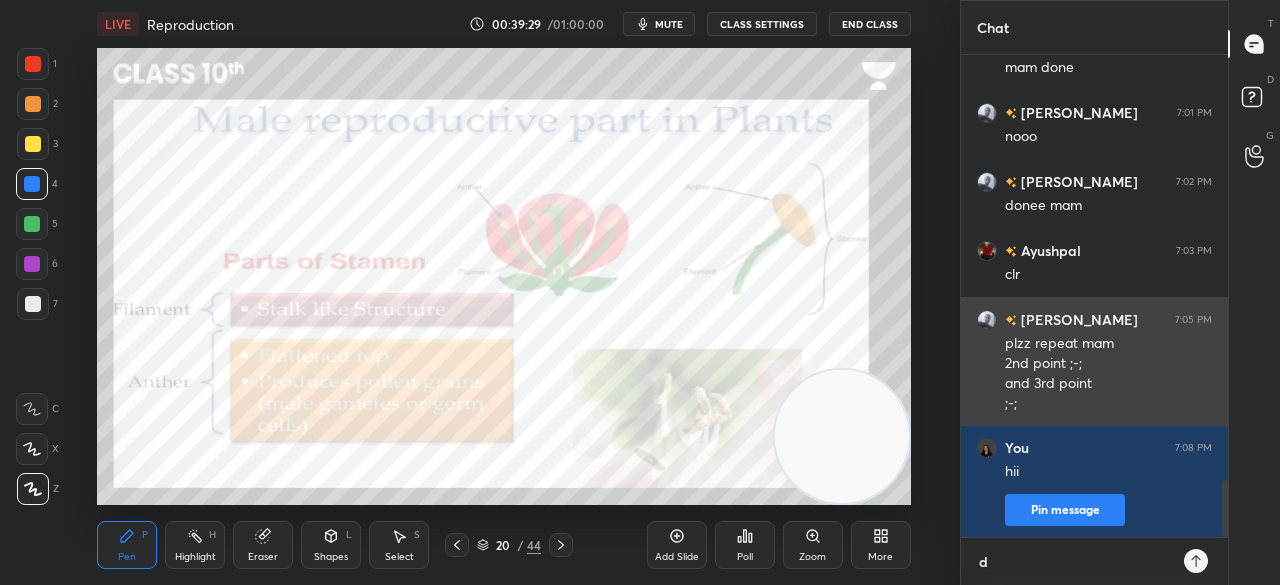 type on "do" 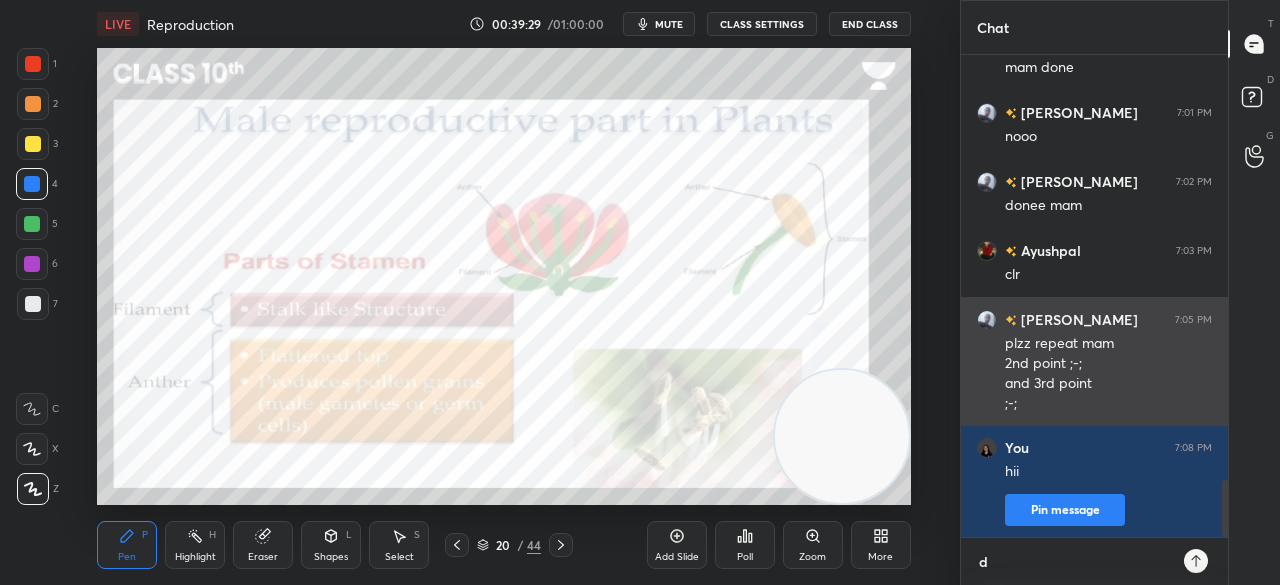 type on "x" 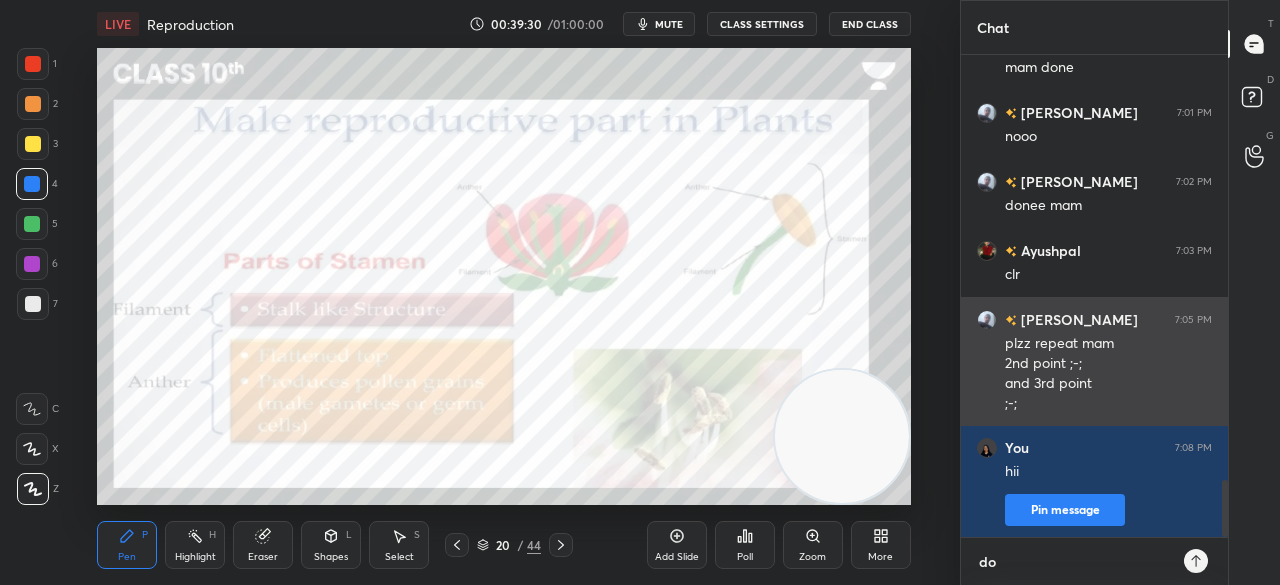type on "don" 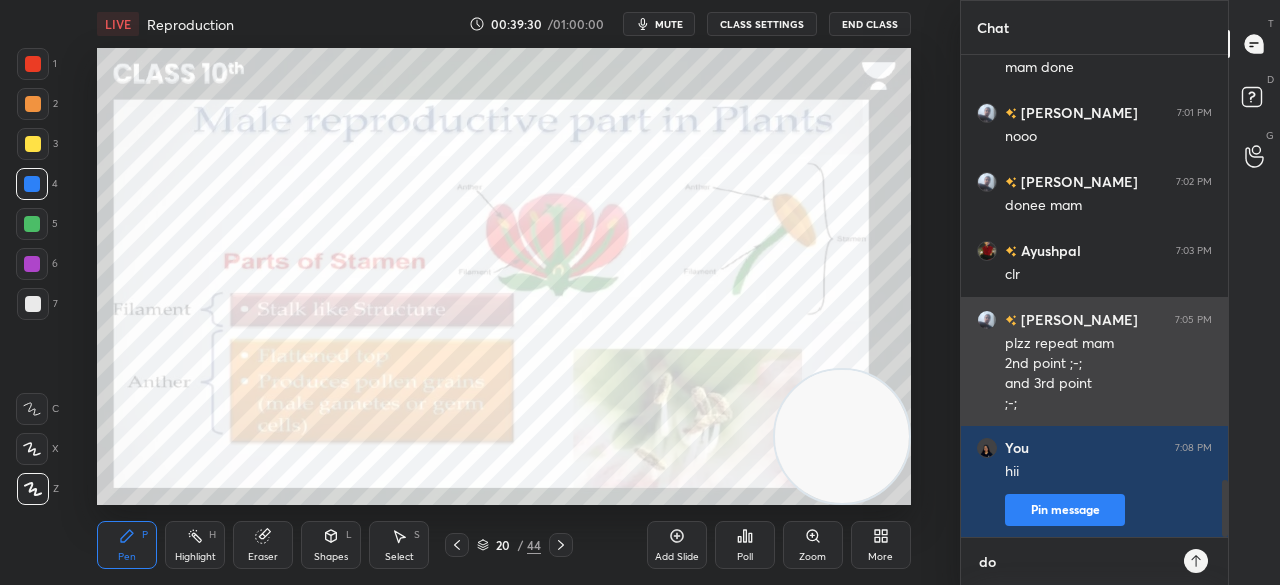 type on "x" 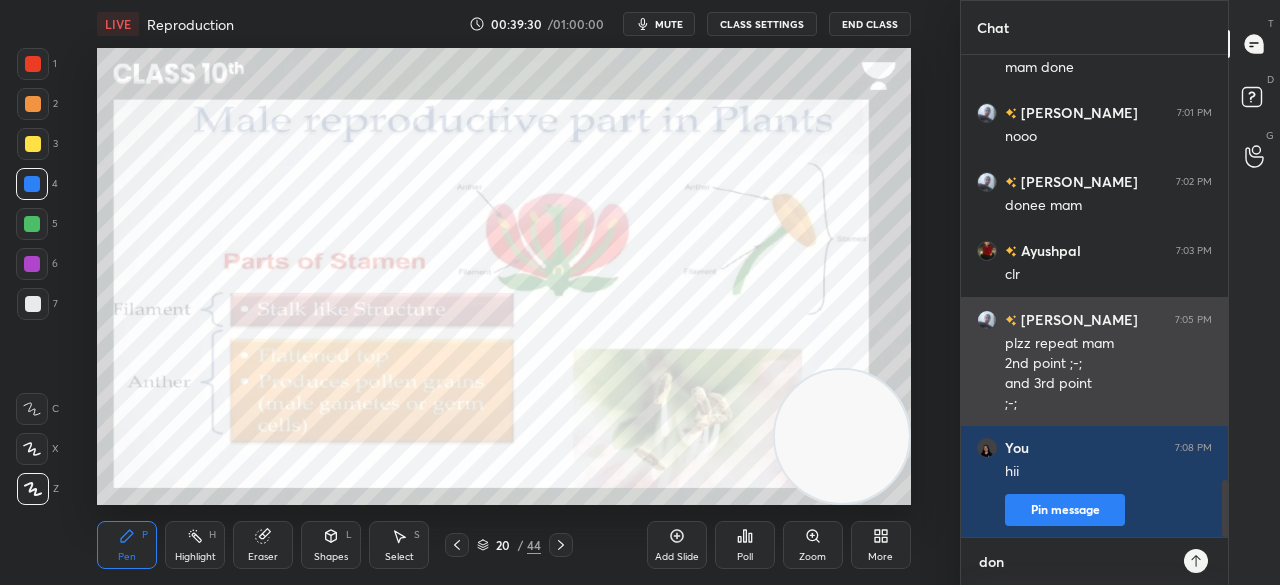 type on "done" 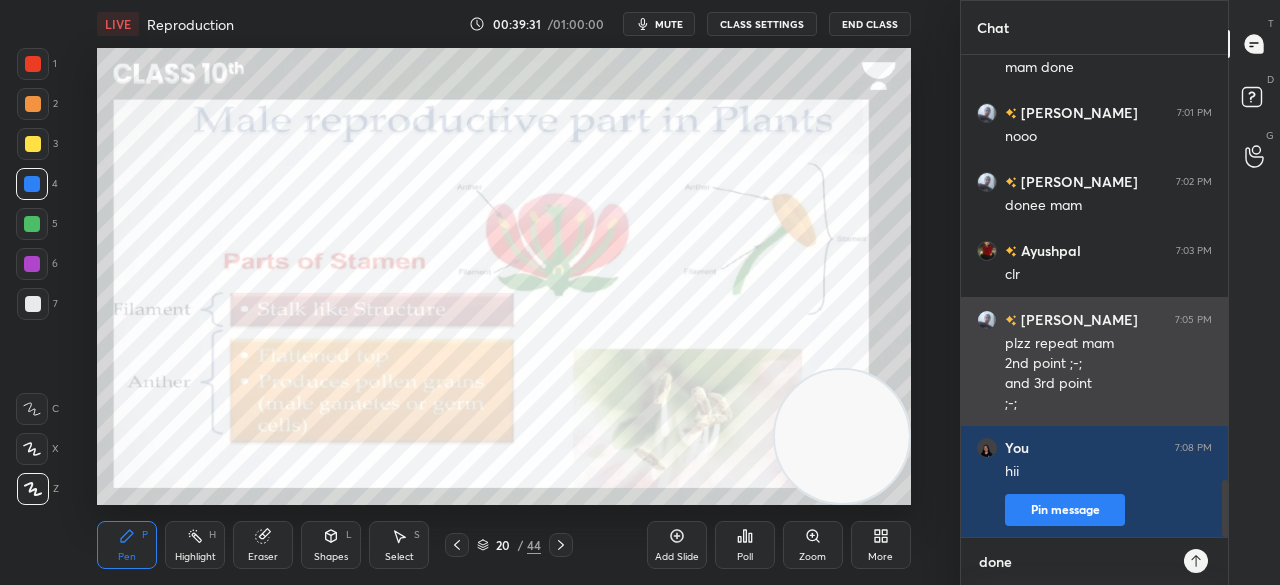 type 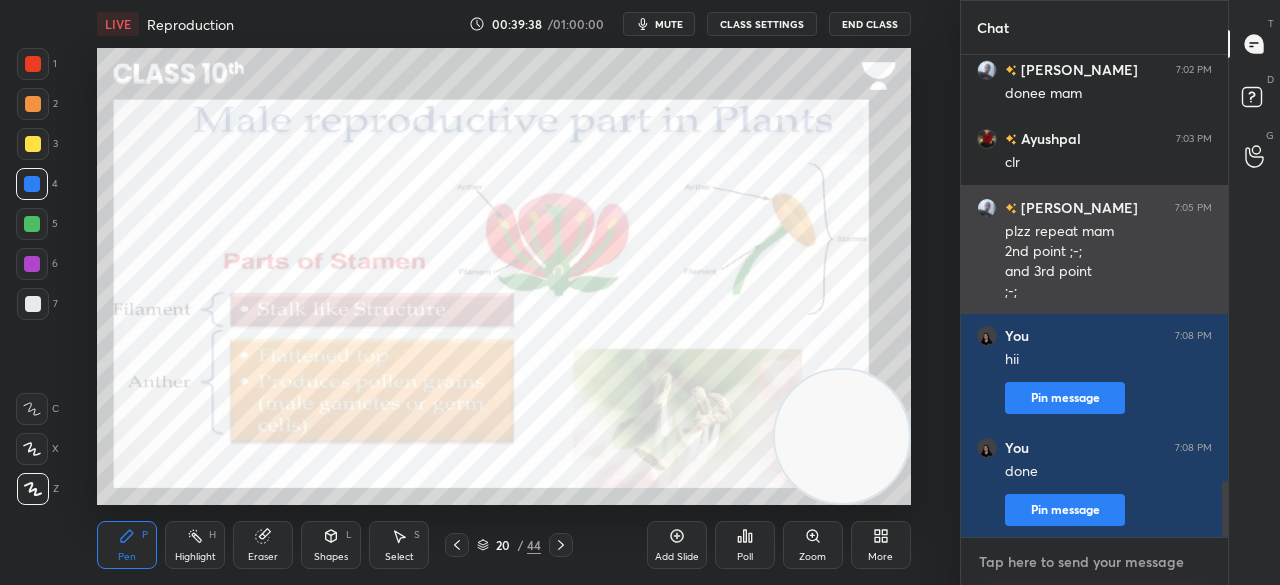 scroll, scrollTop: 3772, scrollLeft: 0, axis: vertical 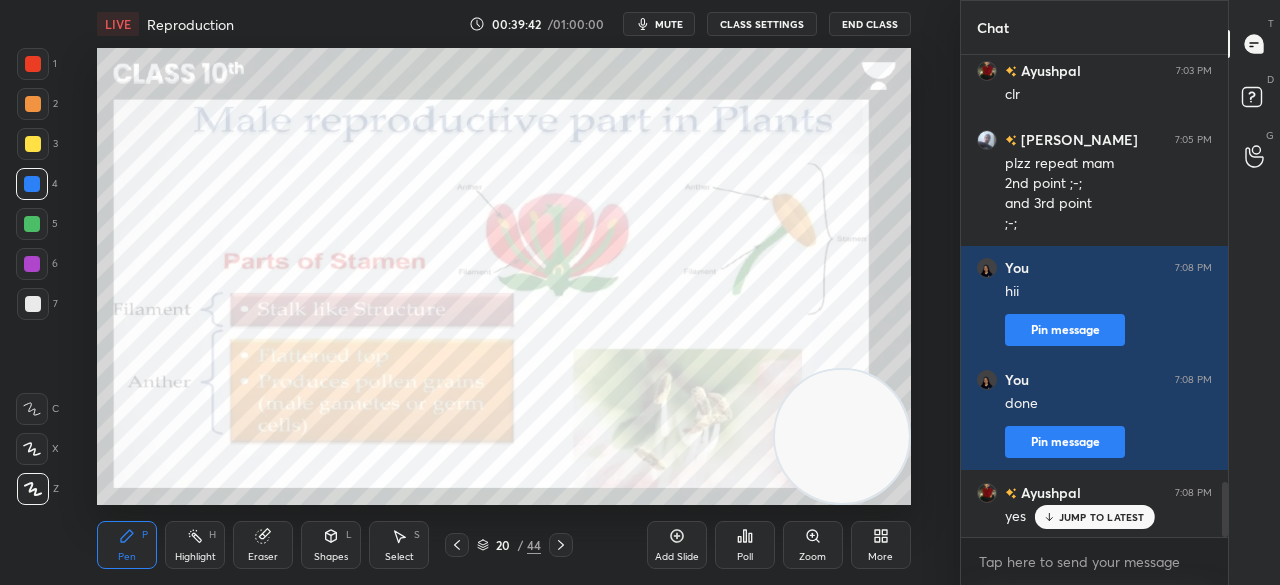 click on "JUMP TO LATEST" at bounding box center [1102, 517] 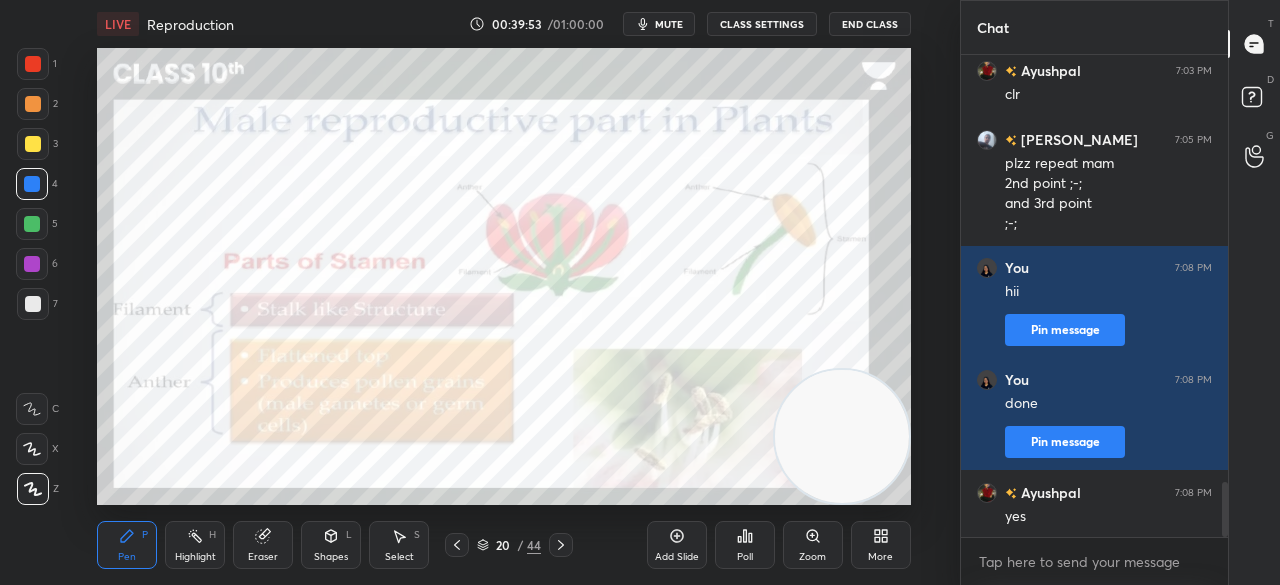 click 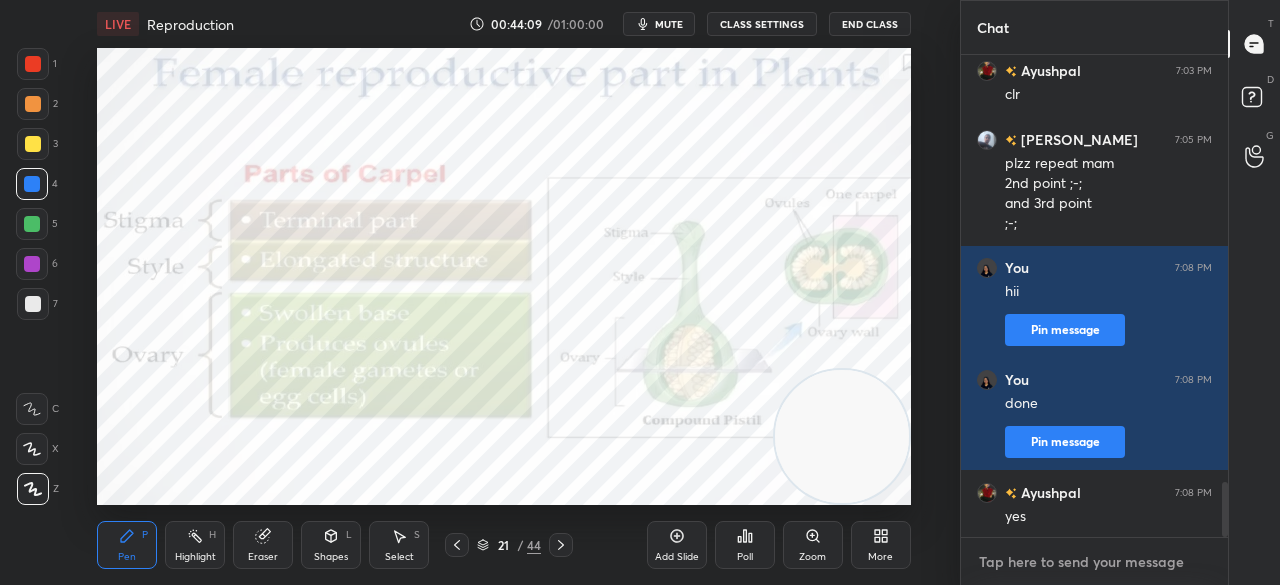 type on "x" 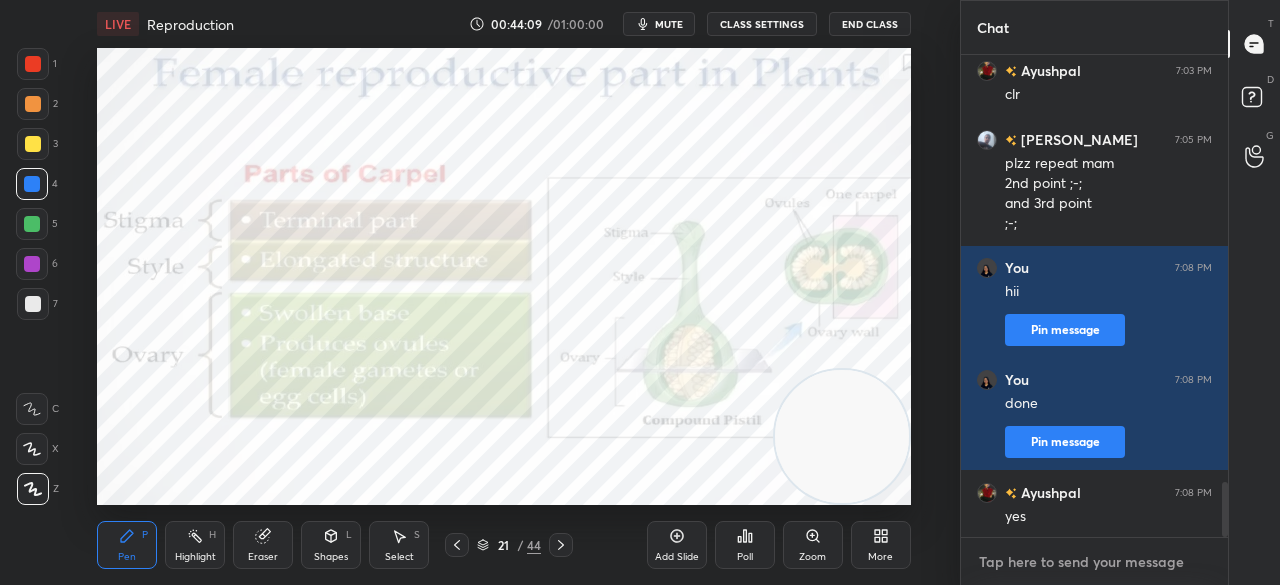 click at bounding box center (1094, 562) 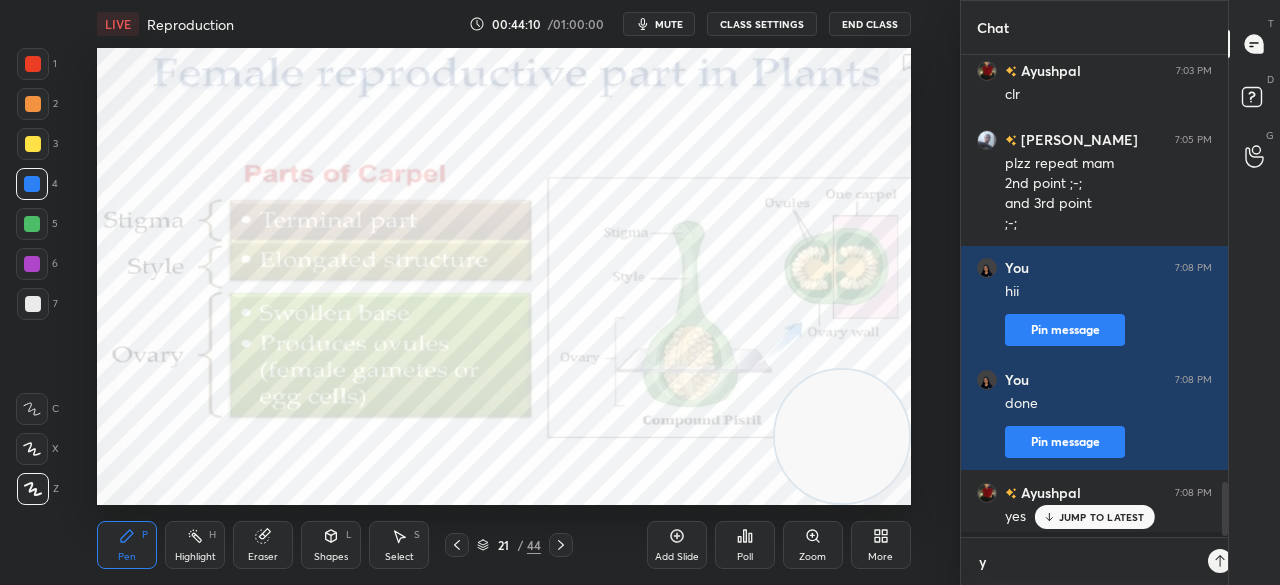 scroll, scrollTop: 470, scrollLeft: 261, axis: both 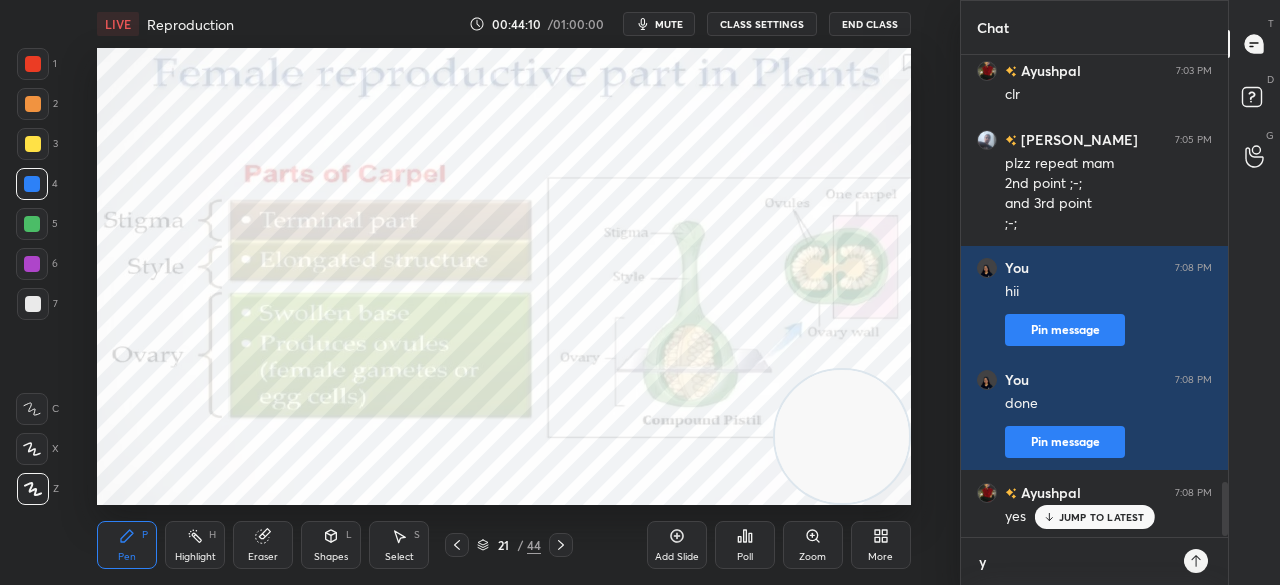 type on "ye" 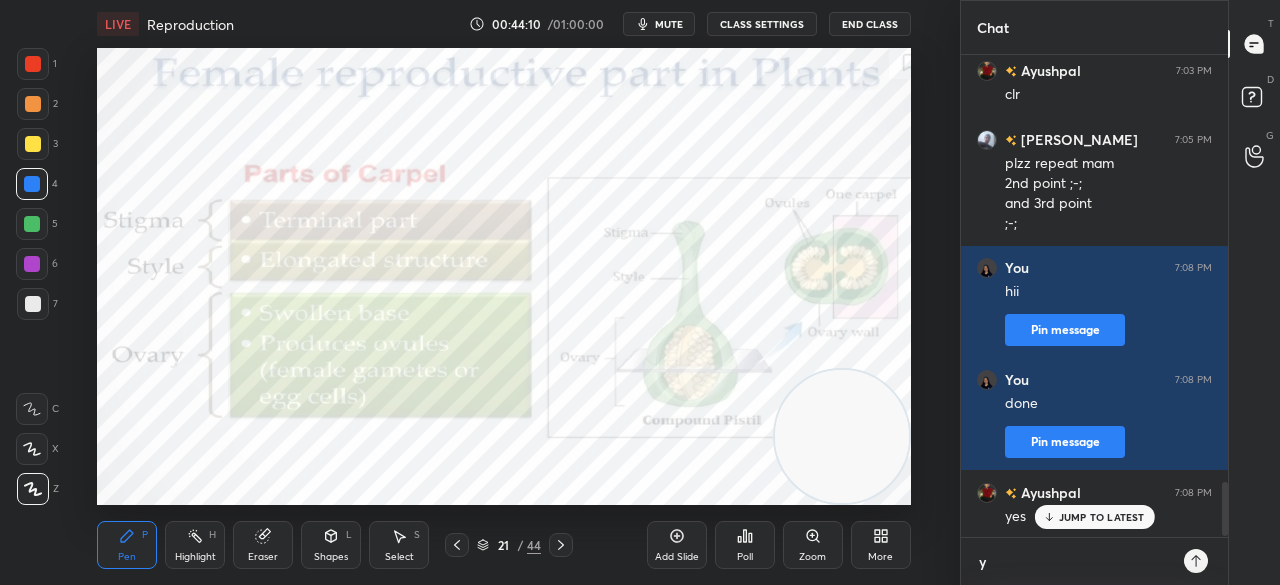 type on "x" 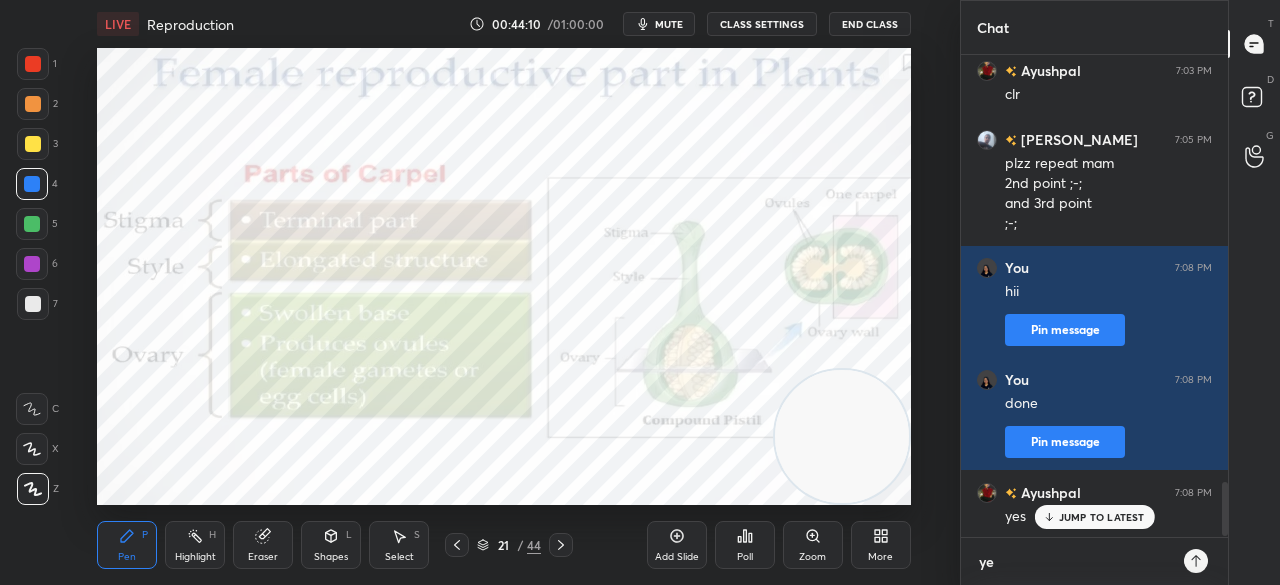 type on "yes" 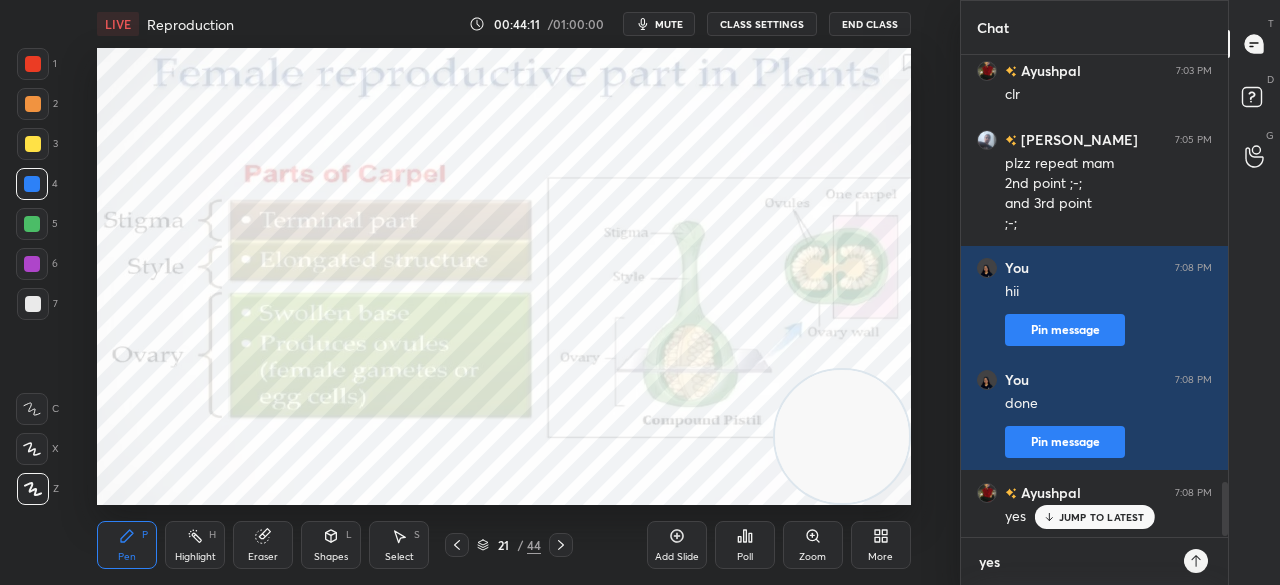 type 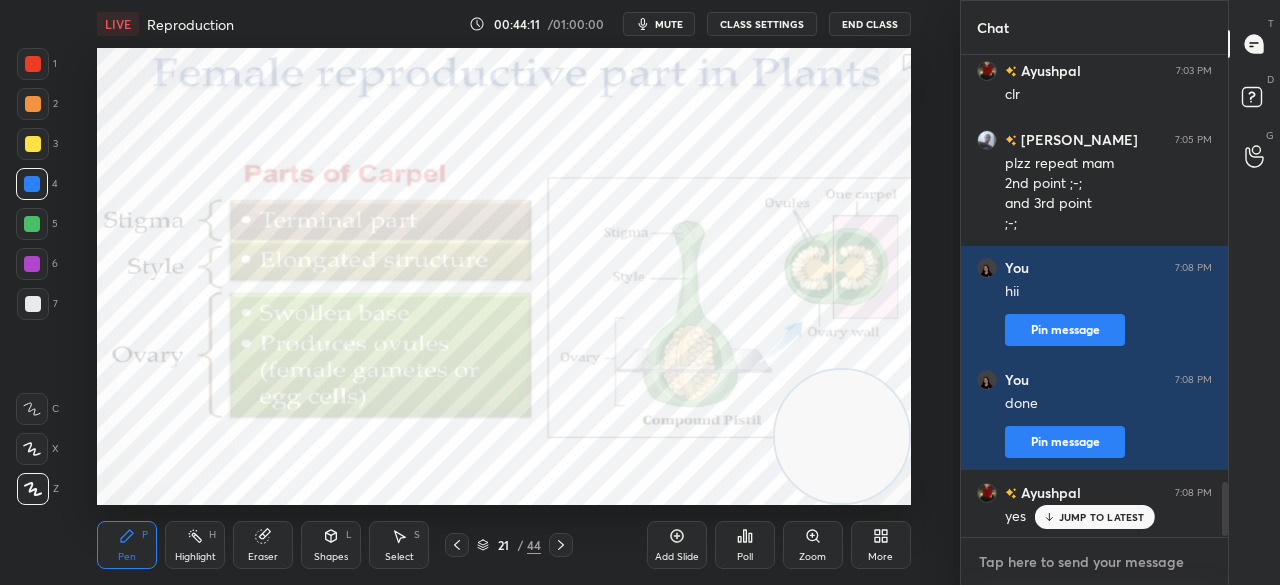 scroll, scrollTop: 3884, scrollLeft: 0, axis: vertical 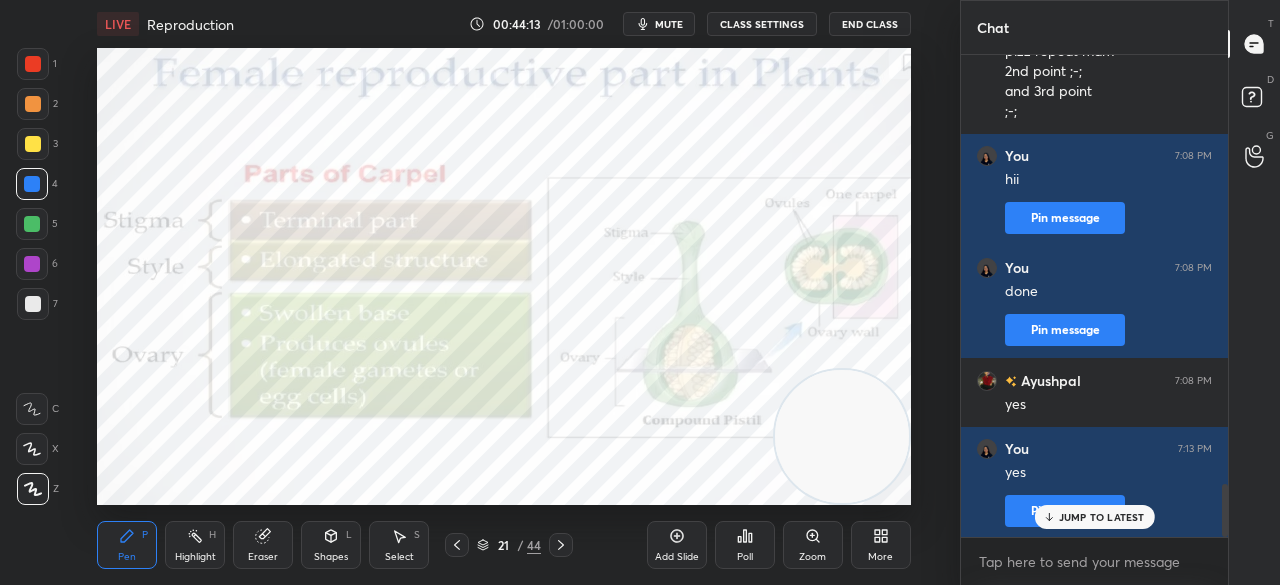 click 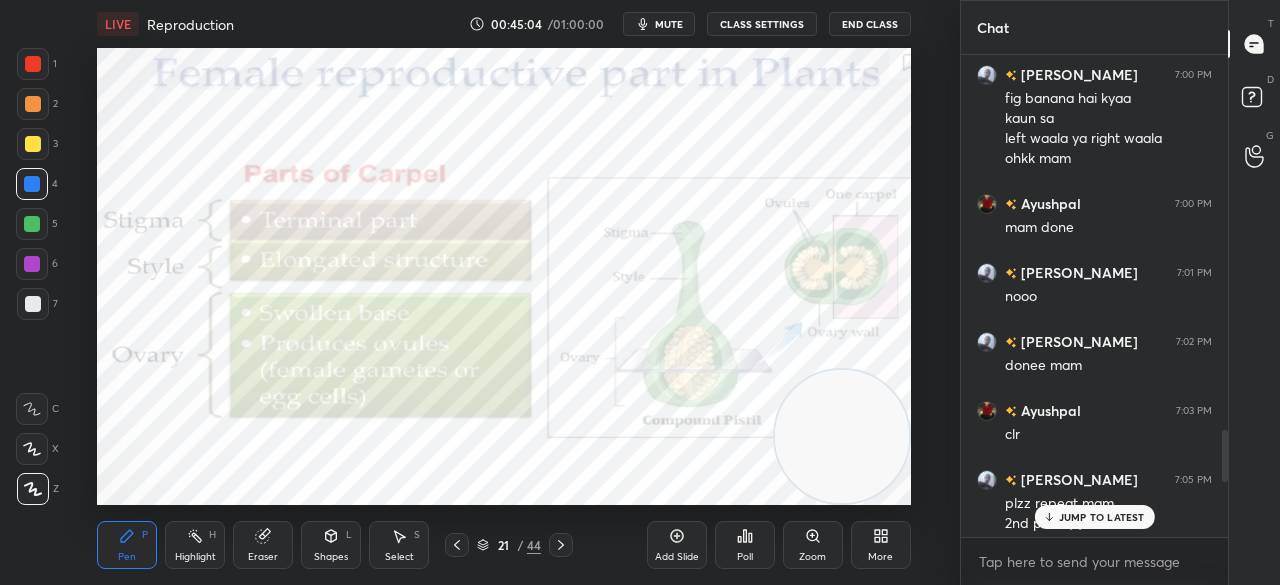 scroll, scrollTop: 3974, scrollLeft: 0, axis: vertical 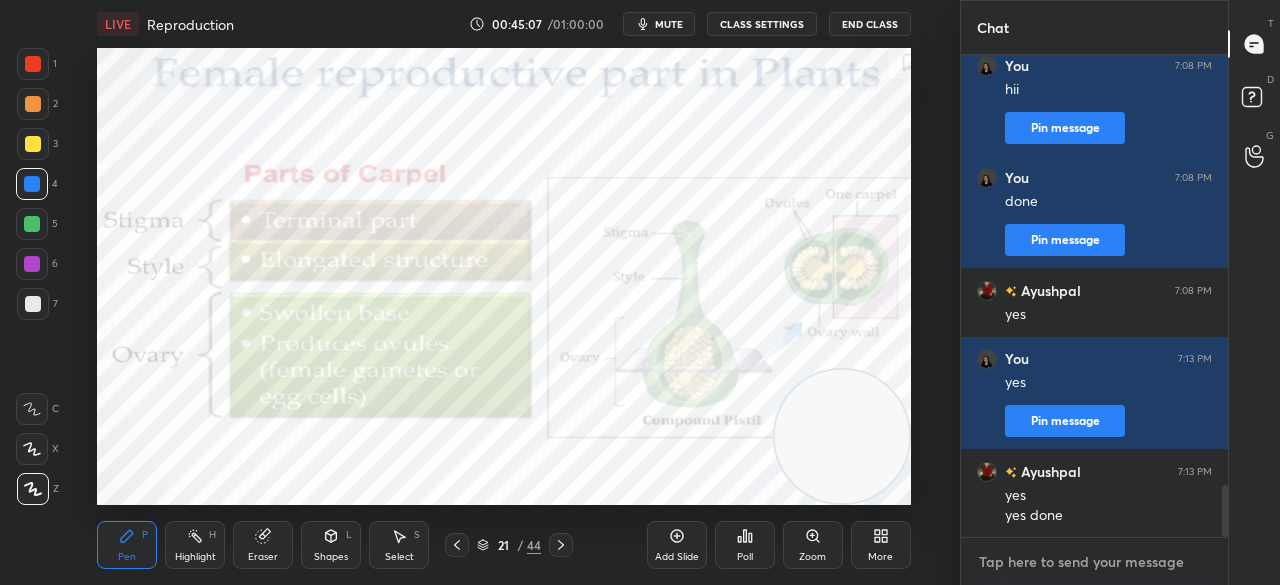 click at bounding box center [1094, 562] 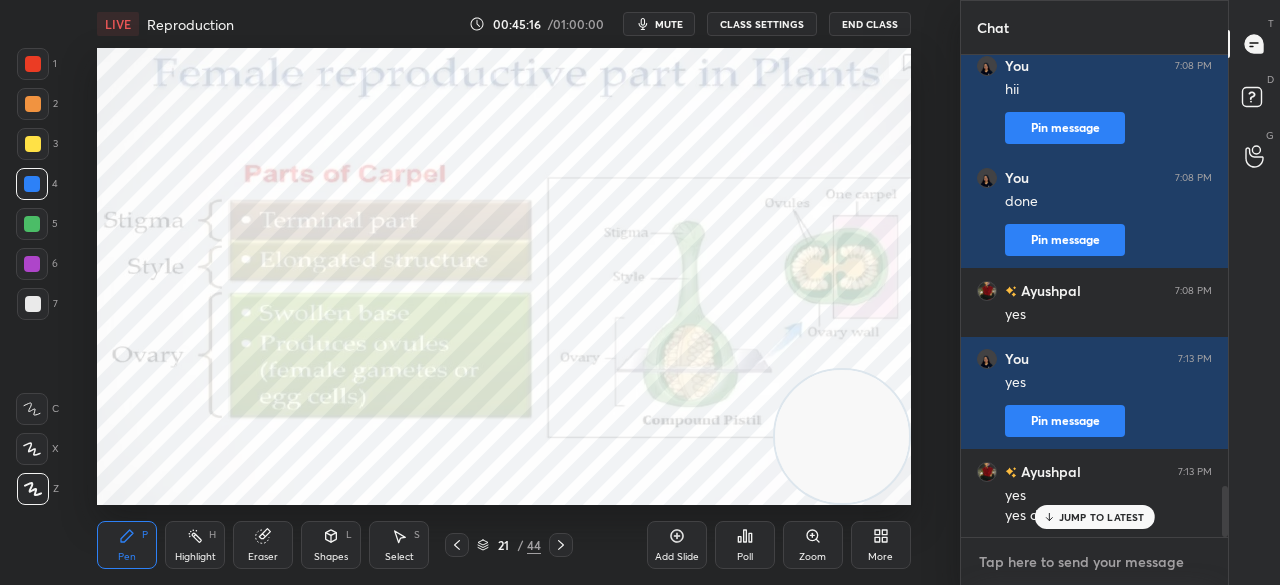 scroll, scrollTop: 4042, scrollLeft: 0, axis: vertical 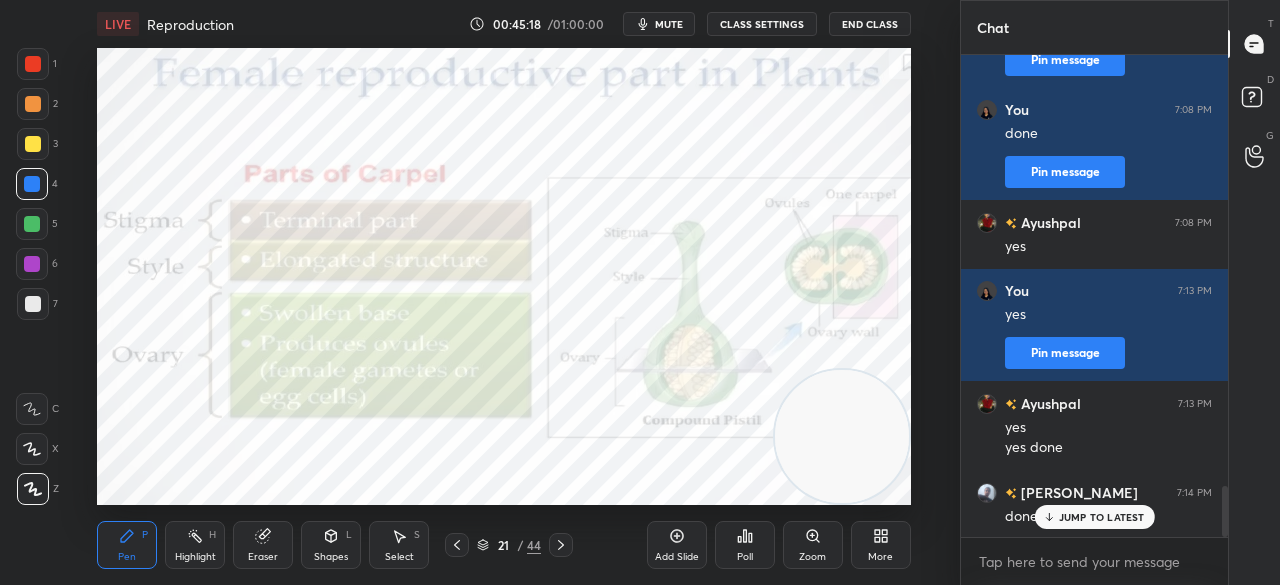 click on "JUMP TO LATEST" at bounding box center (1102, 517) 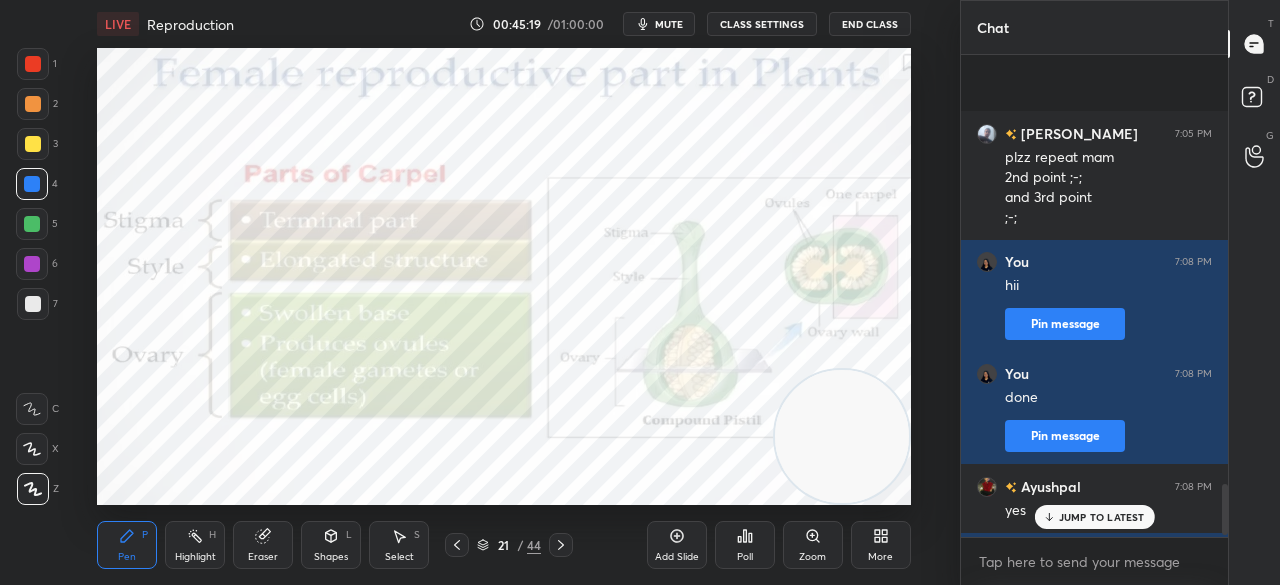 scroll, scrollTop: 4042, scrollLeft: 0, axis: vertical 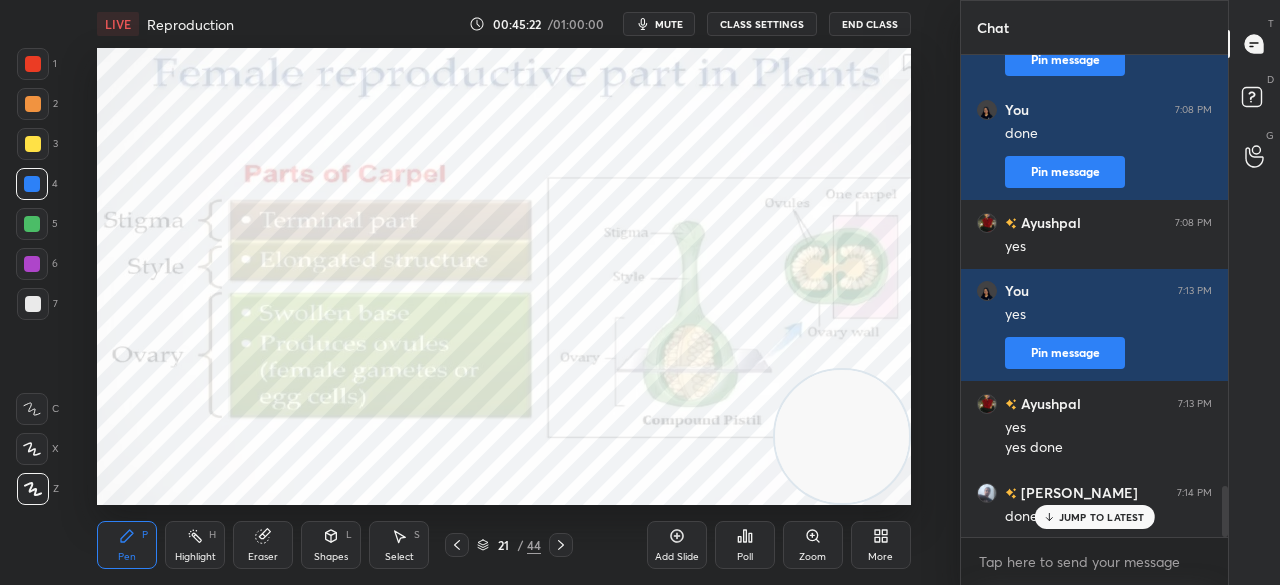 click on "JUMP TO LATEST" at bounding box center (1102, 517) 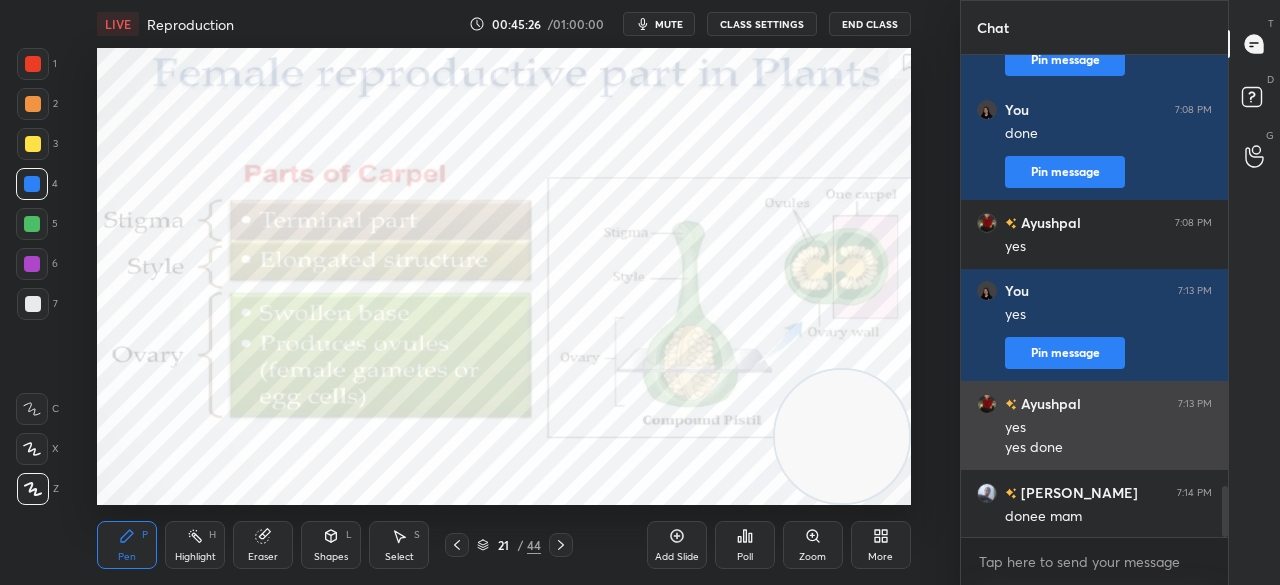 drag, startPoint x: 1072, startPoint y: 523, endPoint x: 1186, endPoint y: 438, distance: 142.20056 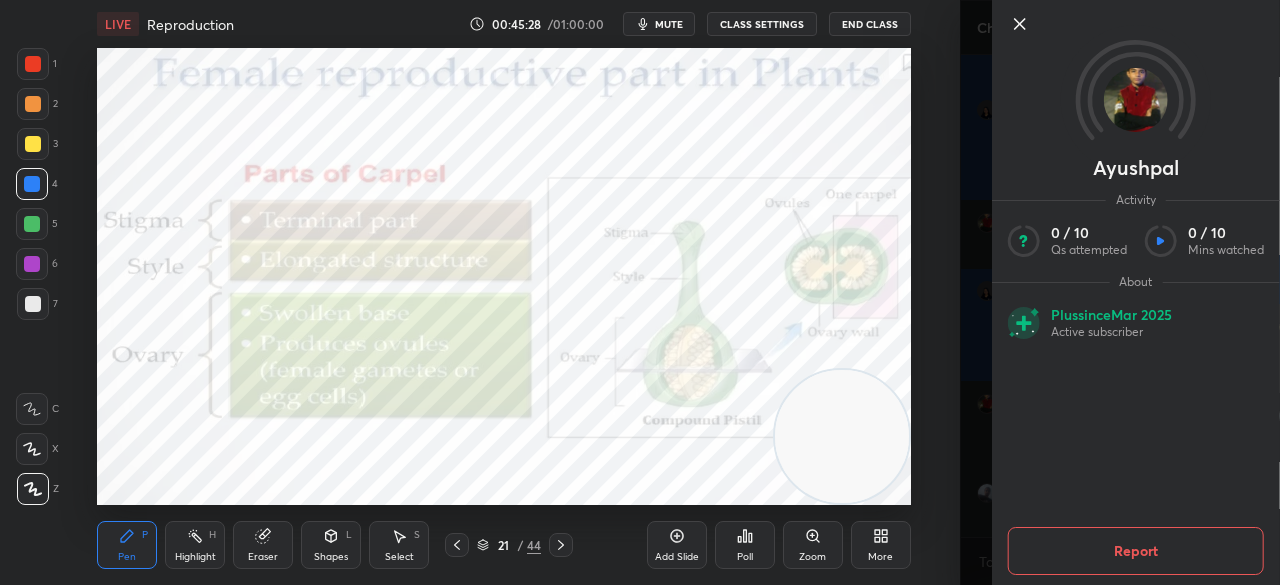 click 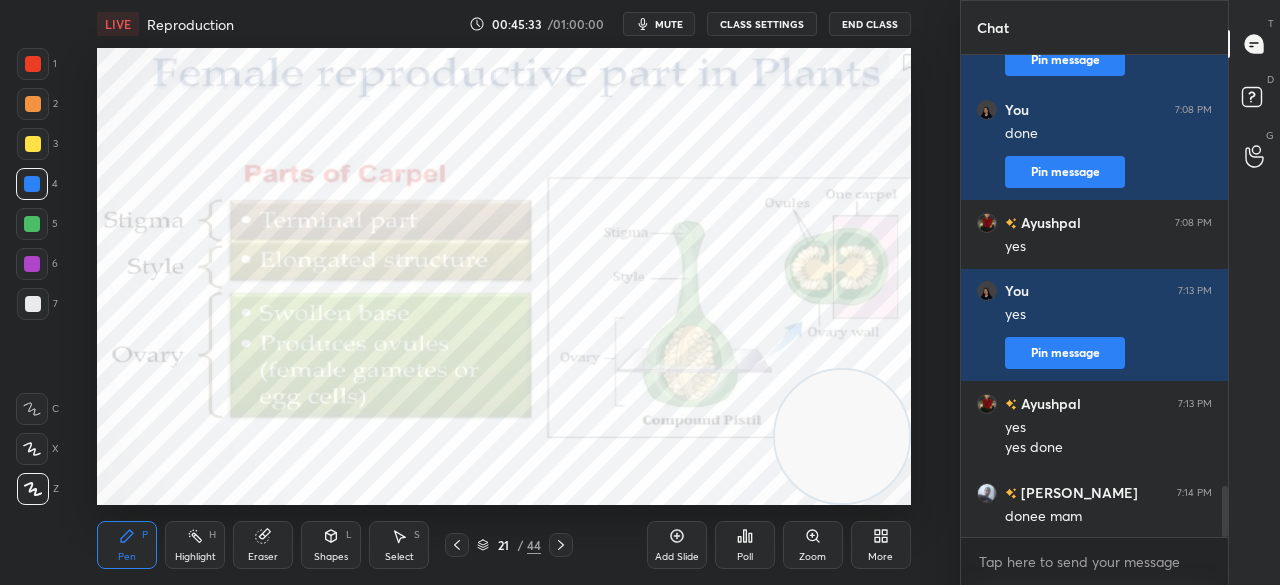 click on "End Class" at bounding box center (870, 24) 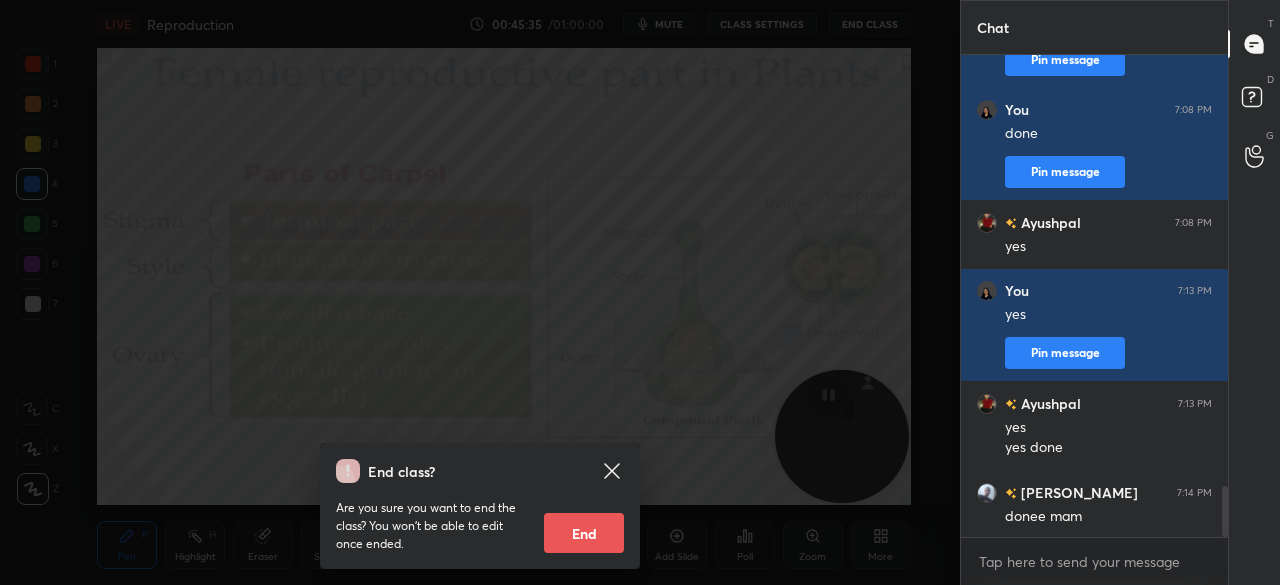 click on "End" at bounding box center [584, 533] 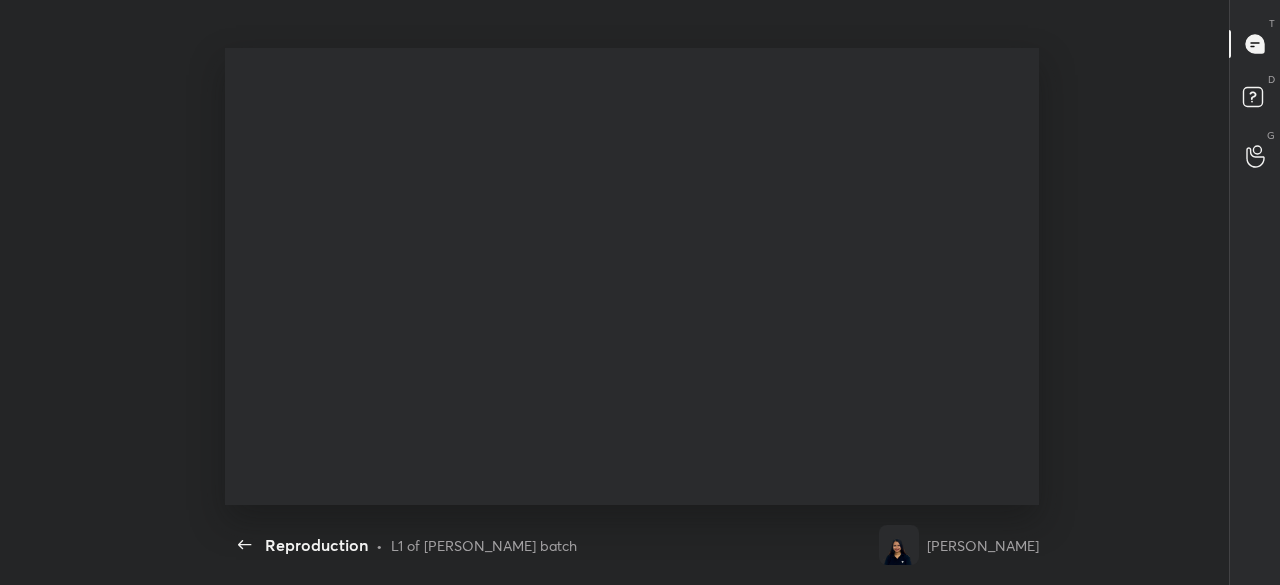 scroll, scrollTop: 99542, scrollLeft: 99055, axis: both 